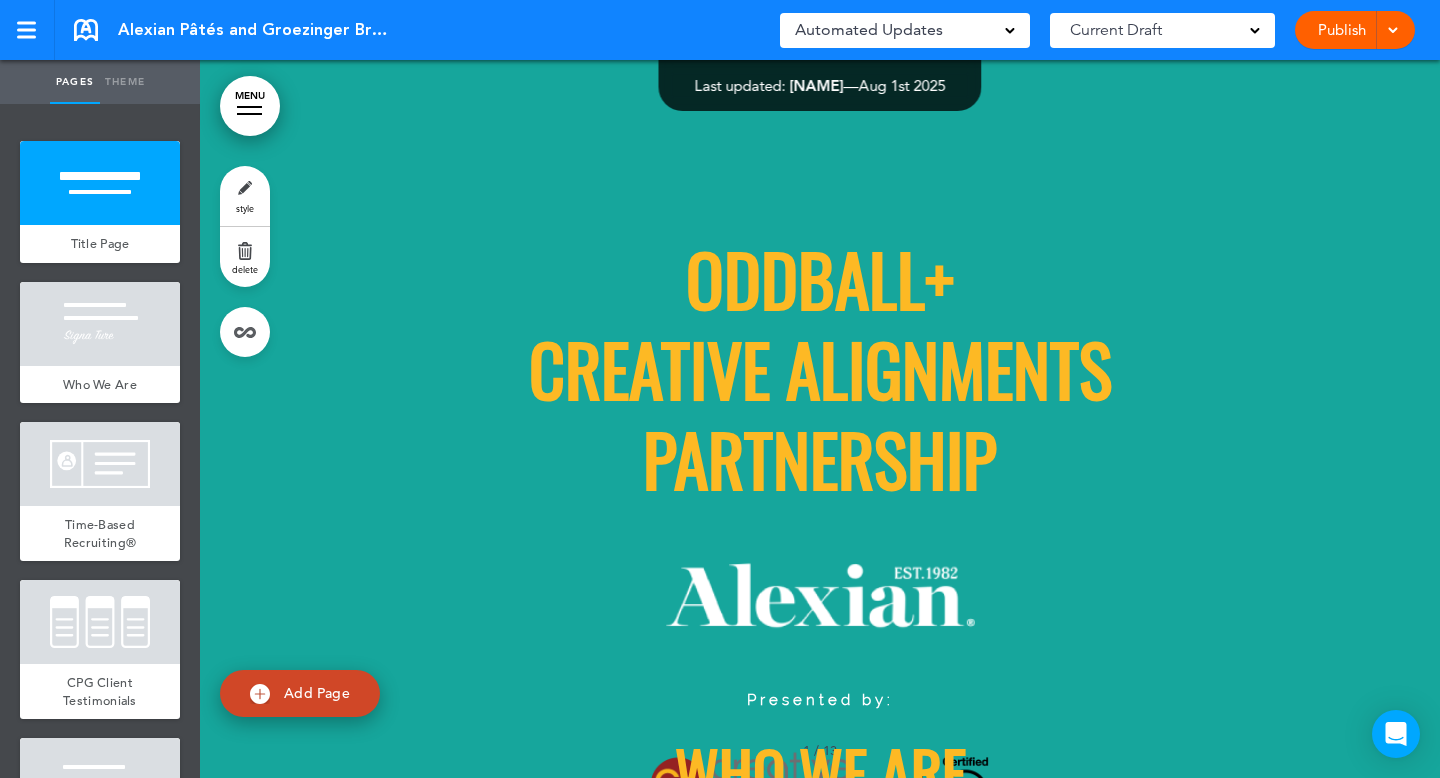 scroll, scrollTop: 0, scrollLeft: 0, axis: both 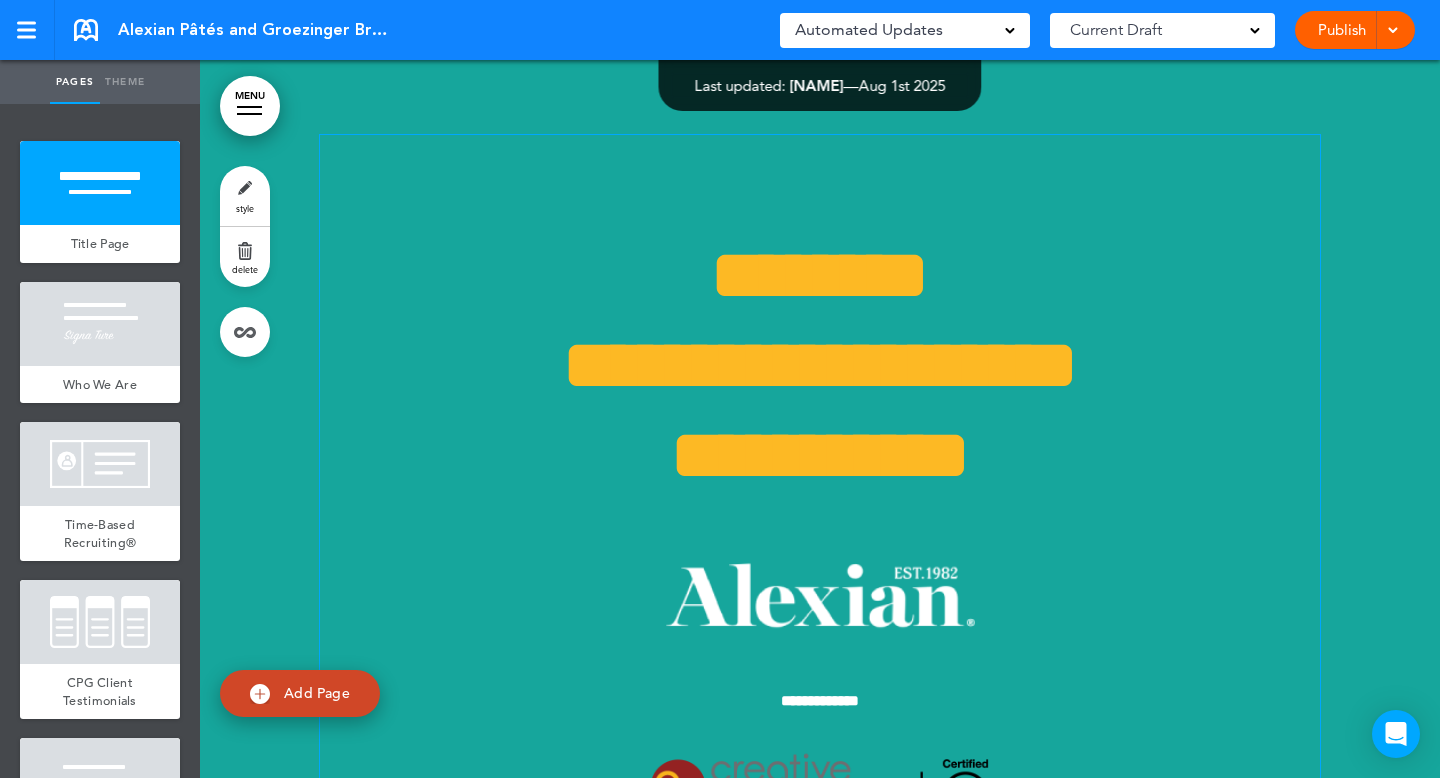 click on "********" at bounding box center [820, 275] 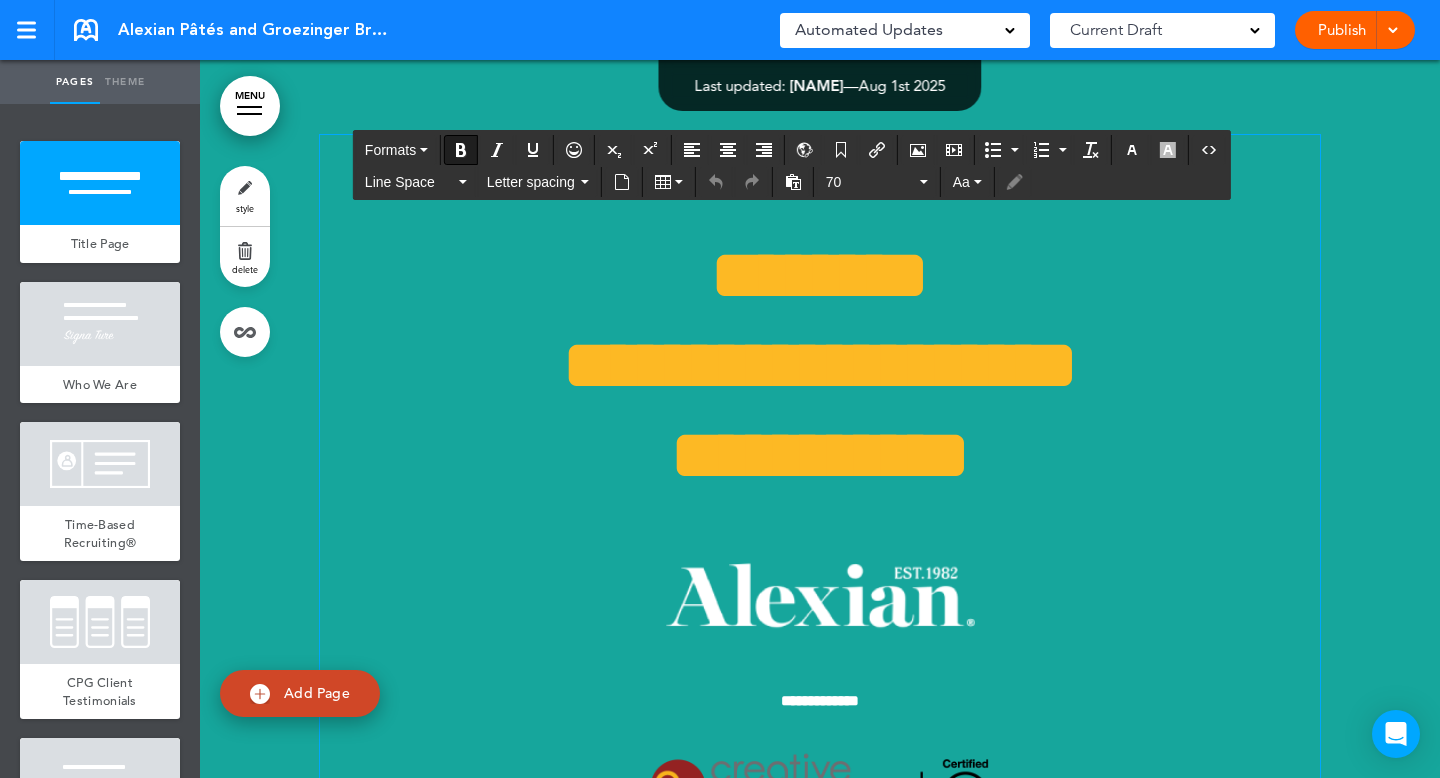 type 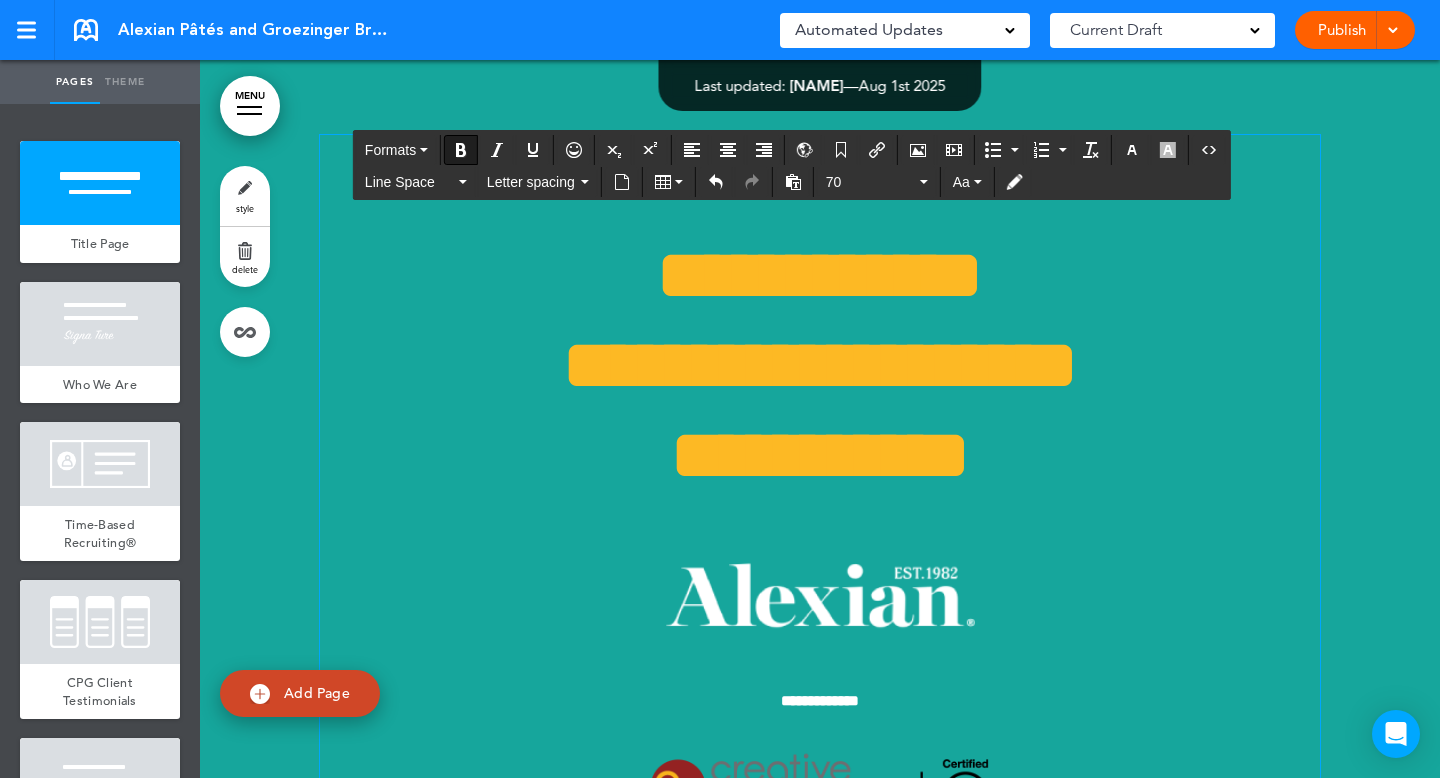scroll, scrollTop: 0, scrollLeft: 0, axis: both 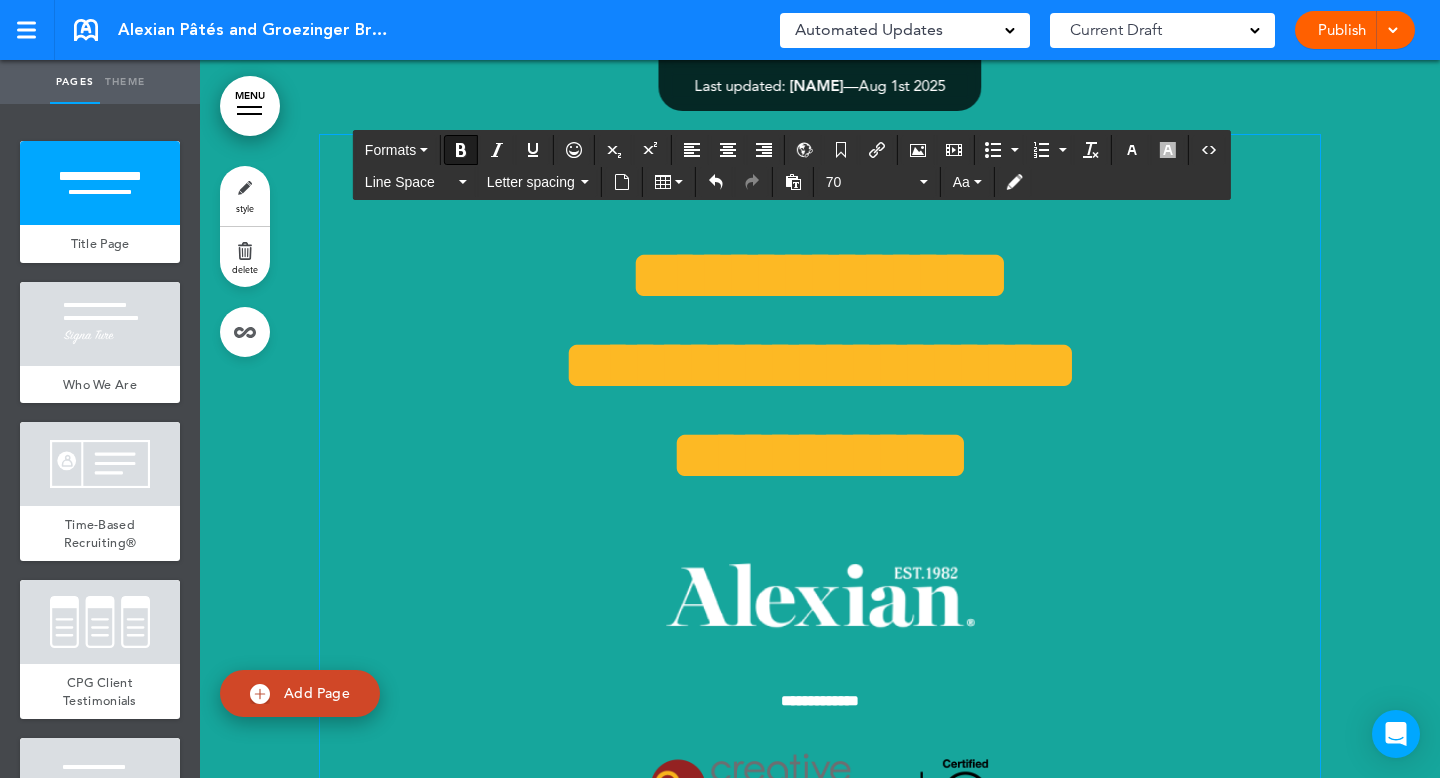 click at bounding box center (820, 601) 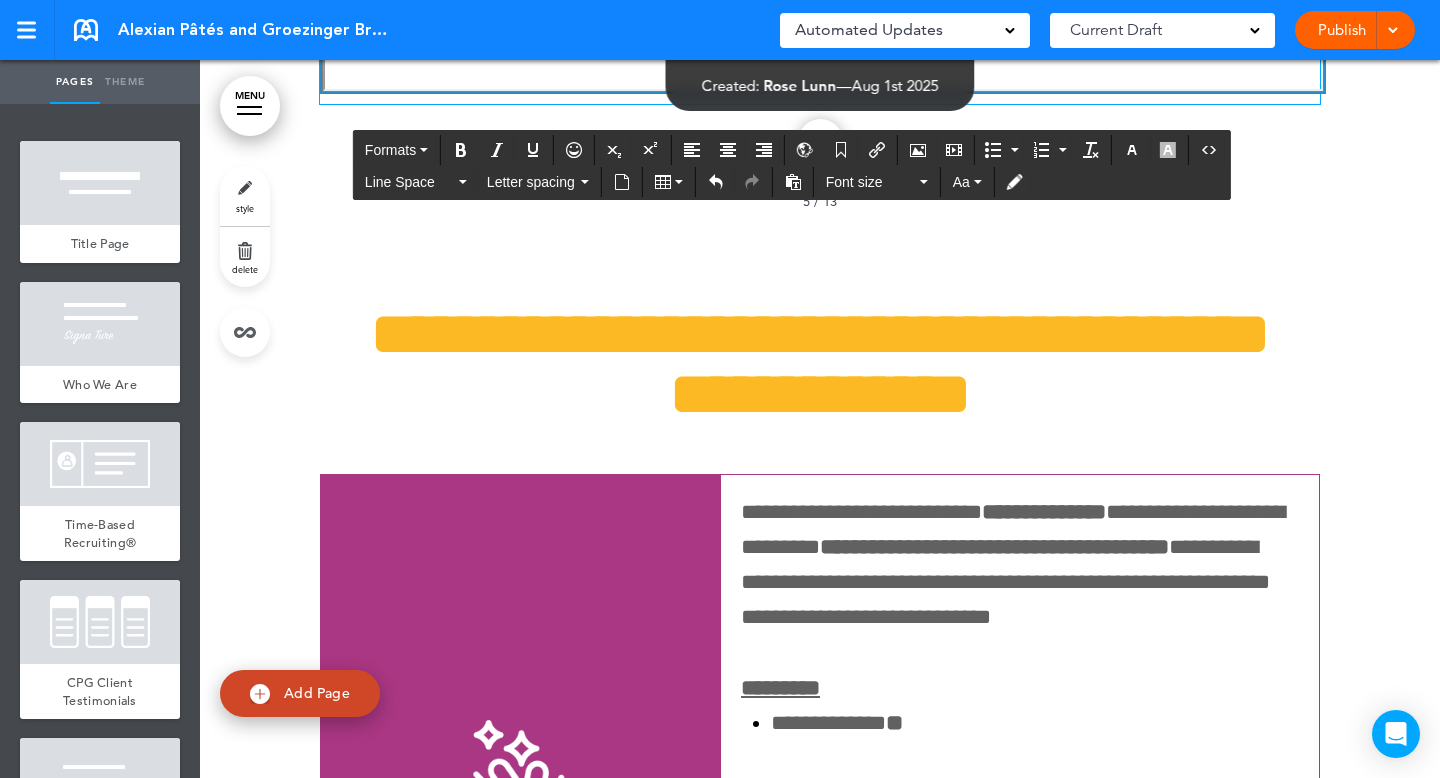 scroll, scrollTop: 5642, scrollLeft: 0, axis: vertical 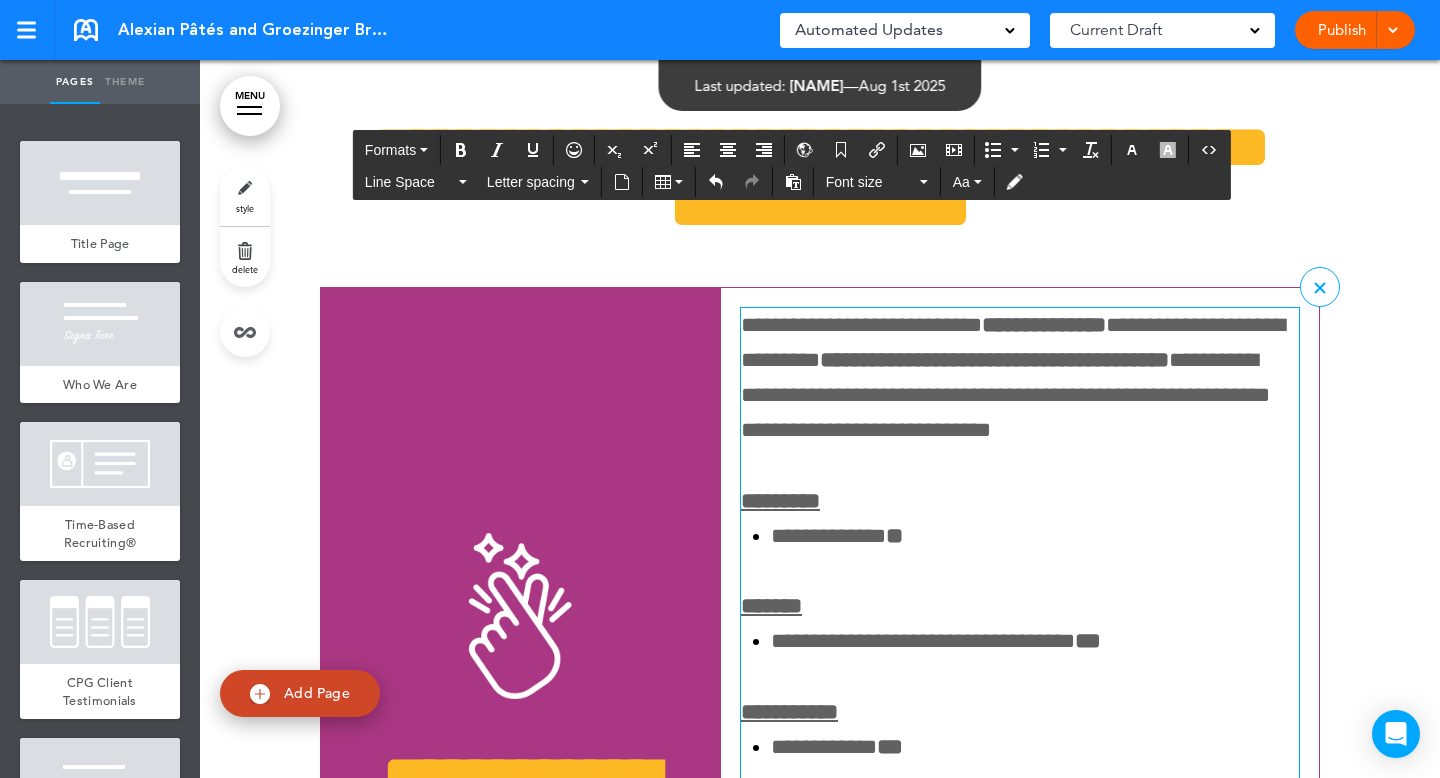 click on "**********" at bounding box center [1044, 325] 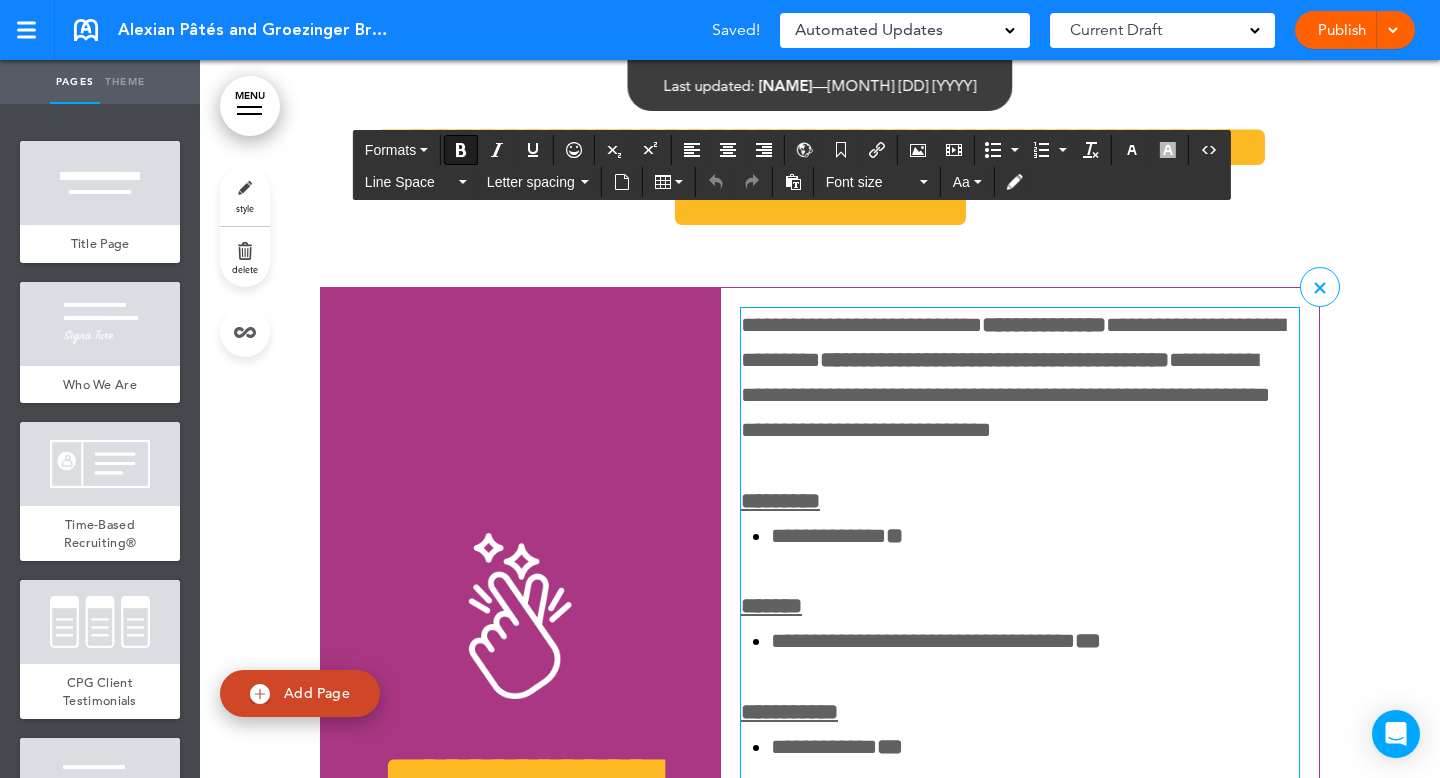 click on "**********" at bounding box center (1044, 325) 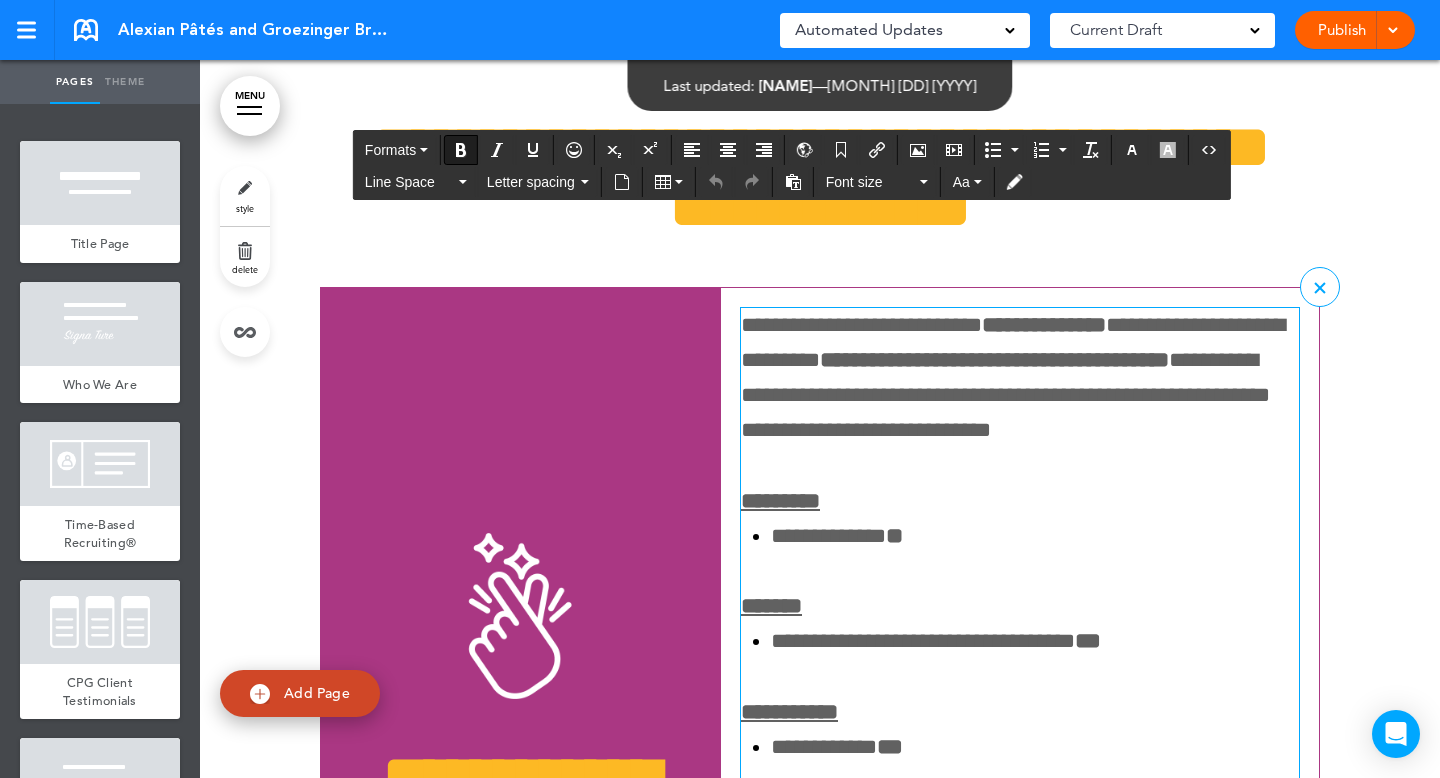 type 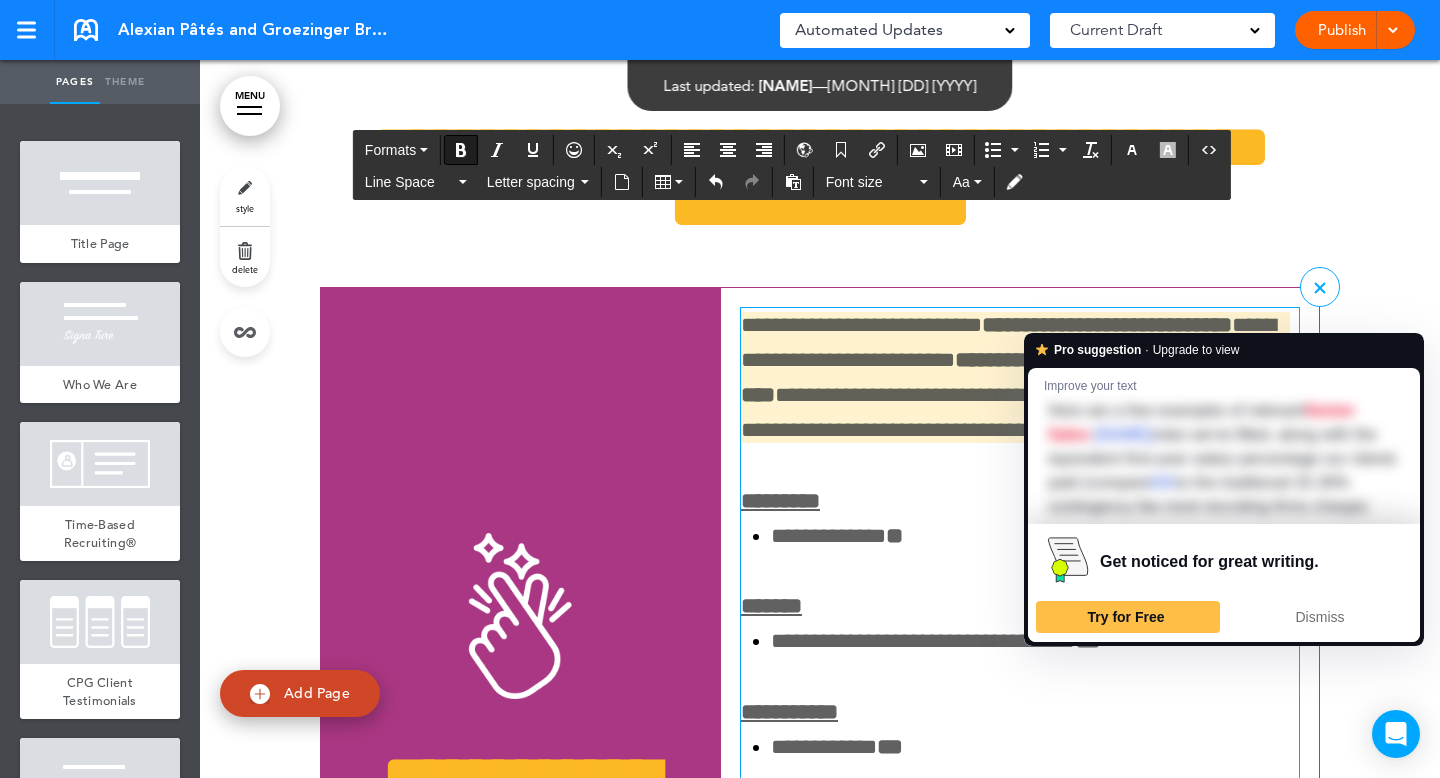 click on "**********" at bounding box center [1107, 325] 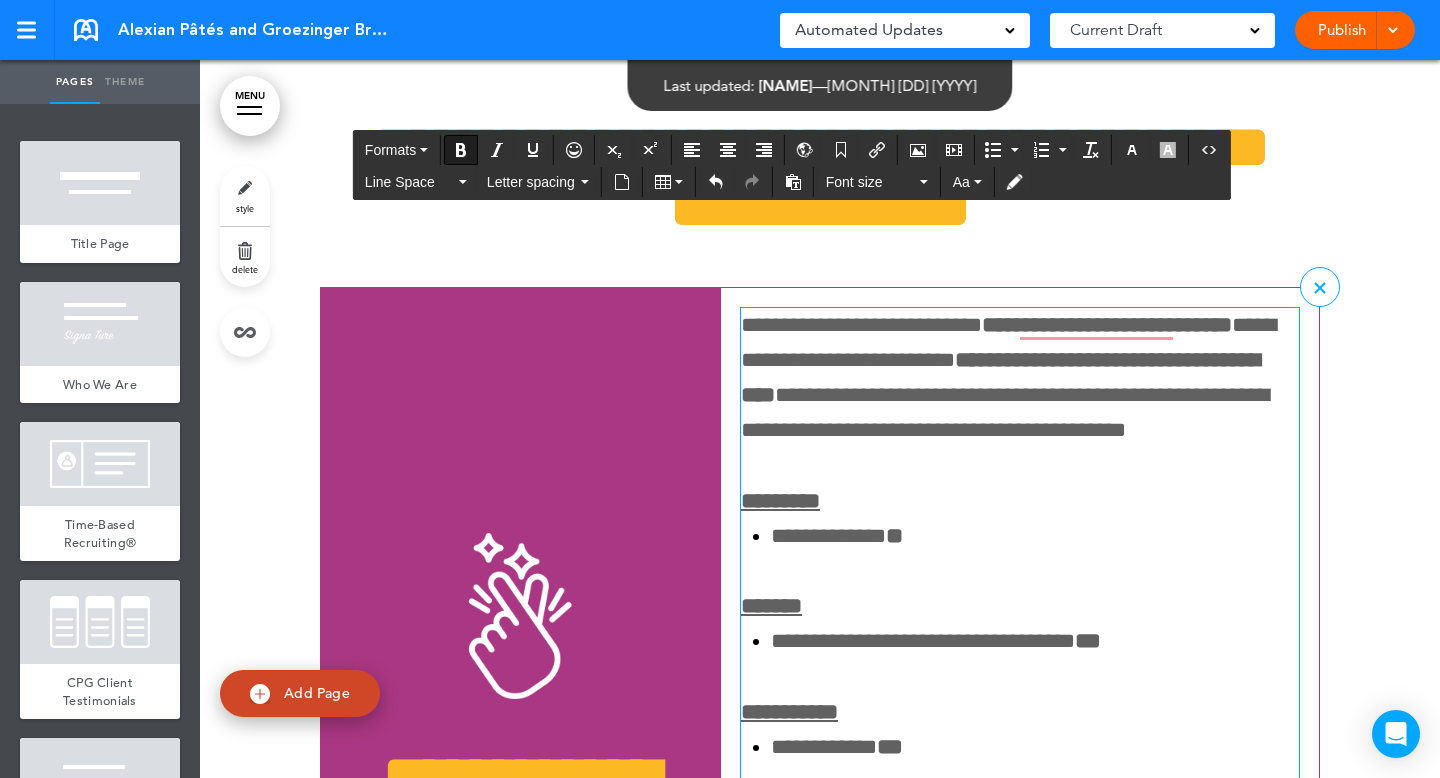 click on "**********" at bounding box center (1107, 325) 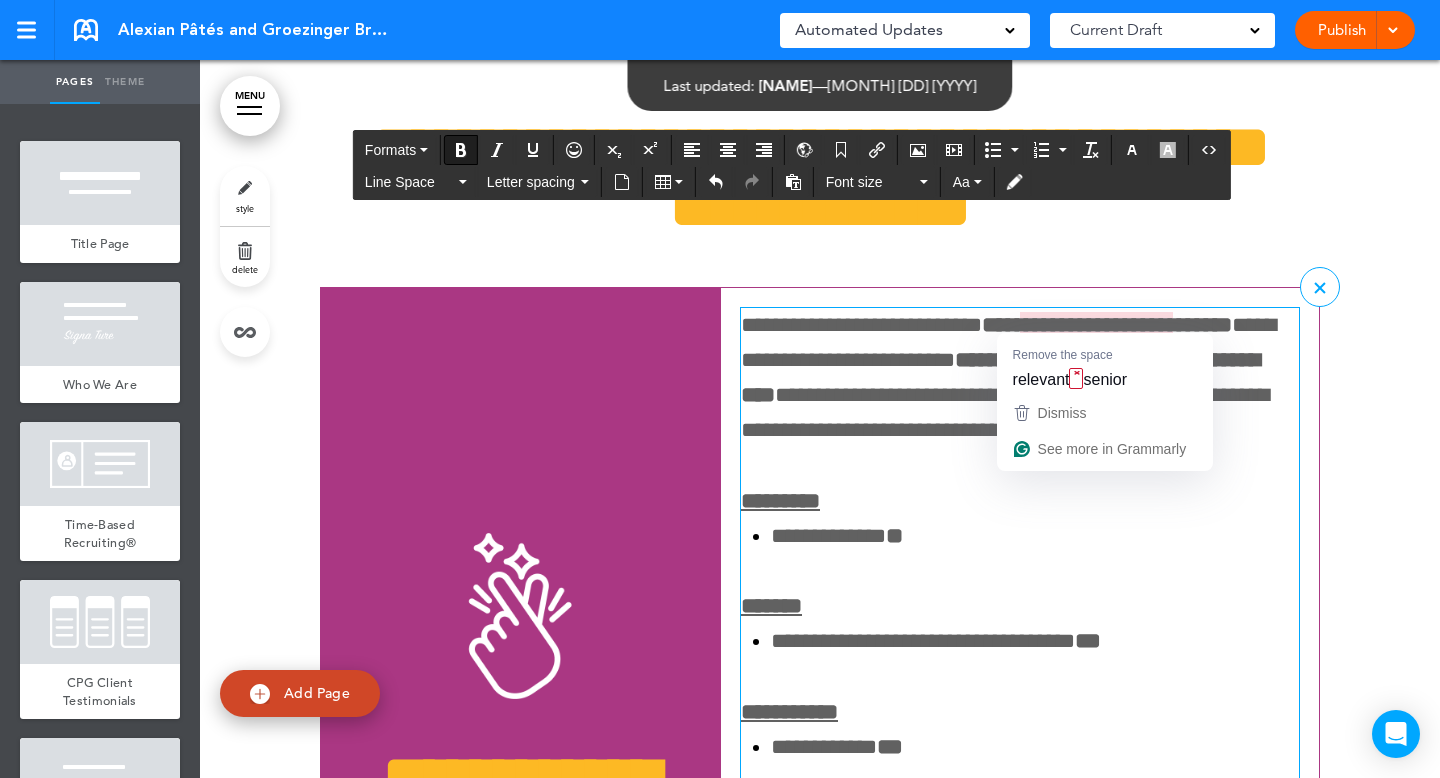 click on "**********" at bounding box center [1107, 325] 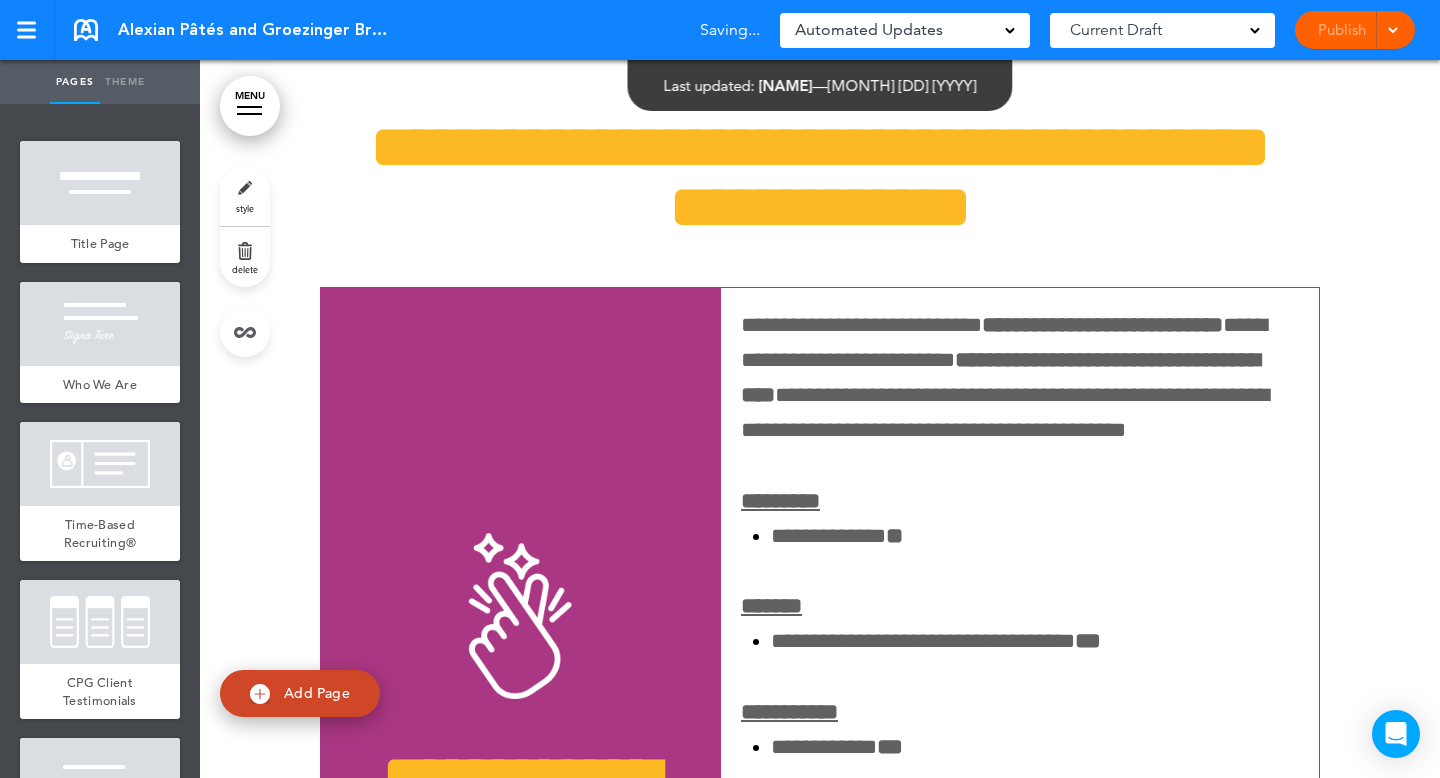 click on "Publish
Publish
Preview Draft" at bounding box center [1355, 30] 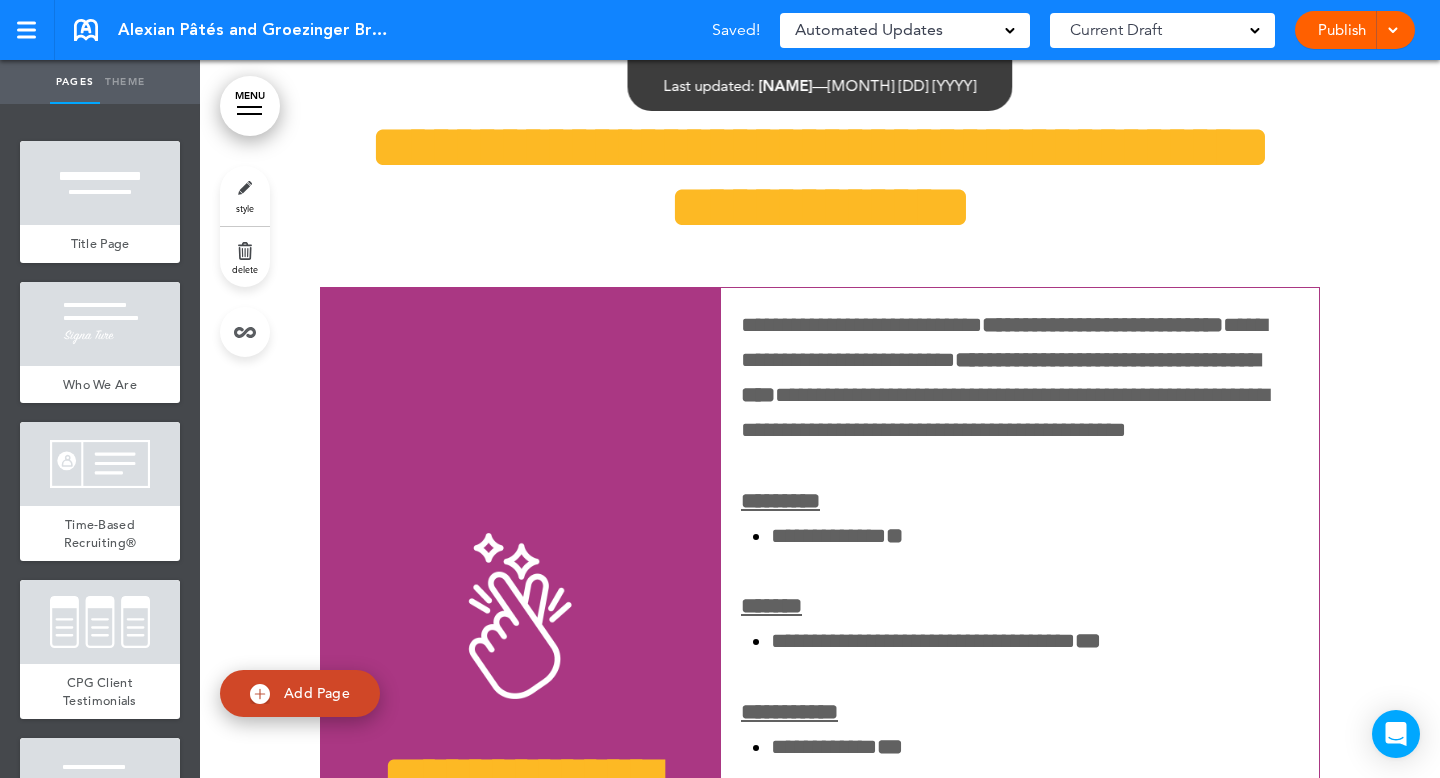 click on "Publish" at bounding box center [1341, 30] 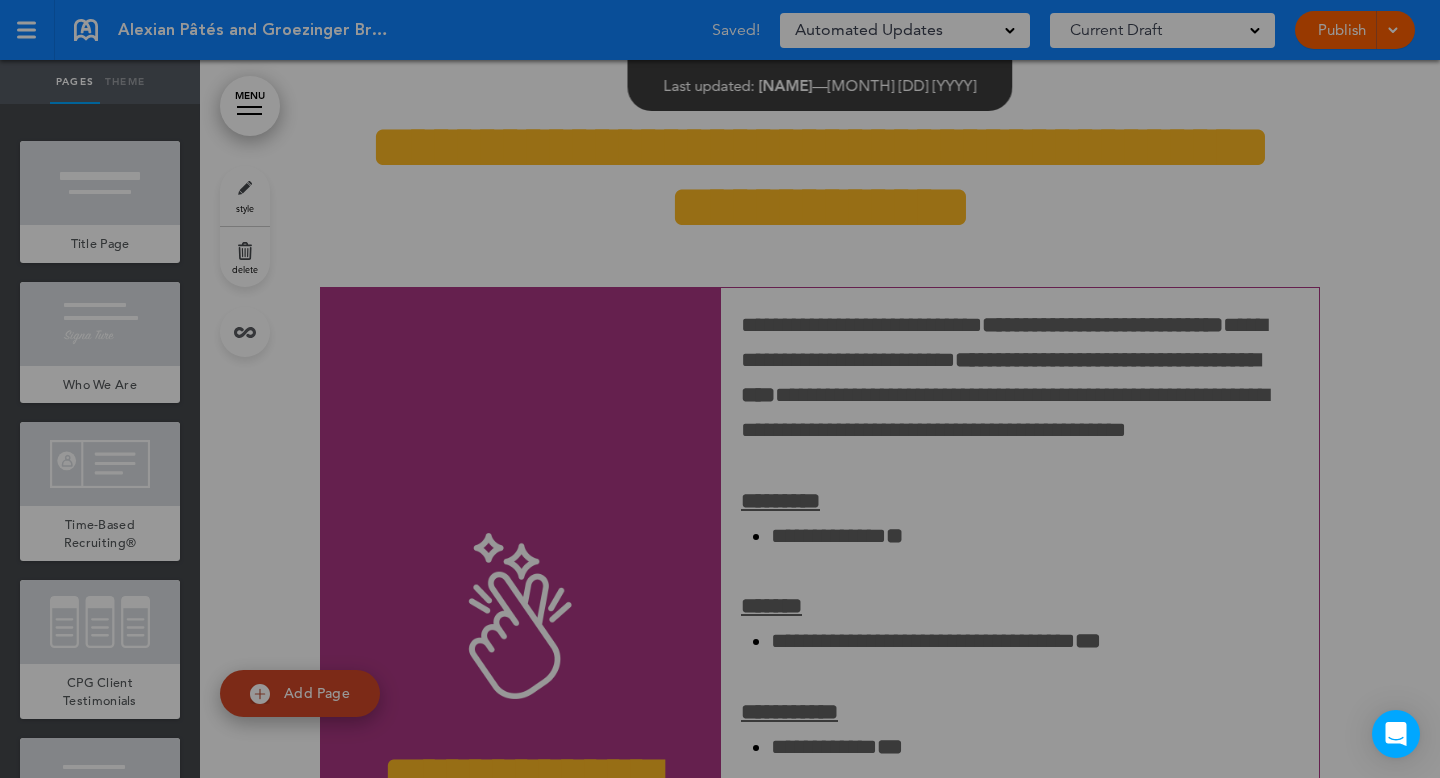 scroll, scrollTop: 0, scrollLeft: 0, axis: both 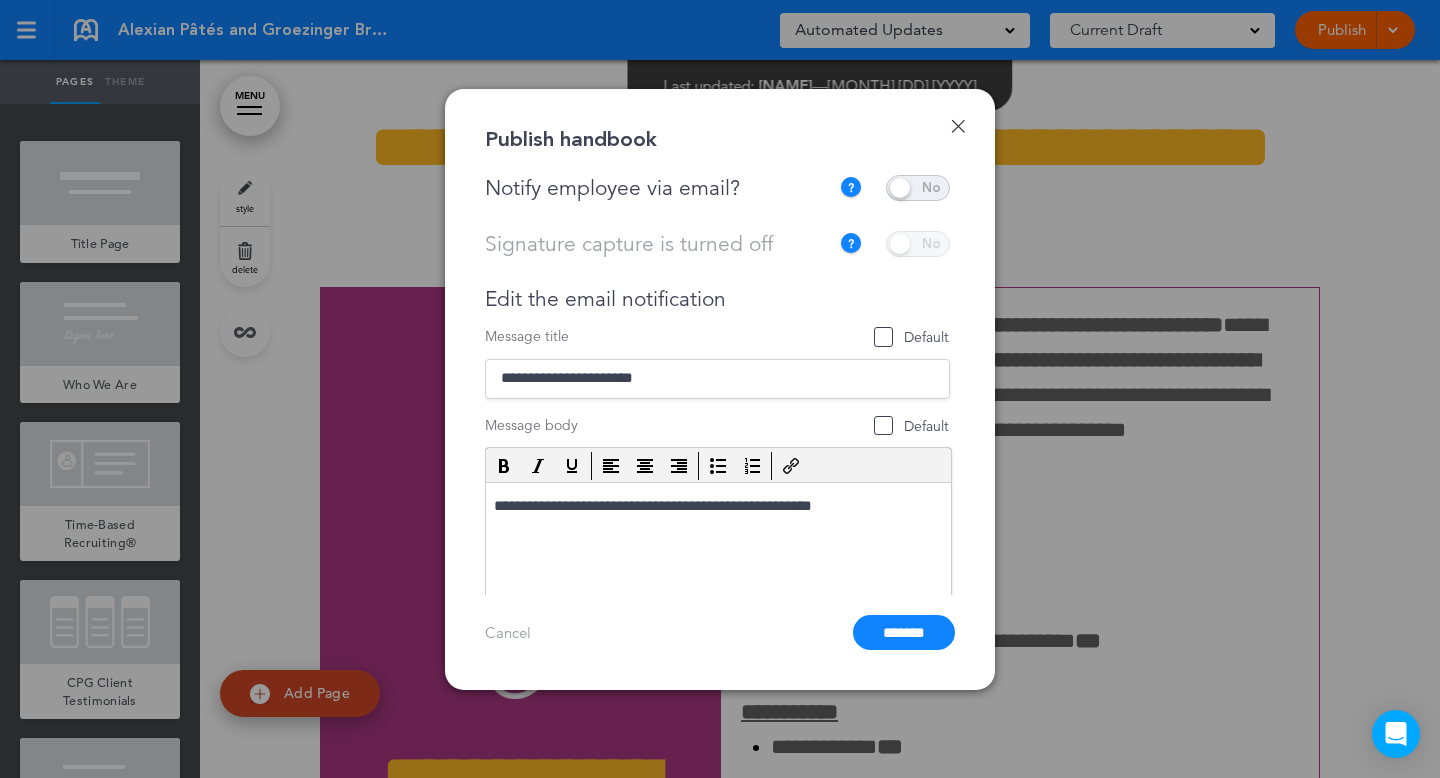 click at bounding box center [918, 188] 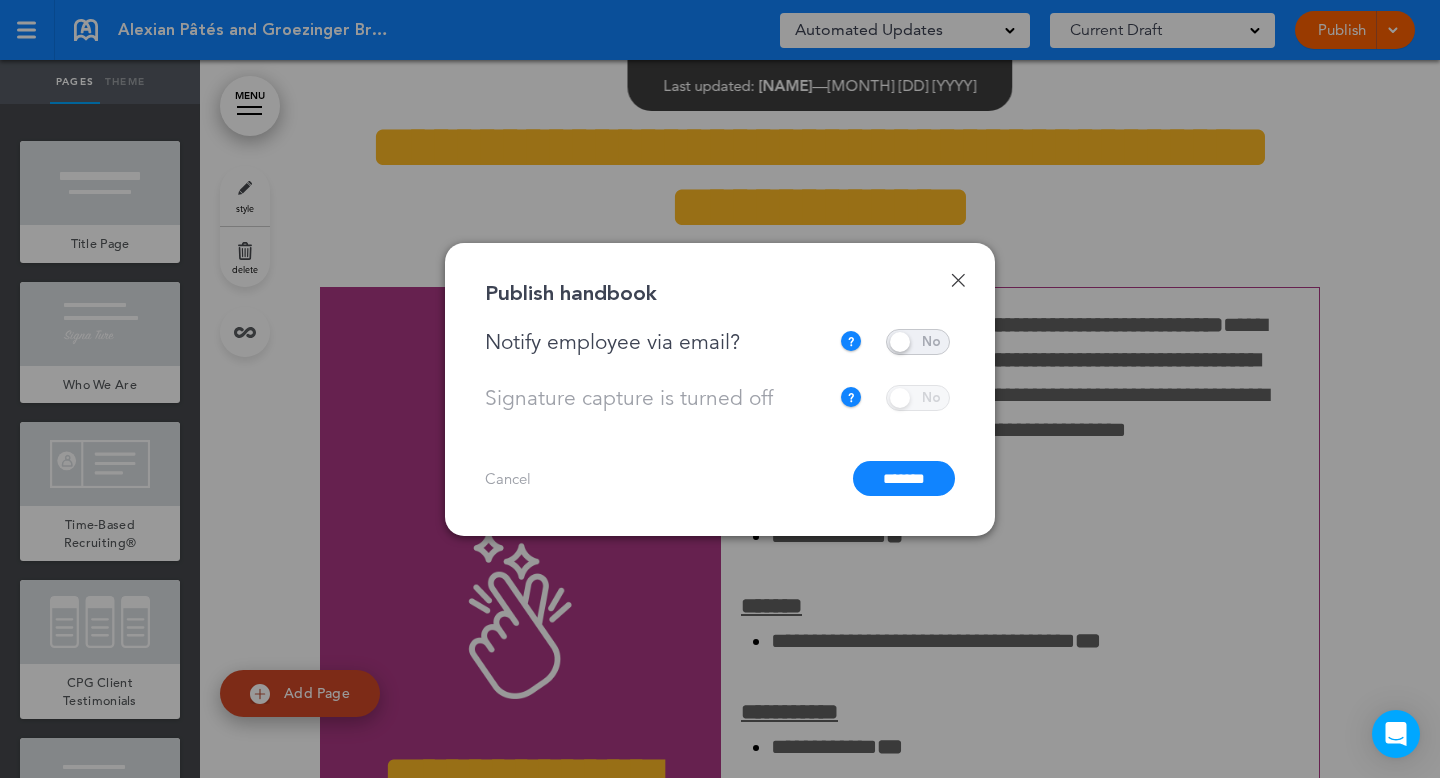 click on "*******" at bounding box center (904, 478) 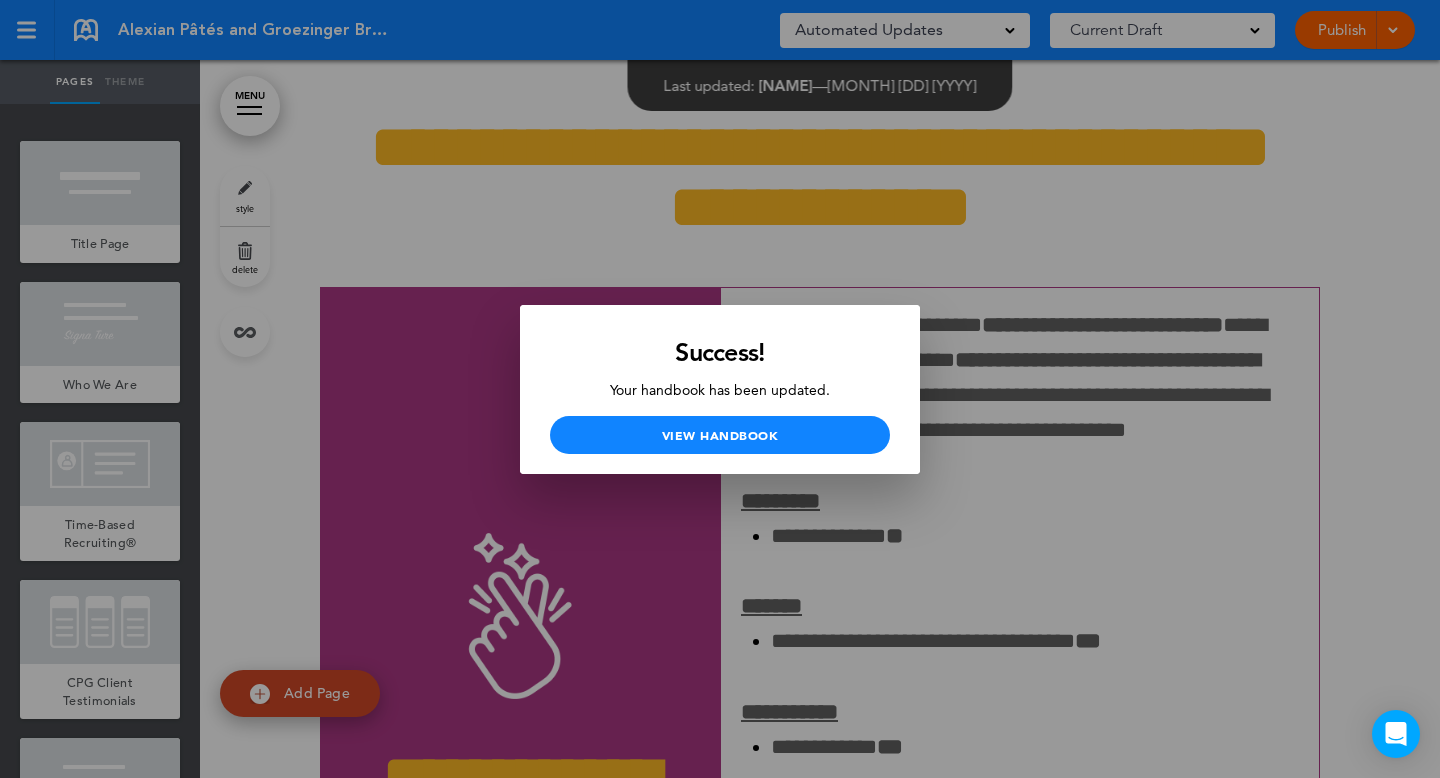click at bounding box center (720, 389) 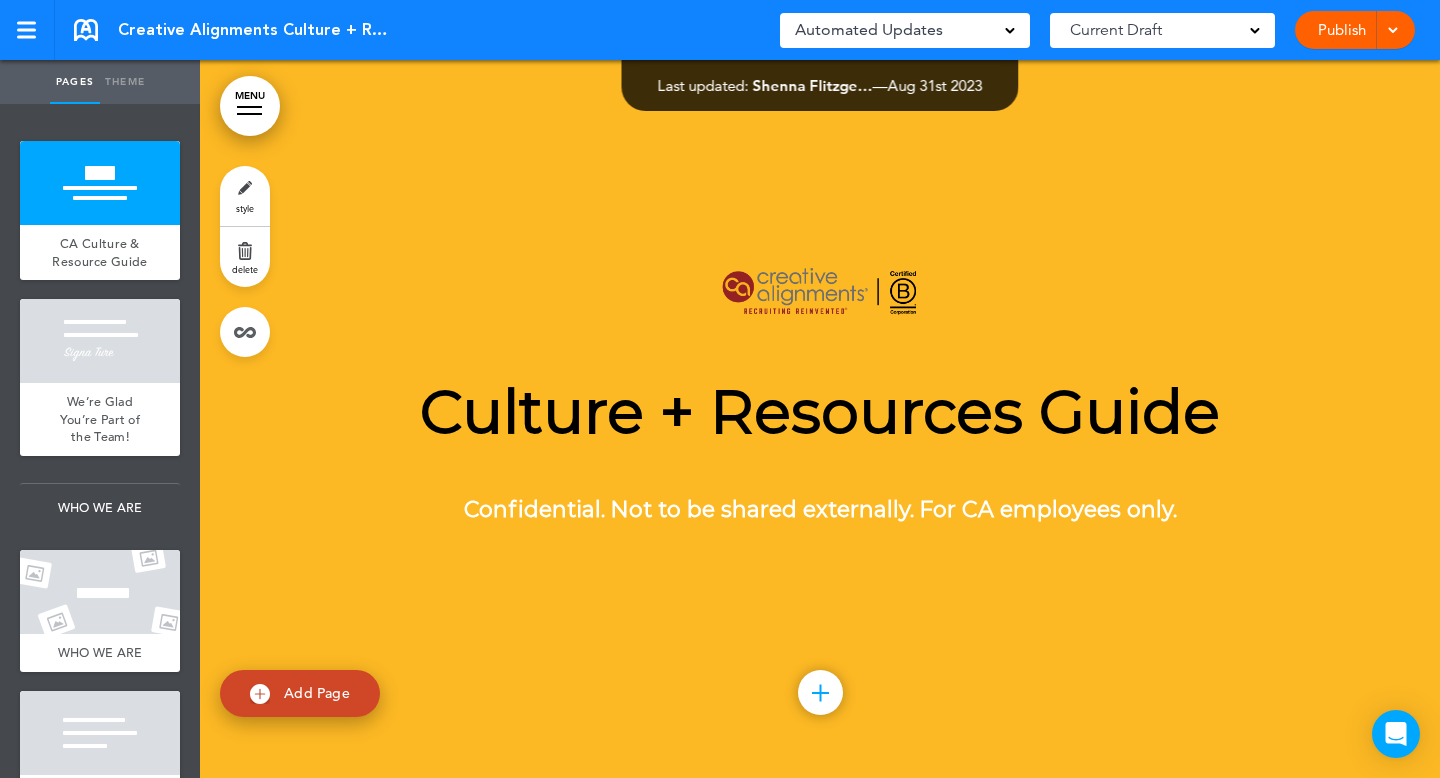 scroll, scrollTop: 0, scrollLeft: 0, axis: both 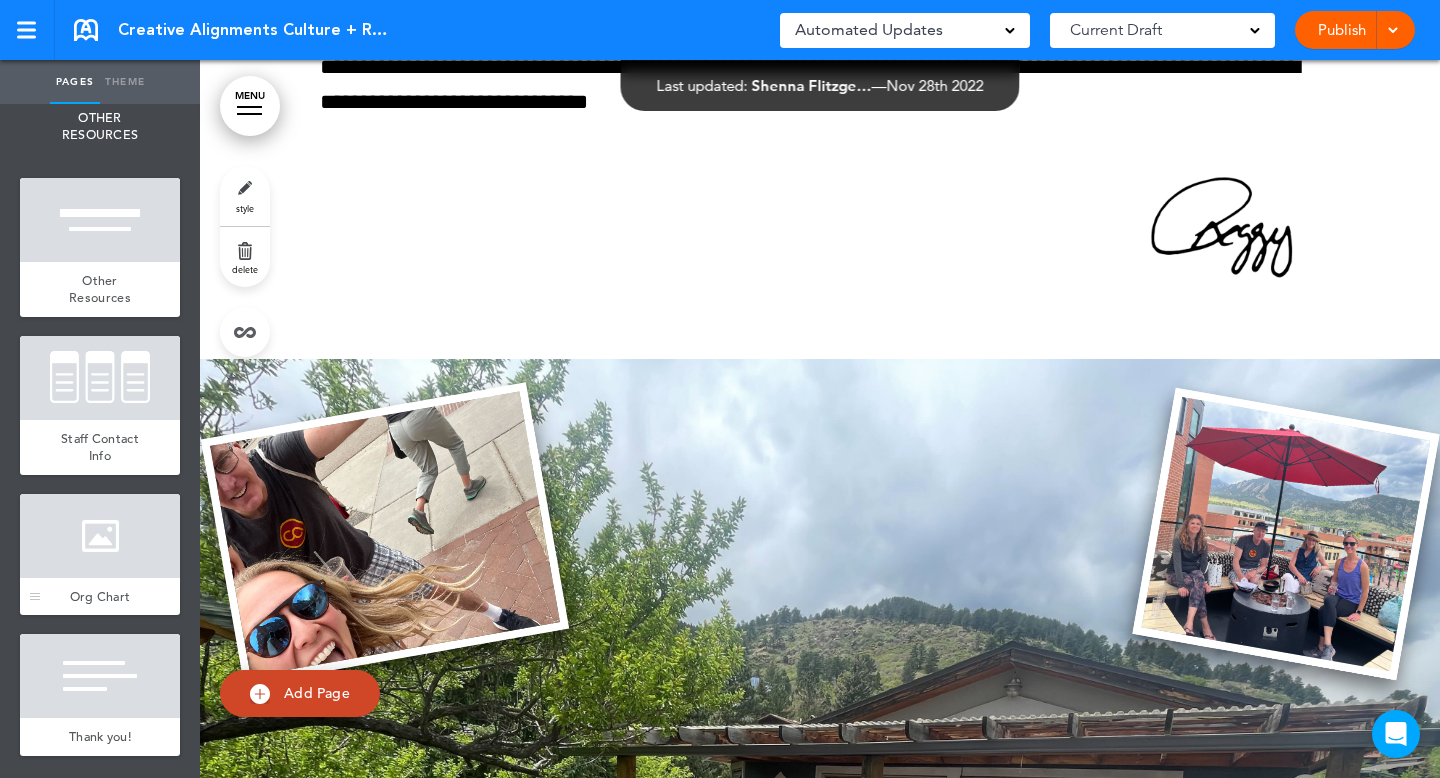 click at bounding box center [100, 536] 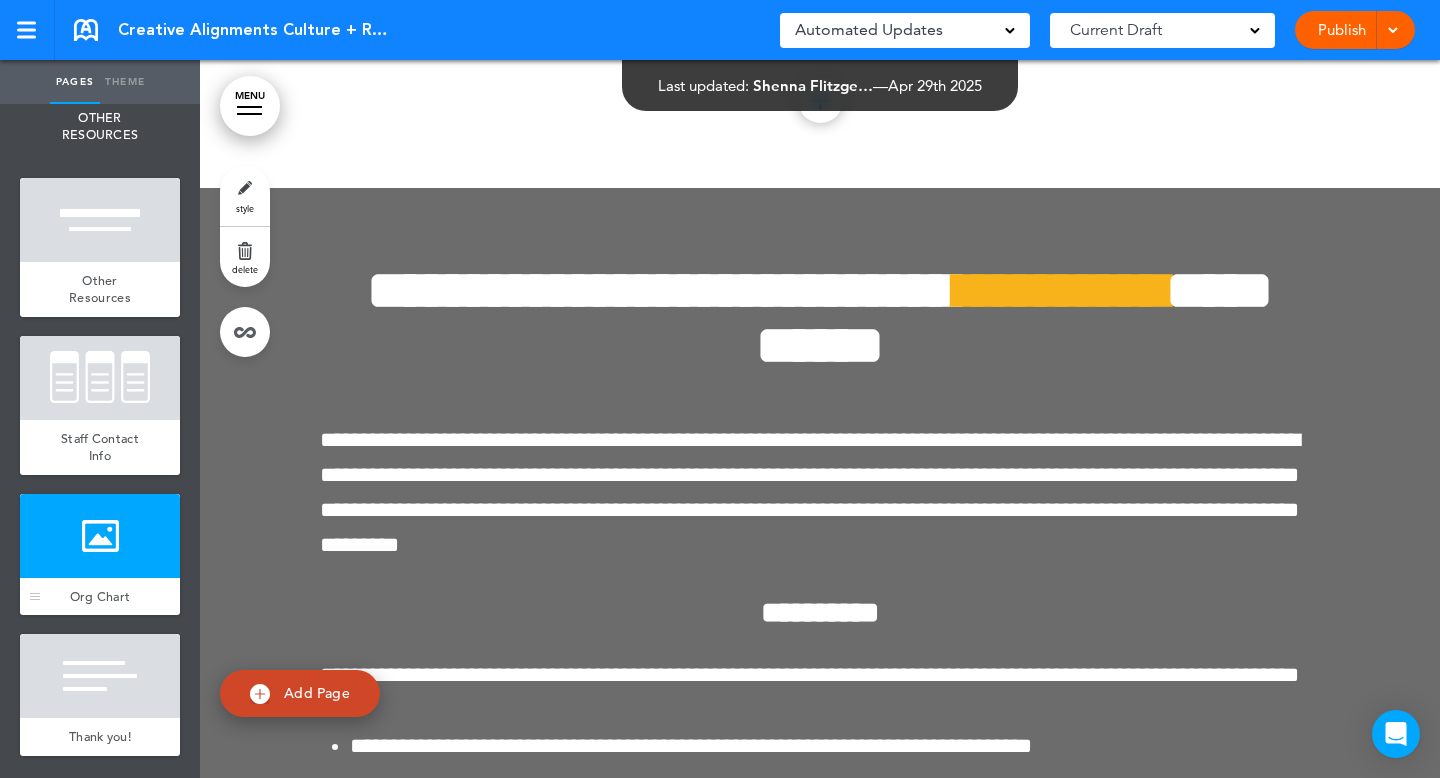 scroll, scrollTop: 83733, scrollLeft: 0, axis: vertical 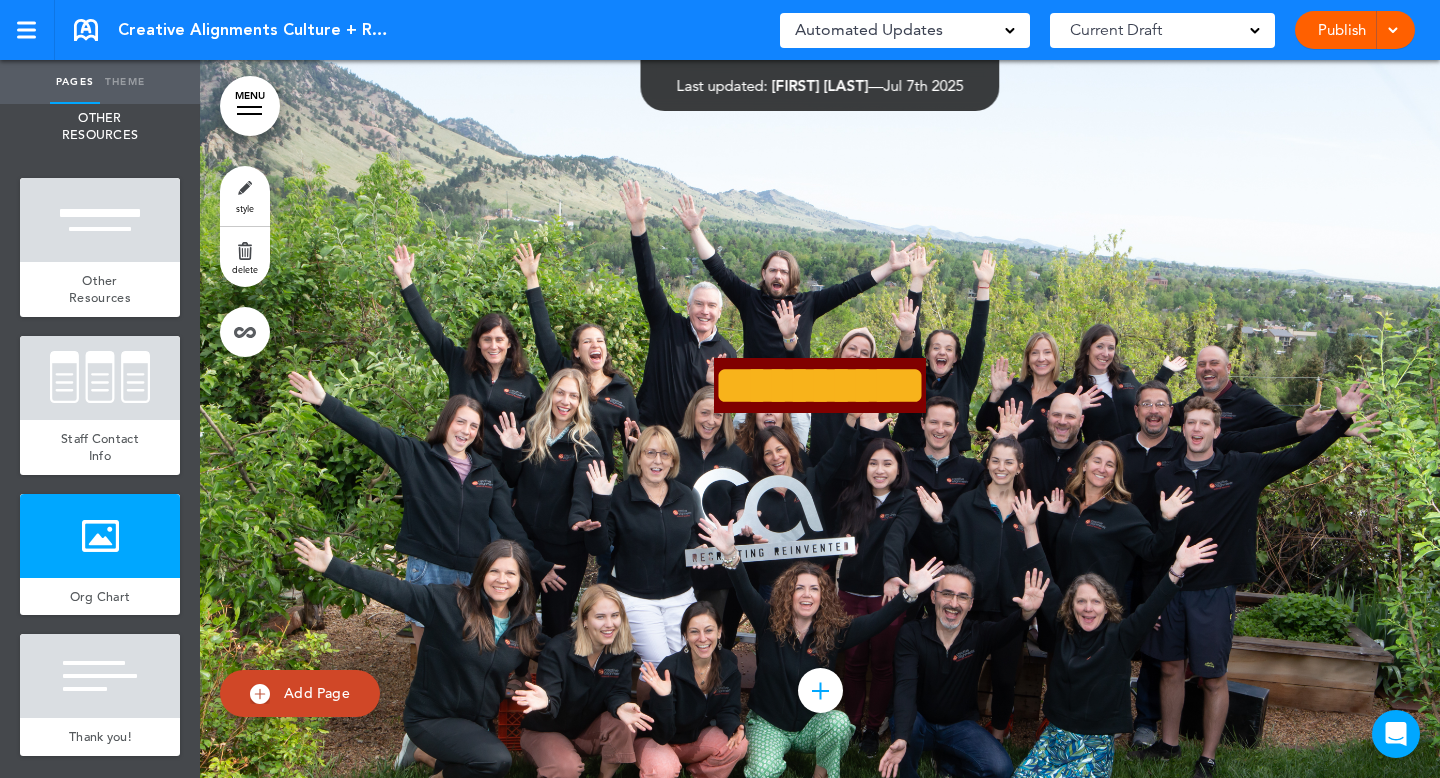 click at bounding box center [820, -302] 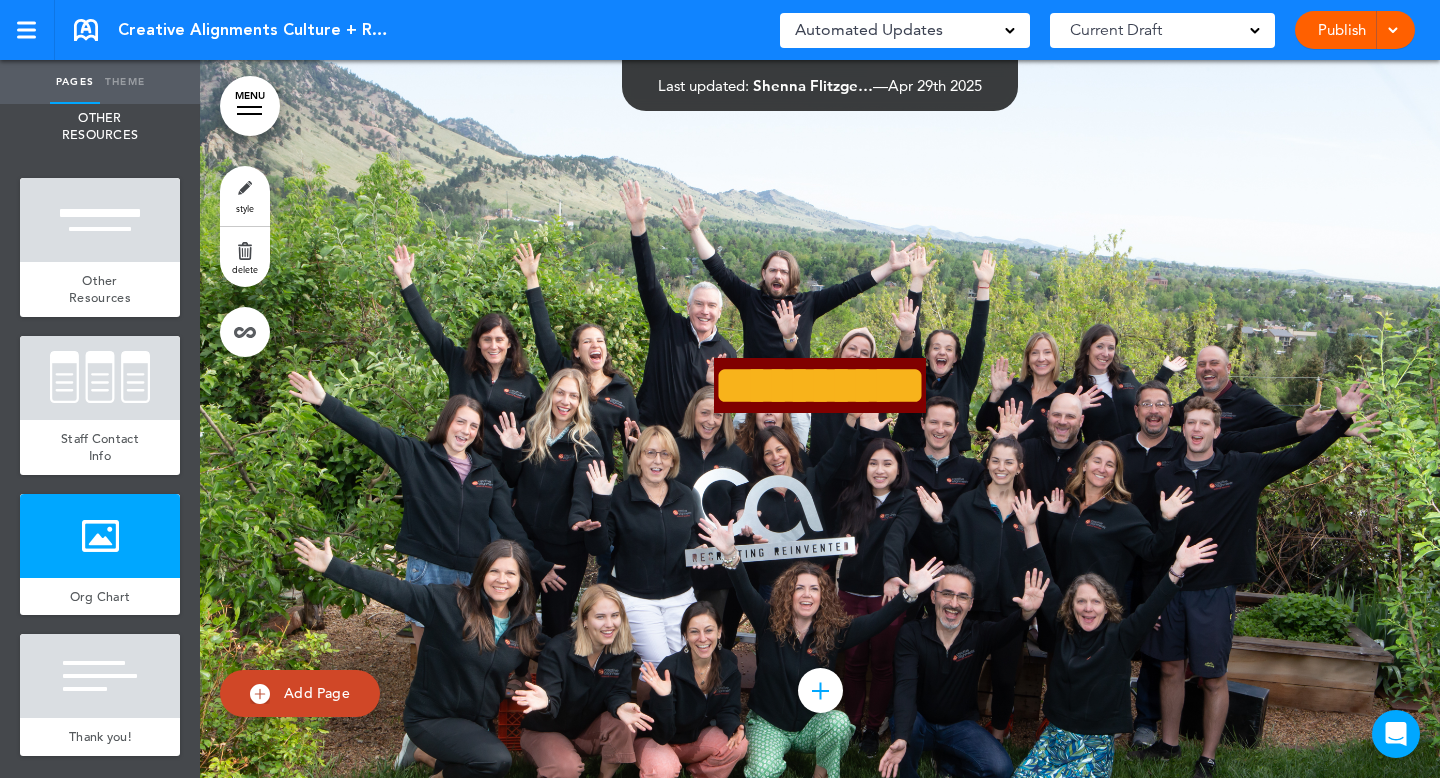 click at bounding box center [820, -302] 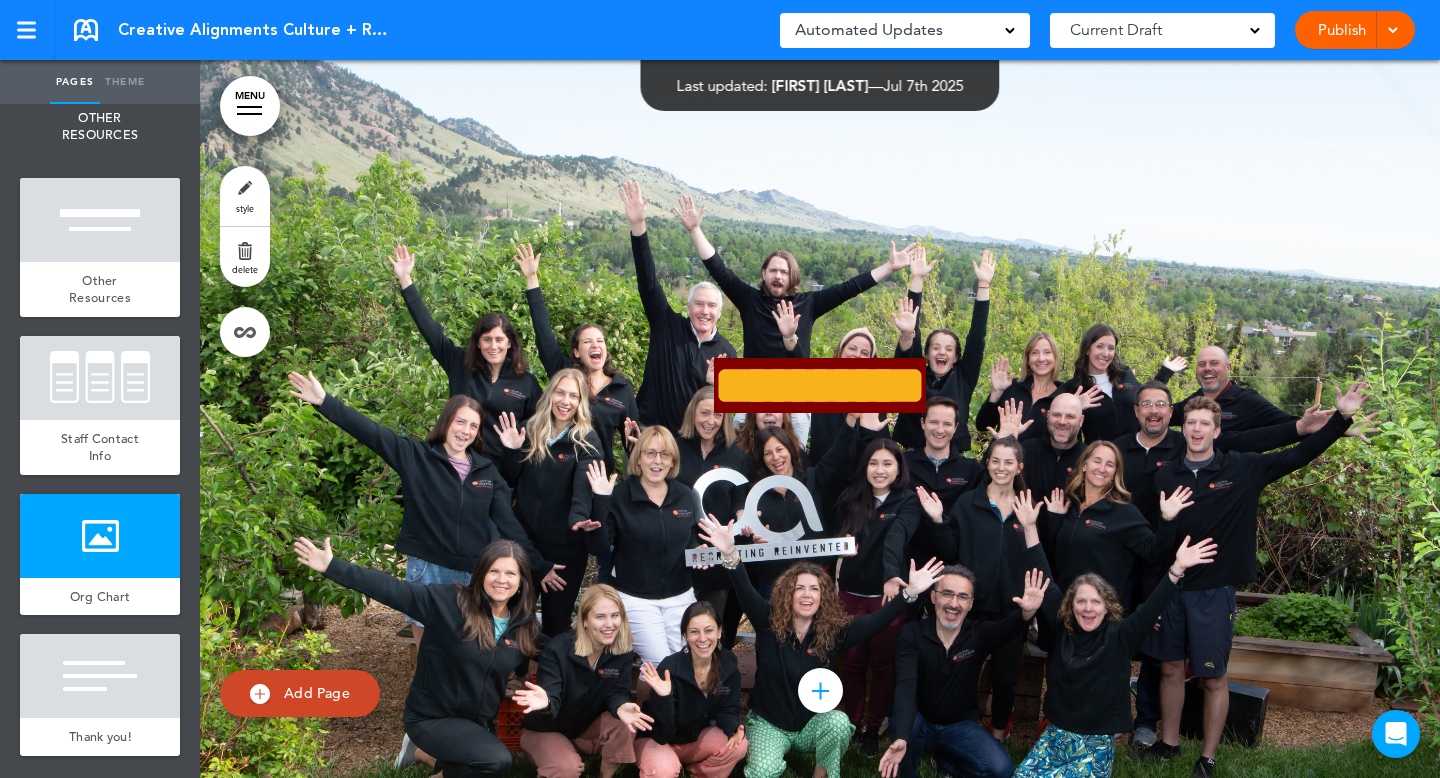 scroll, scrollTop: 83948, scrollLeft: 0, axis: vertical 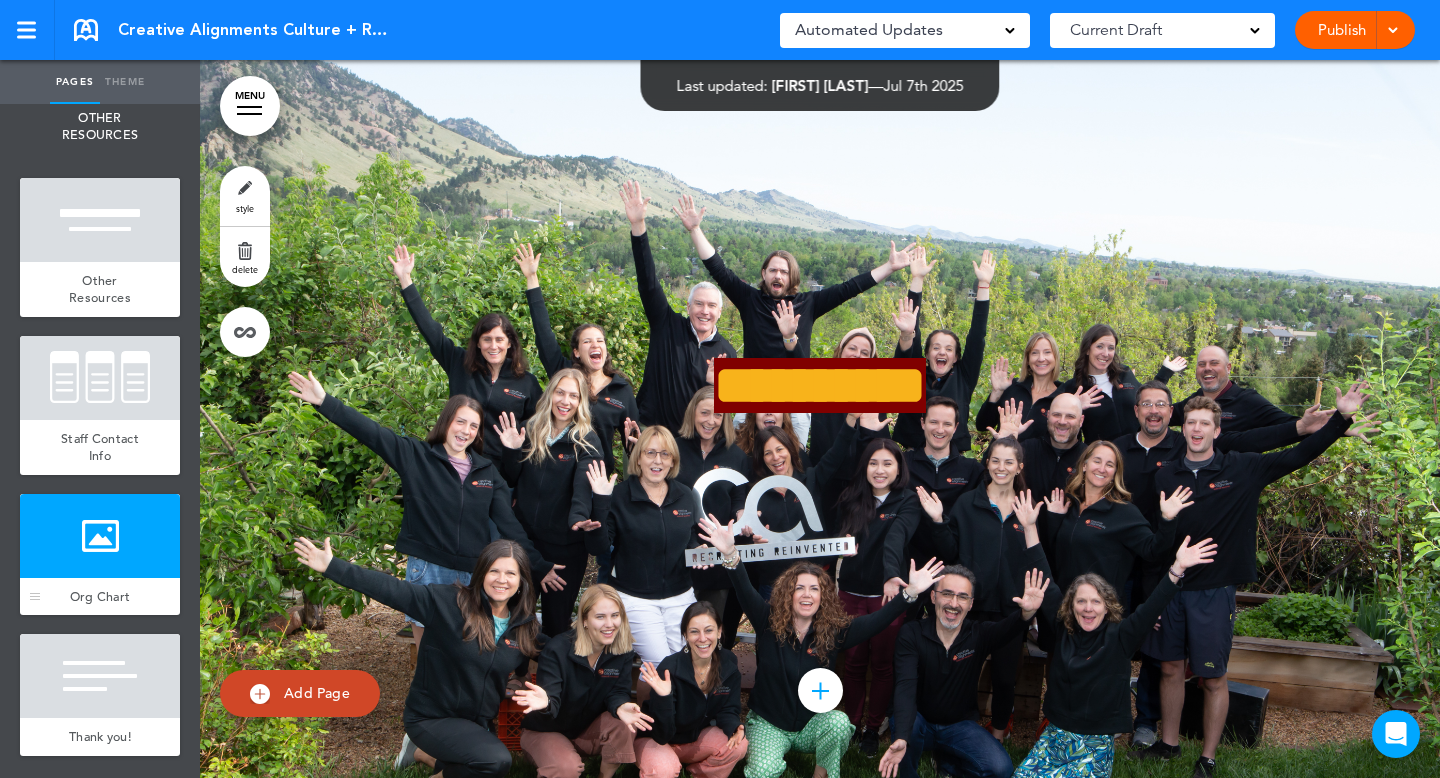 click on "Org Chart" at bounding box center (100, 597) 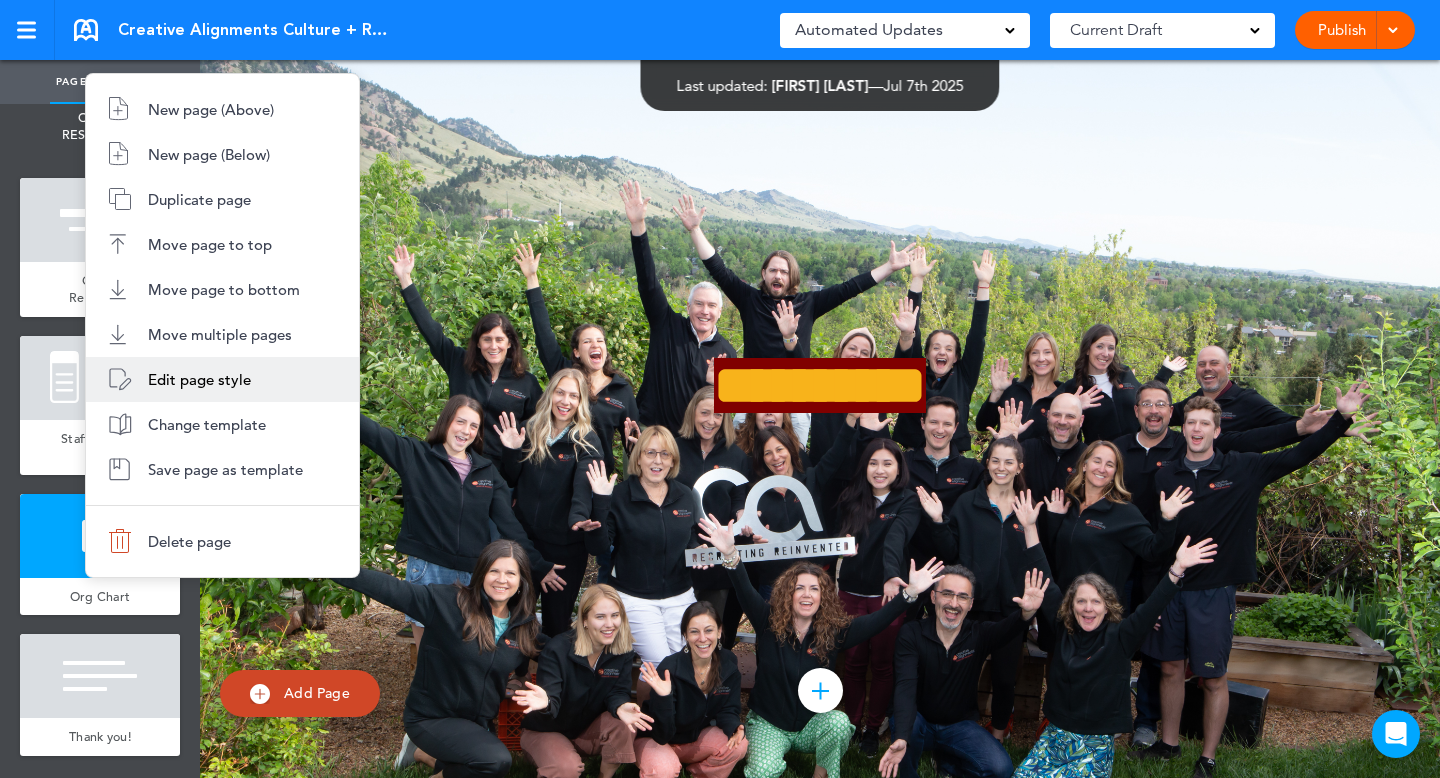click on "Edit page style" at bounding box center (199, 379) 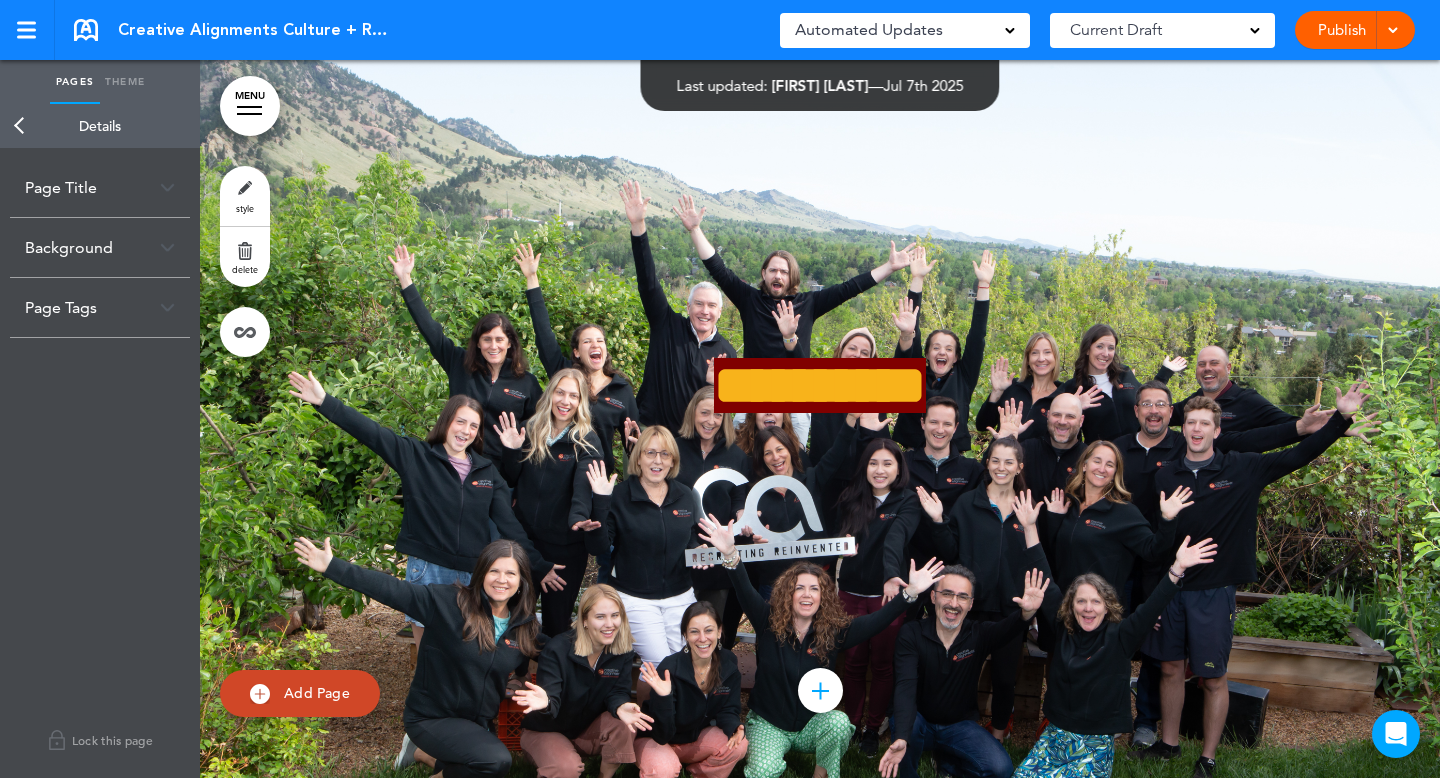 click at bounding box center [820, -302] 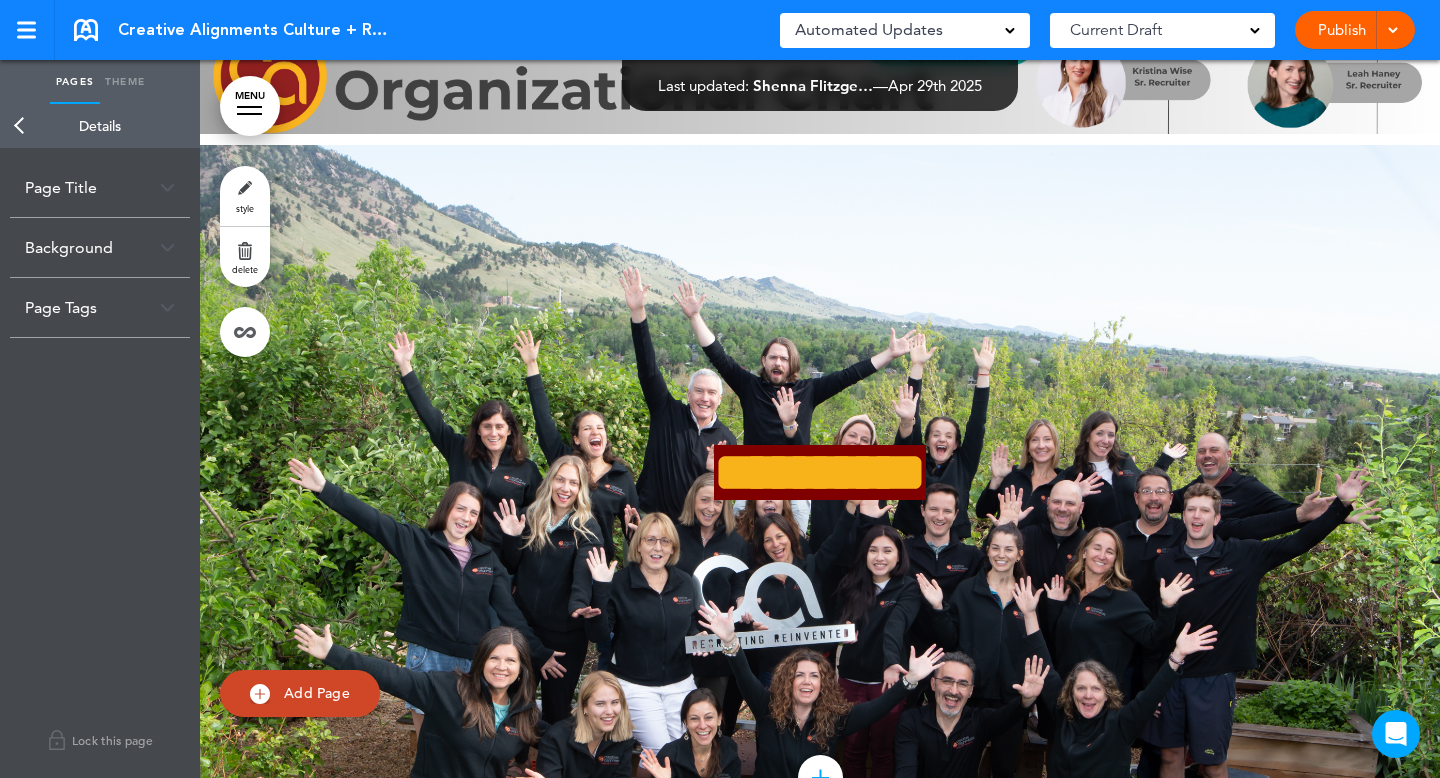 scroll, scrollTop: 83804, scrollLeft: 0, axis: vertical 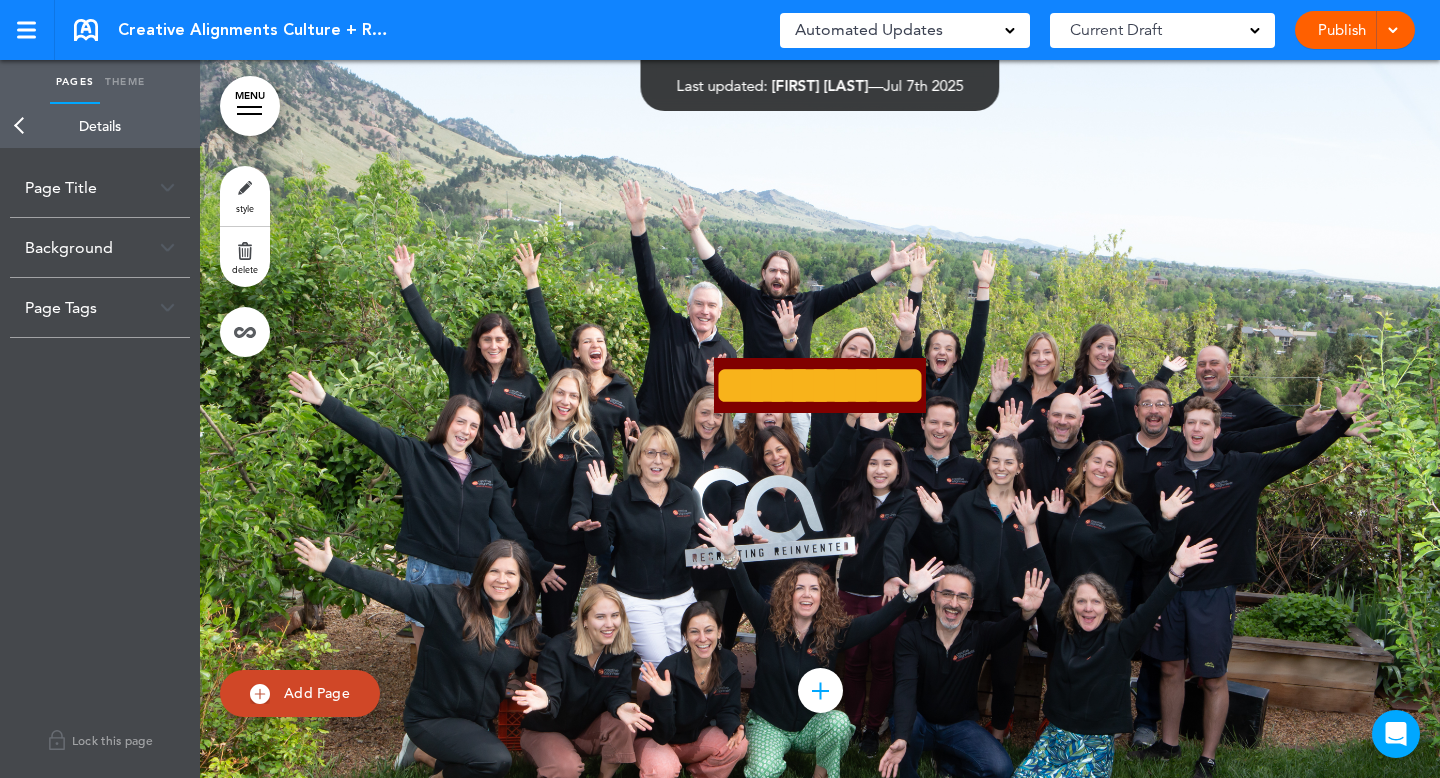 click at bounding box center [820, -302] 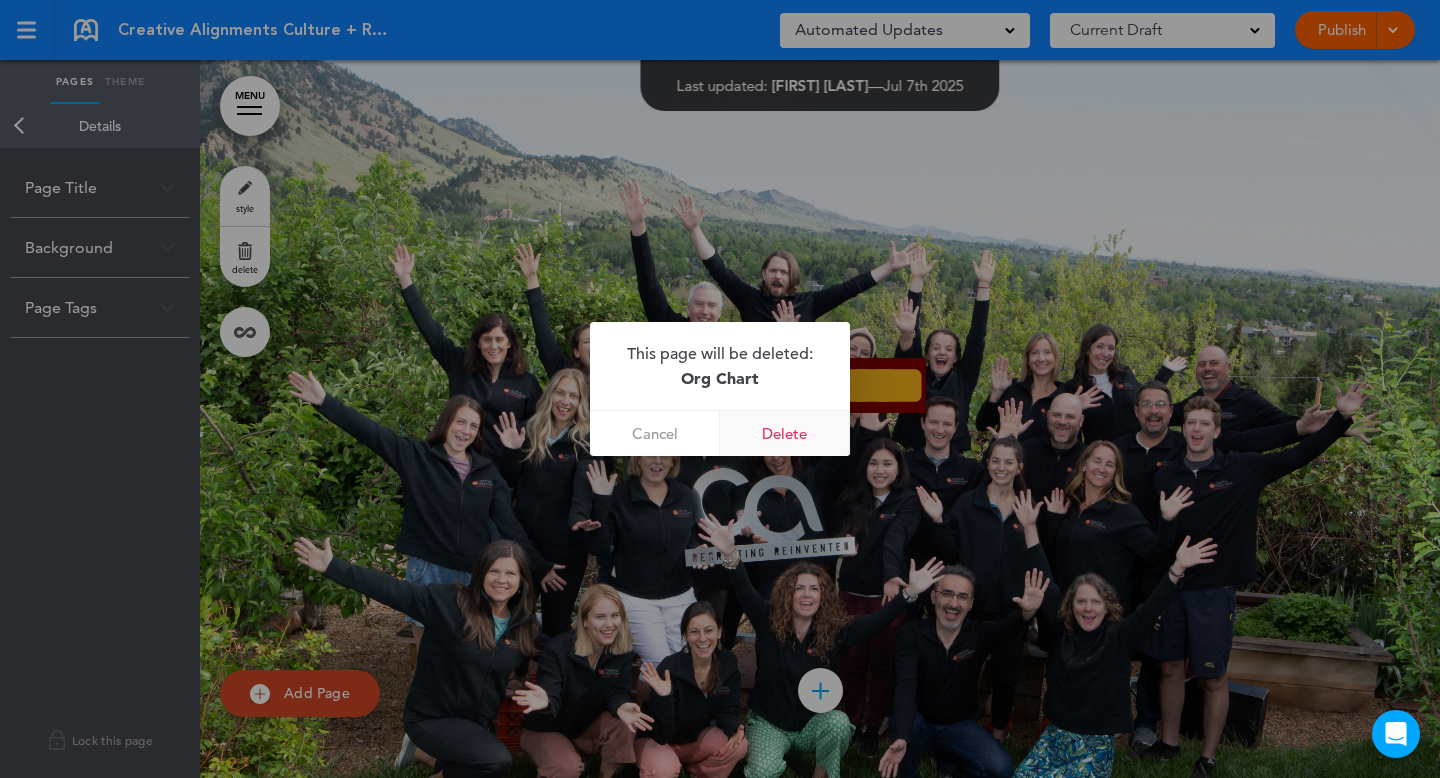 click on "Delete" at bounding box center [785, 433] 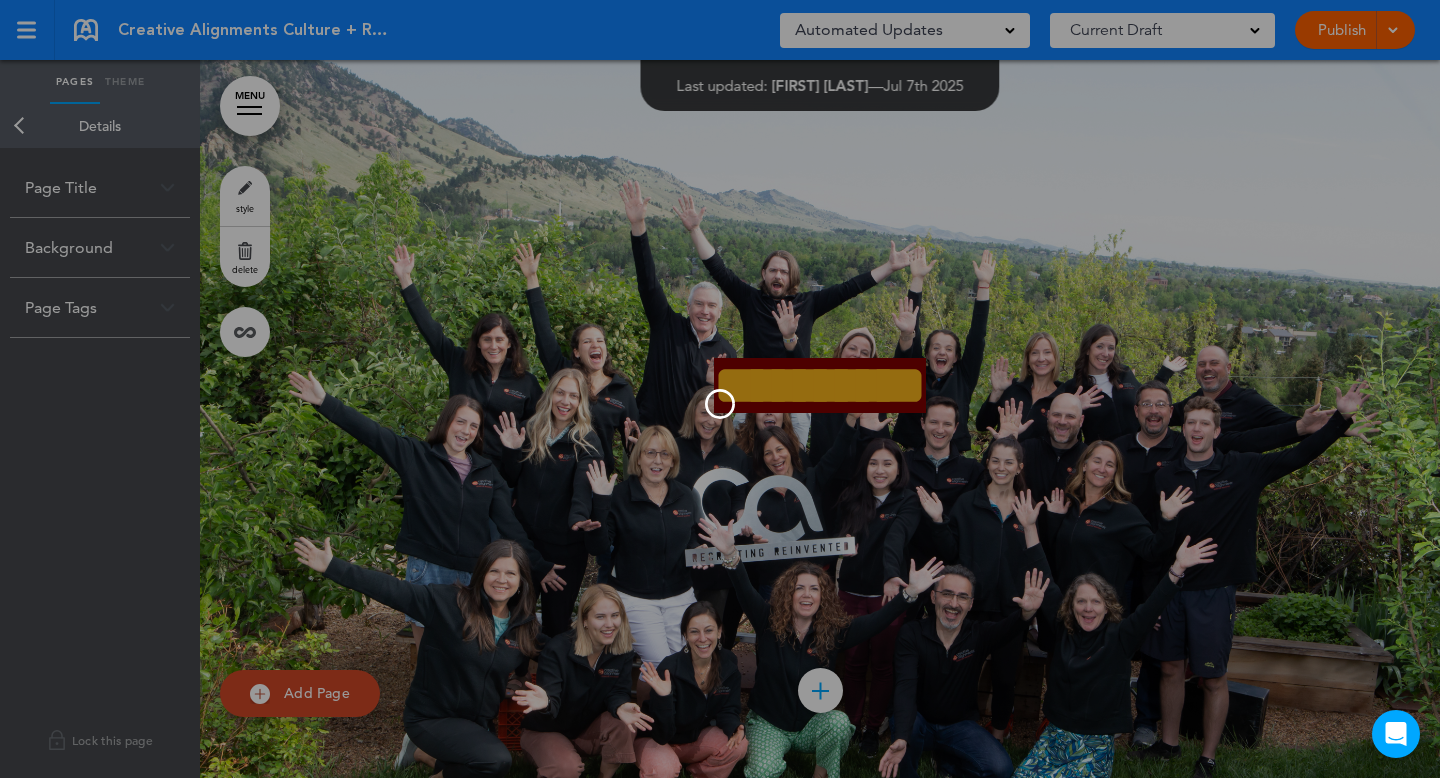 scroll, scrollTop: 83084, scrollLeft: 0, axis: vertical 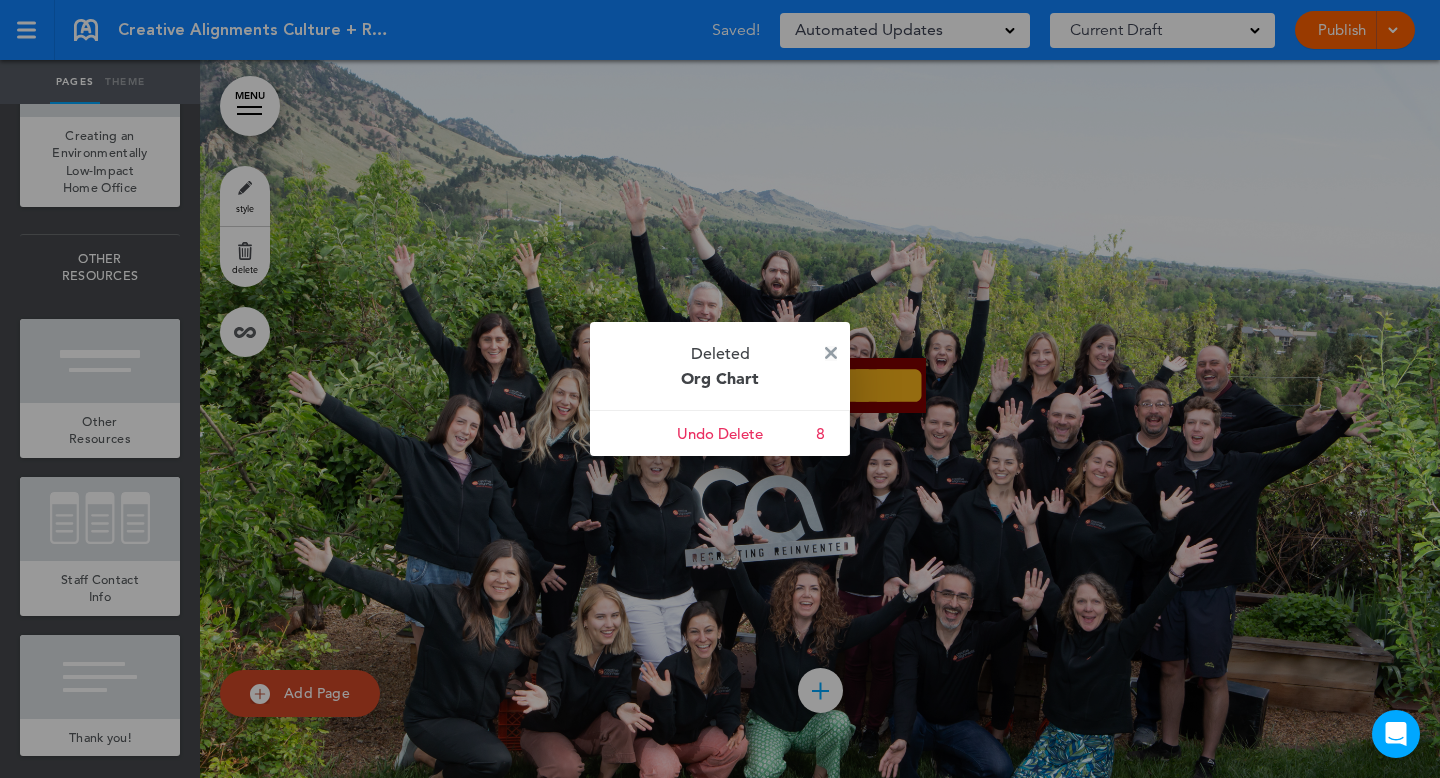 click at bounding box center (831, 353) 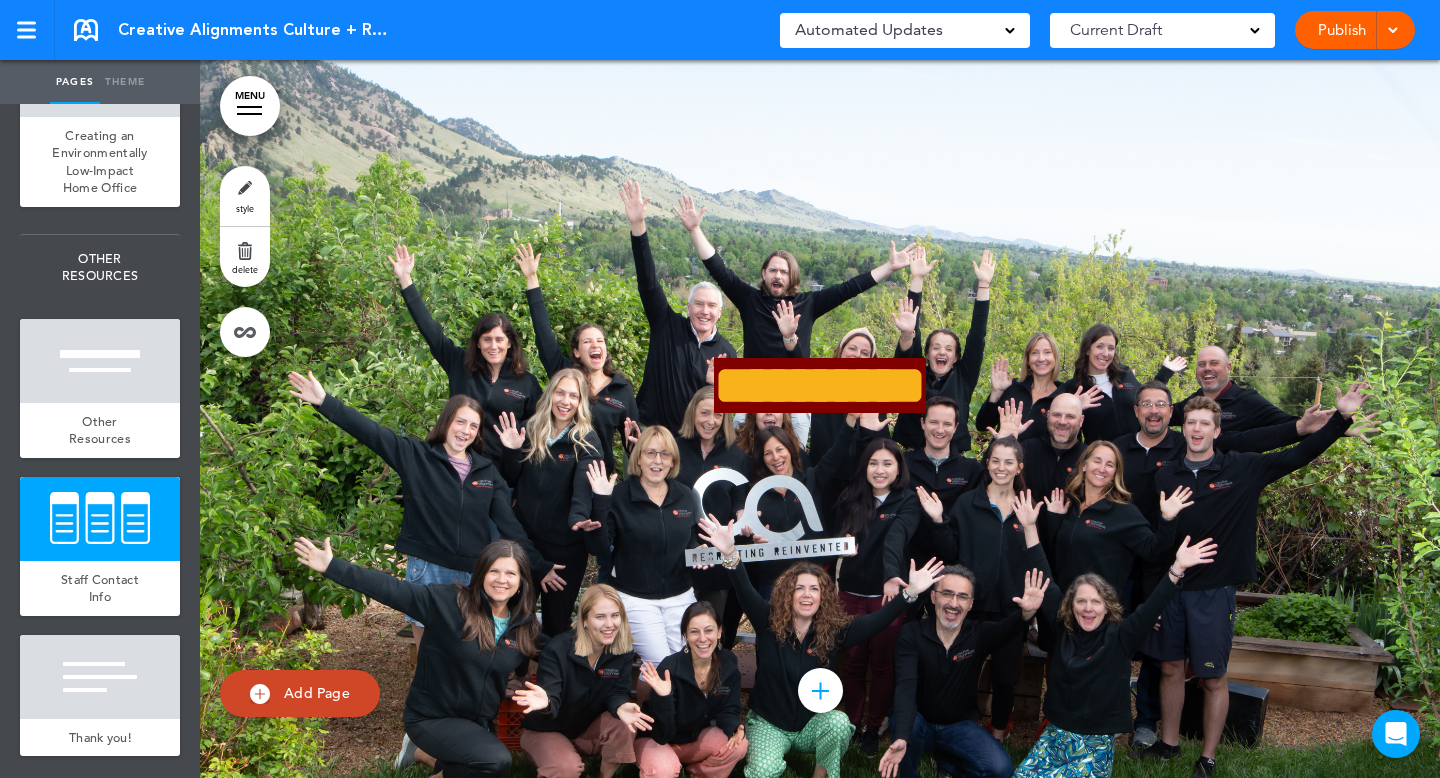 click on "Add Tile" at bounding box center [820, -147] 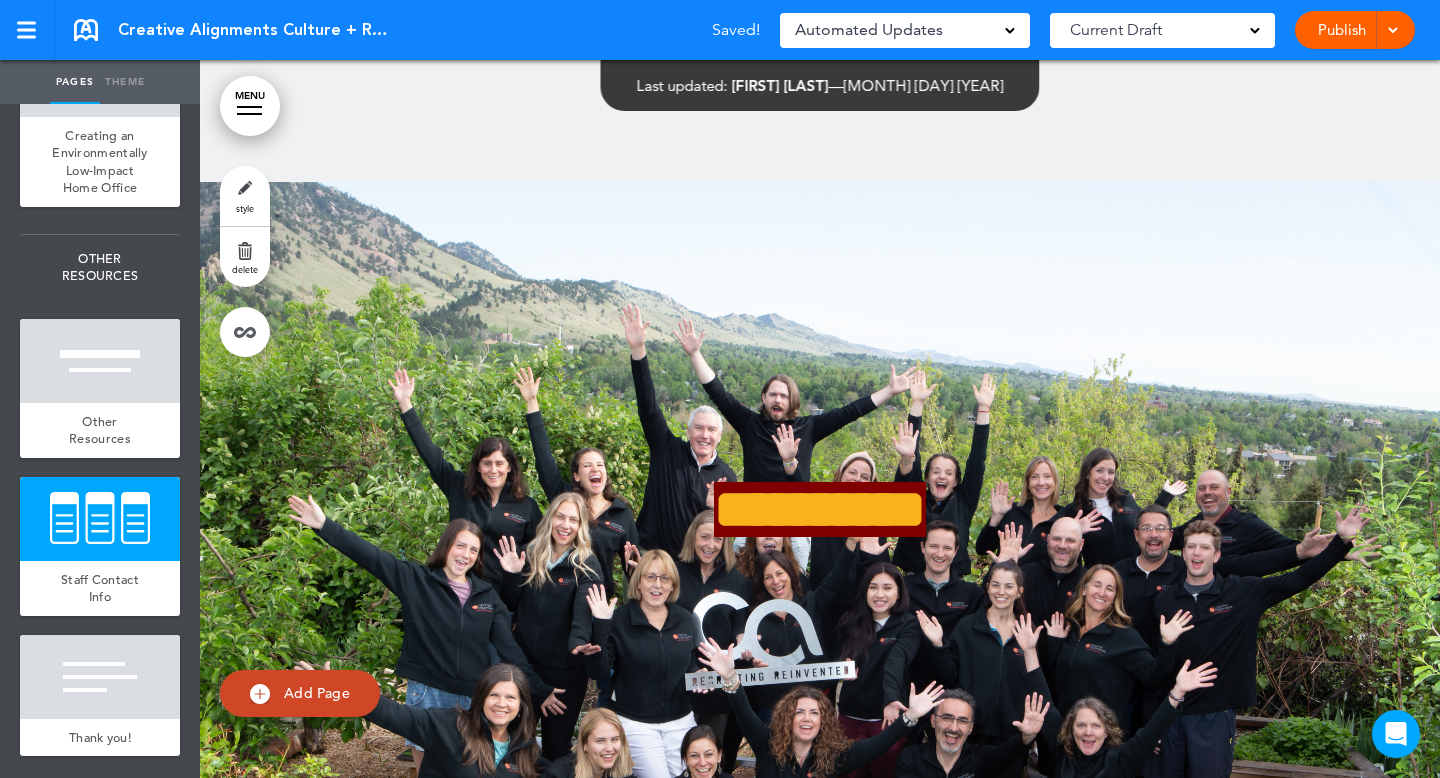 click at bounding box center [979, -516] 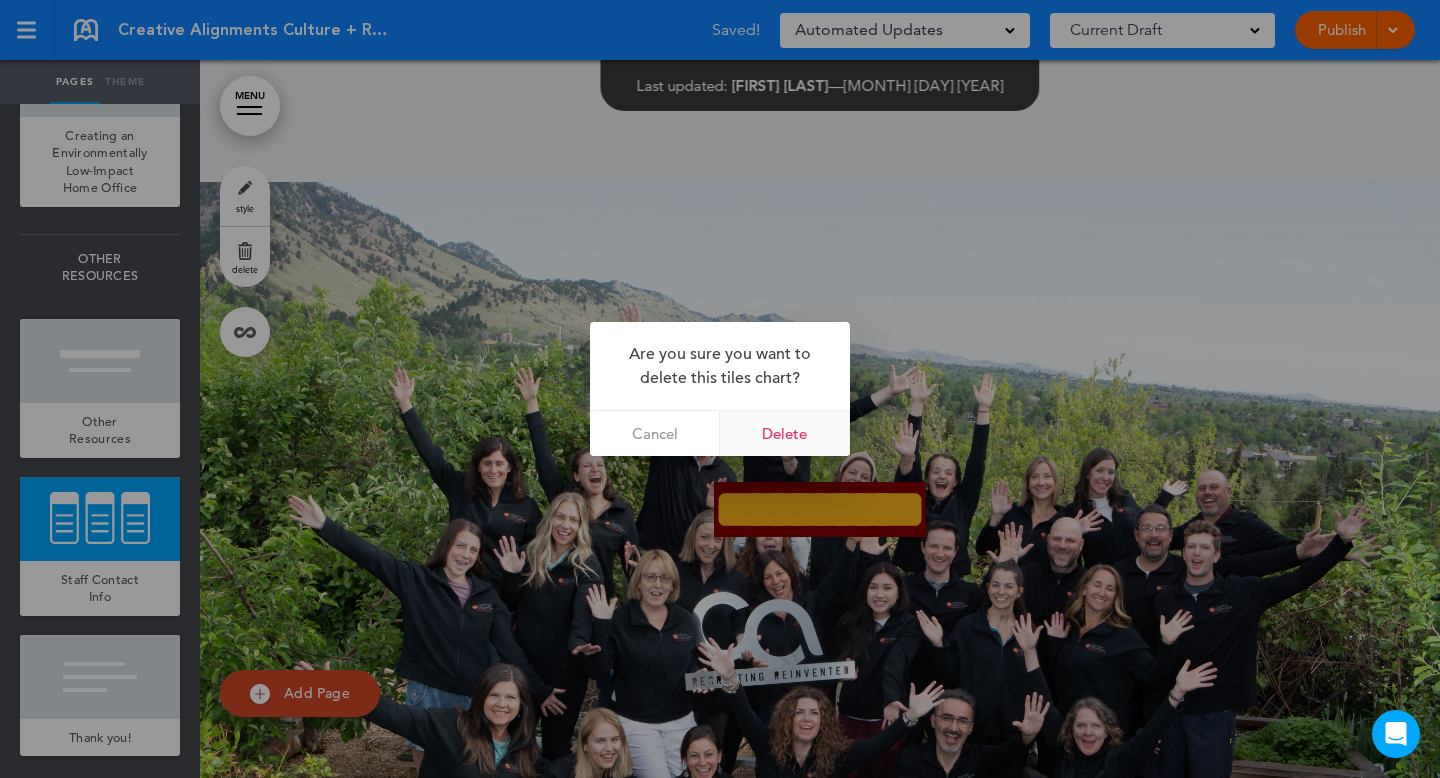 click on "Delete" at bounding box center (785, 433) 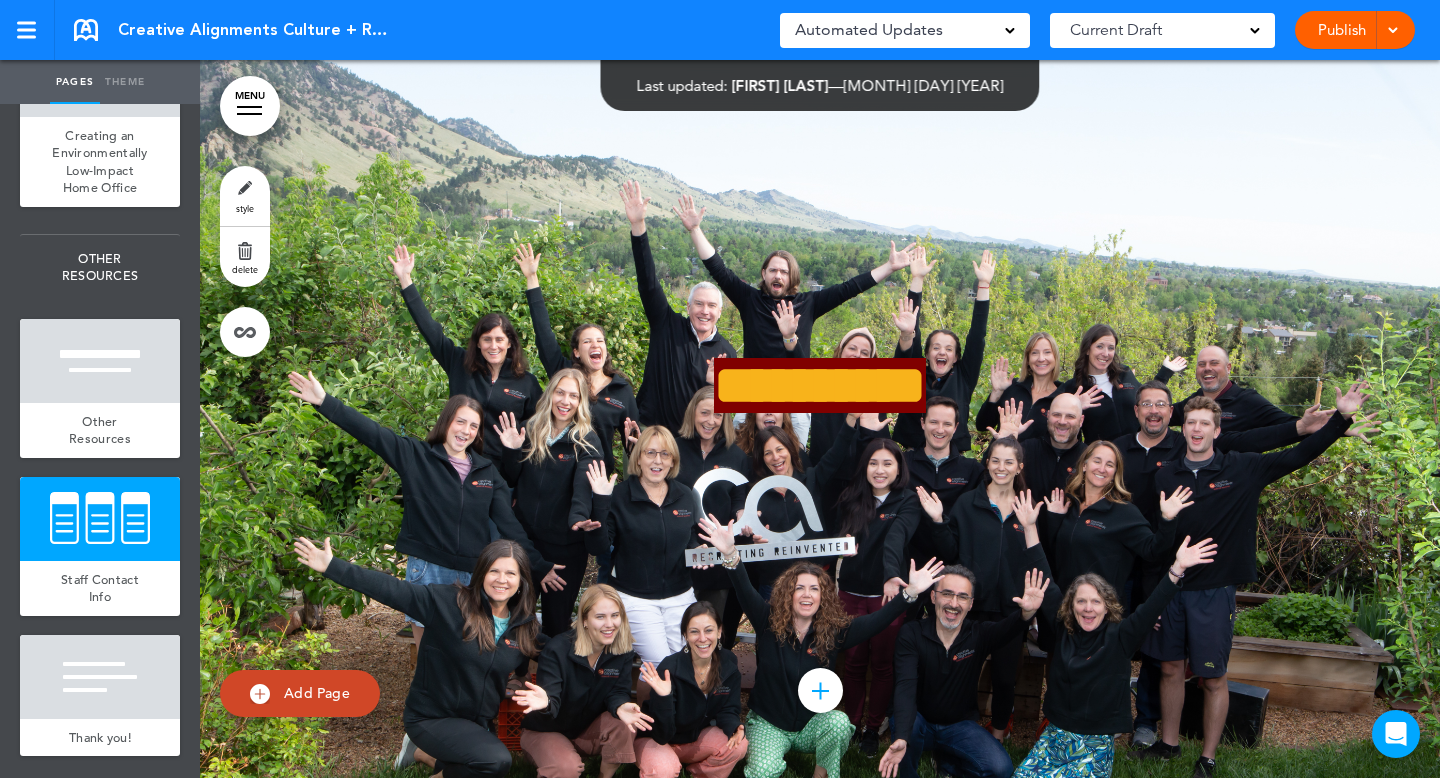 scroll, scrollTop: 83024, scrollLeft: 0, axis: vertical 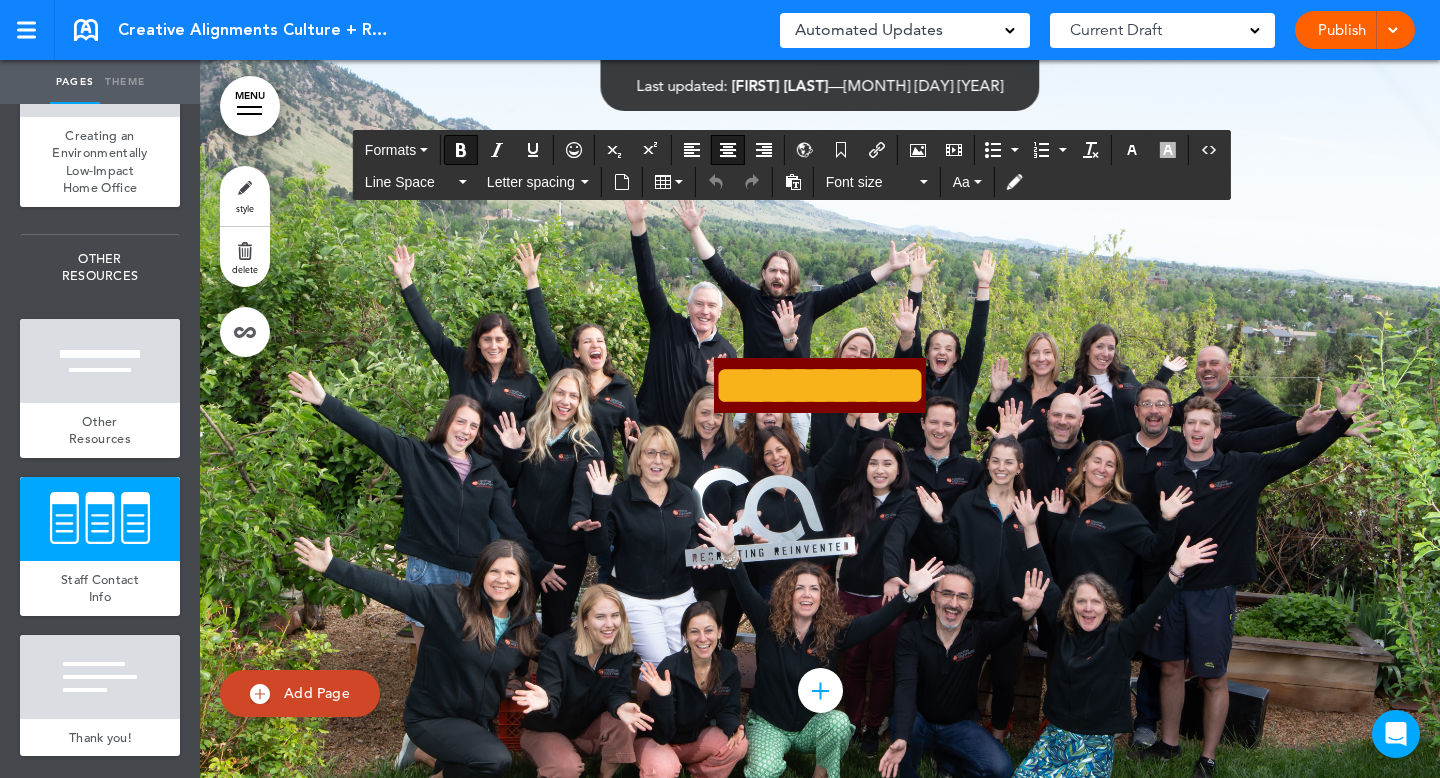 click on "Add Tile" at bounding box center [820, -147] 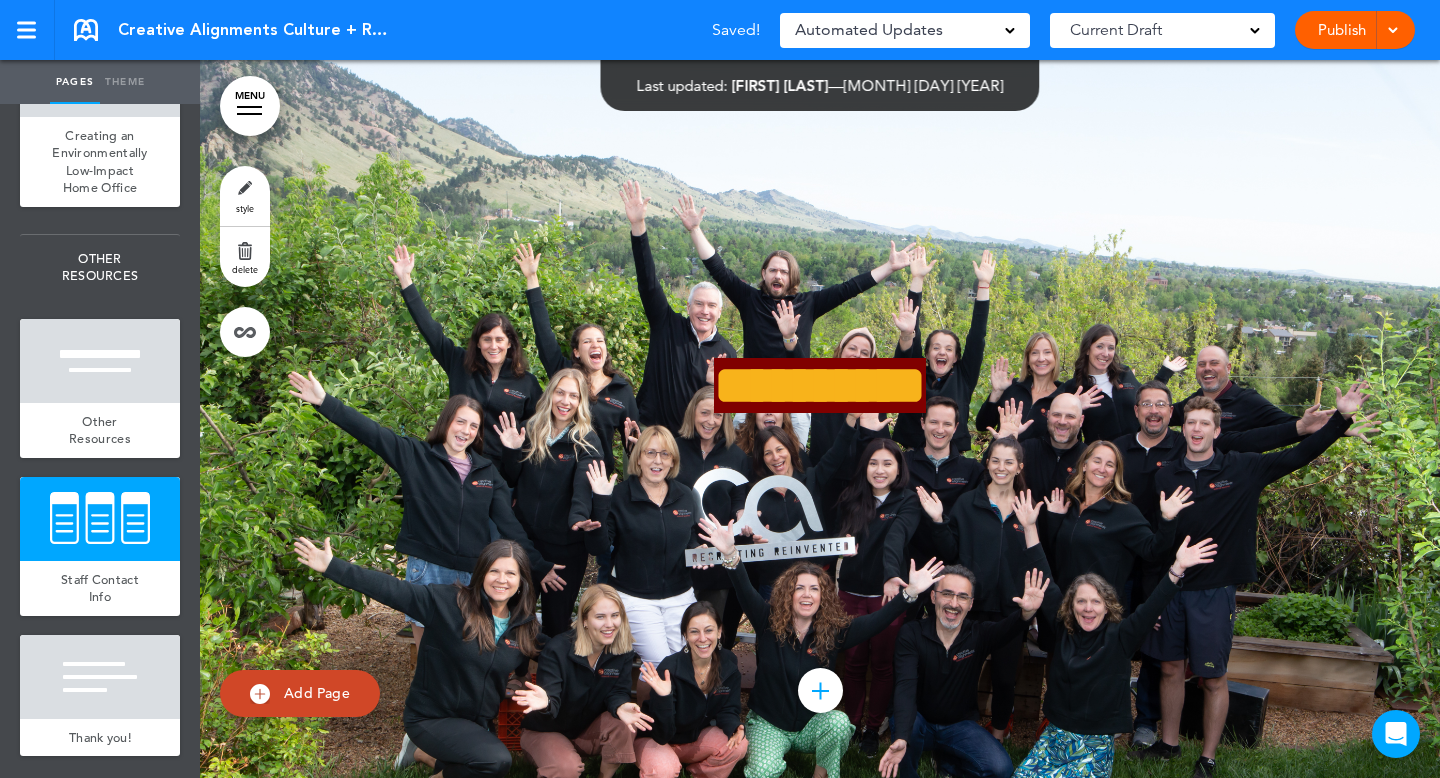 scroll, scrollTop: 83238, scrollLeft: 0, axis: vertical 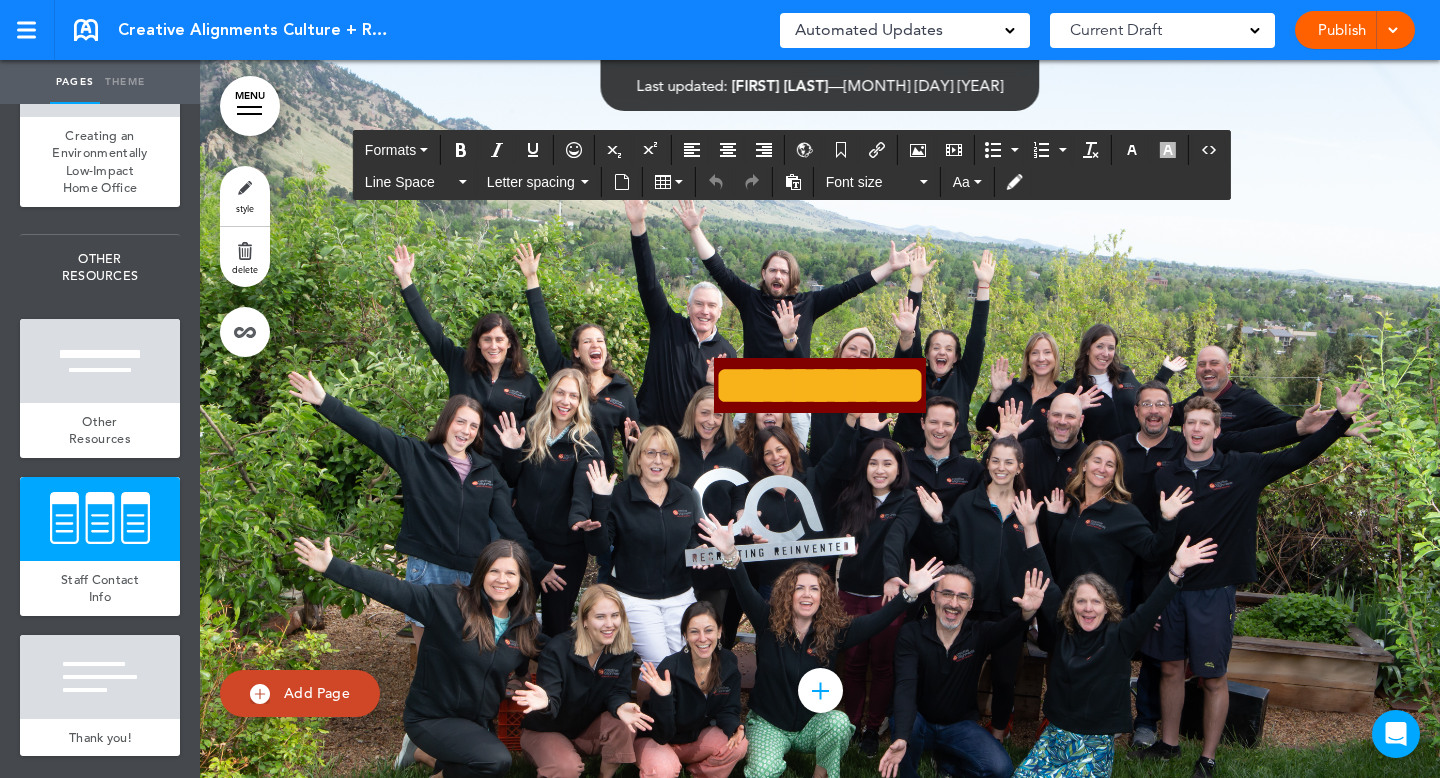 click on "**********" at bounding box center [820, -601] 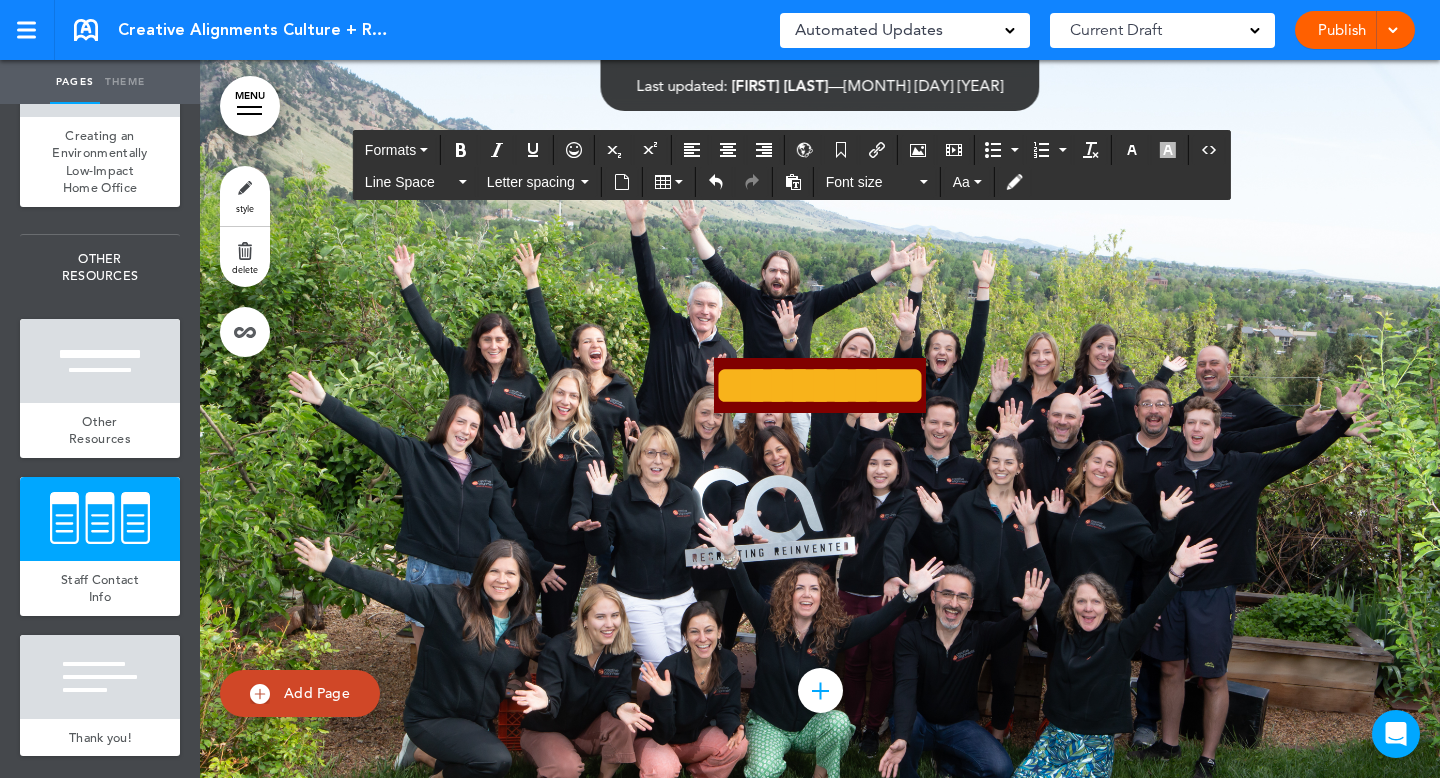 click on "**********" at bounding box center [820, -385] 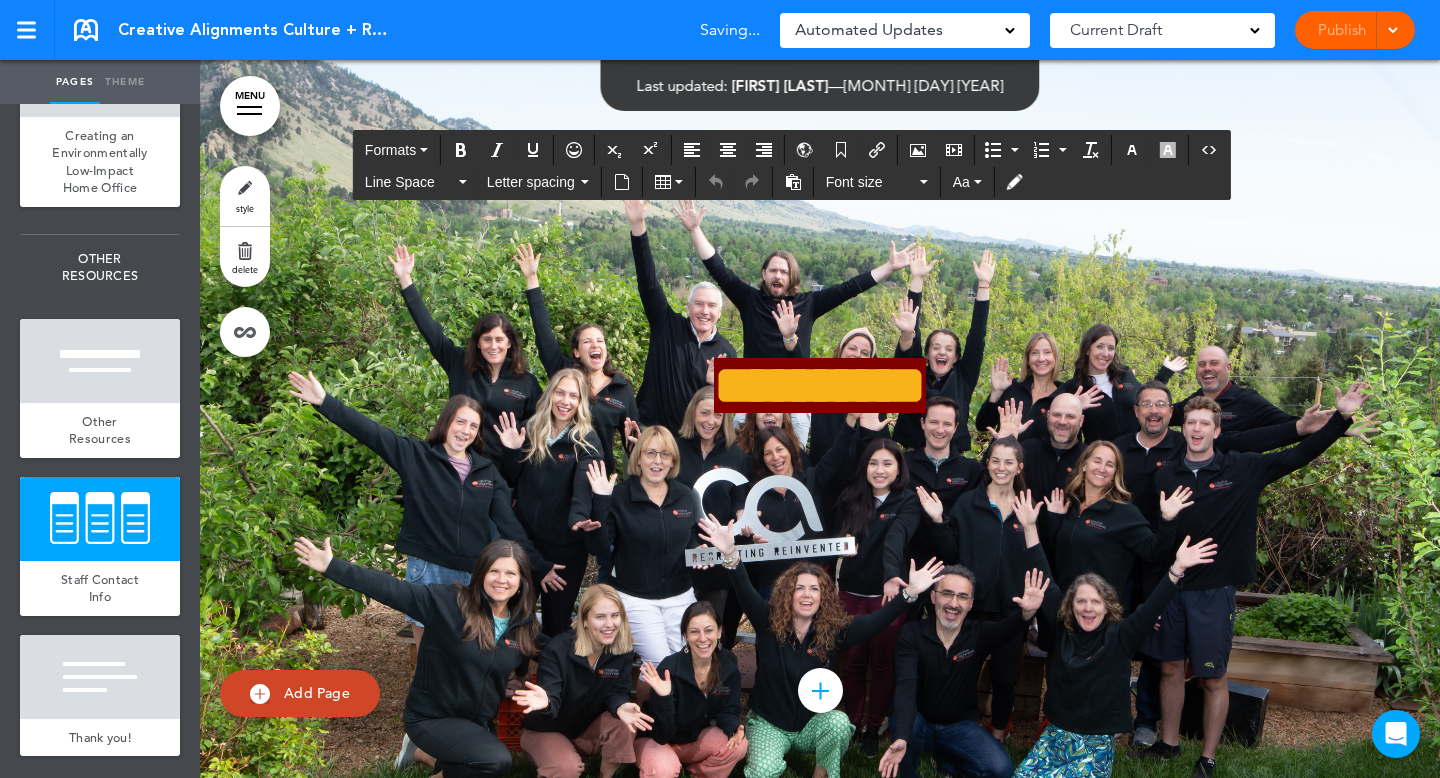 click on "**********" at bounding box center [820, -385] 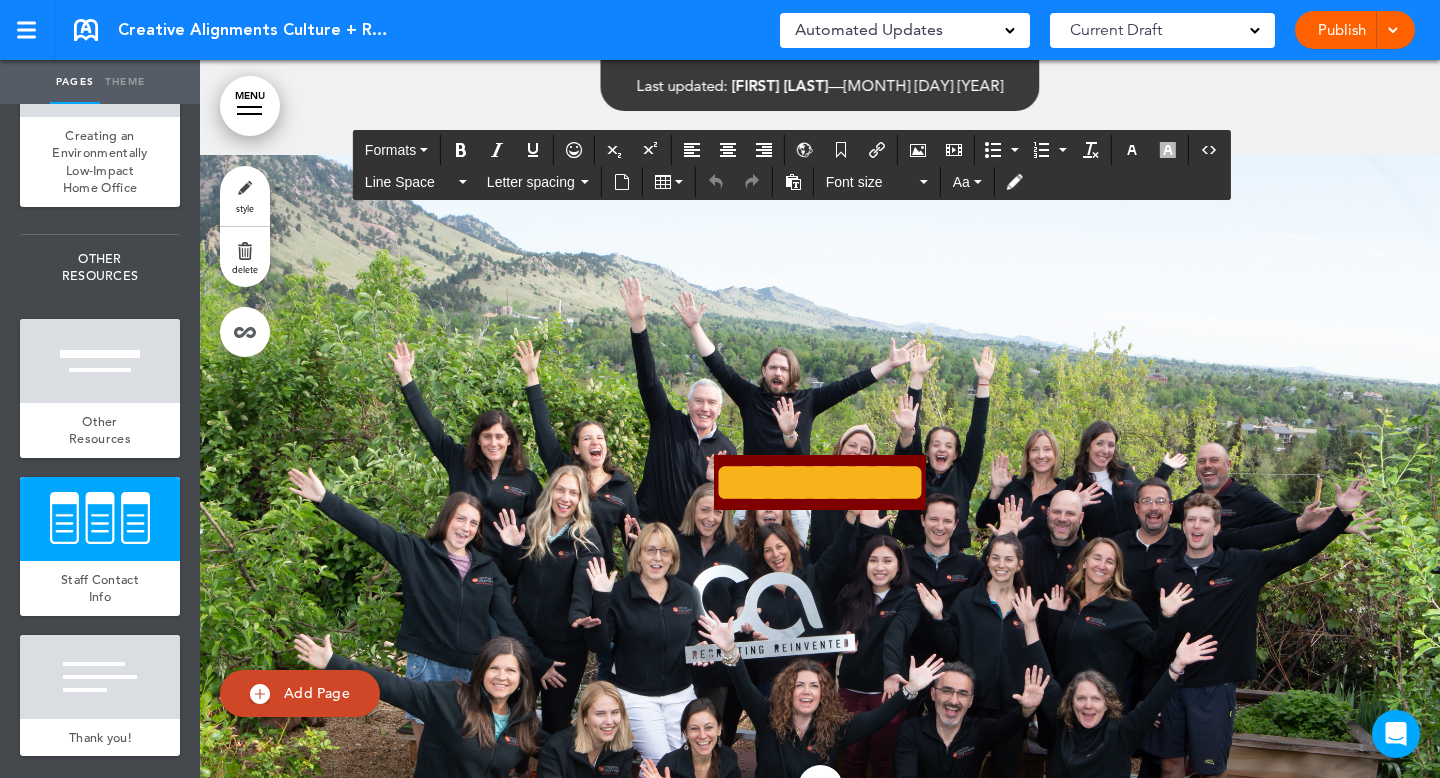 scroll, scrollTop: 83114, scrollLeft: 0, axis: vertical 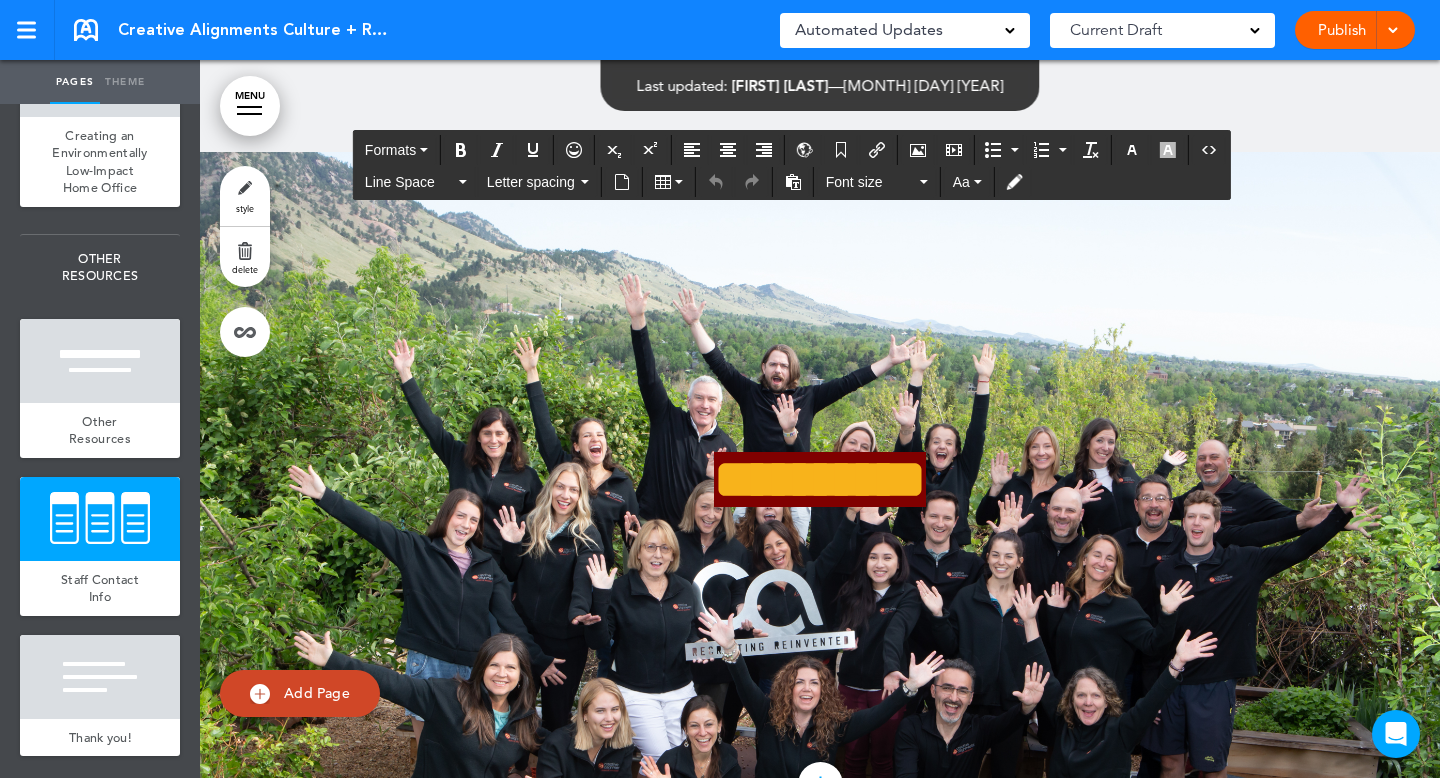 type 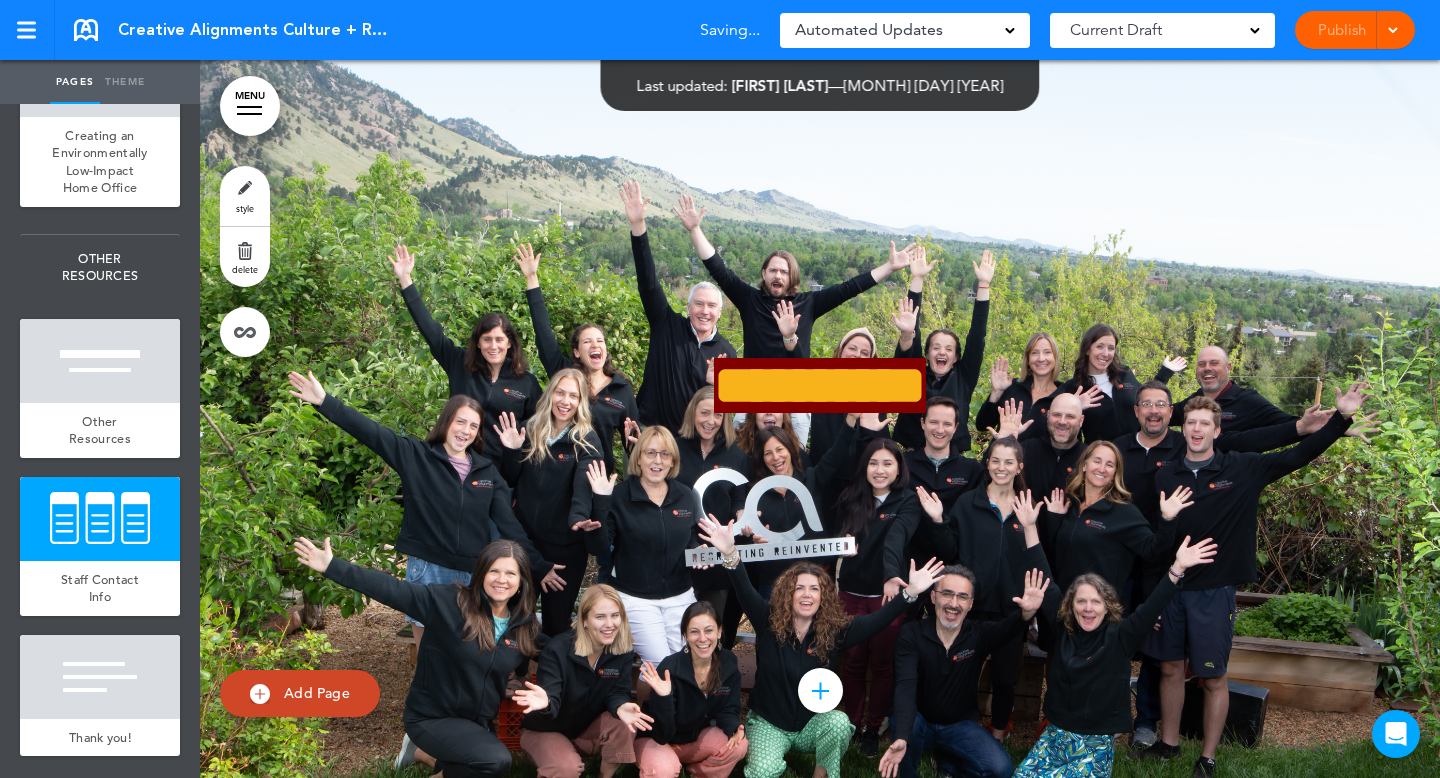 click on "**********" at bounding box center (820, -1155) 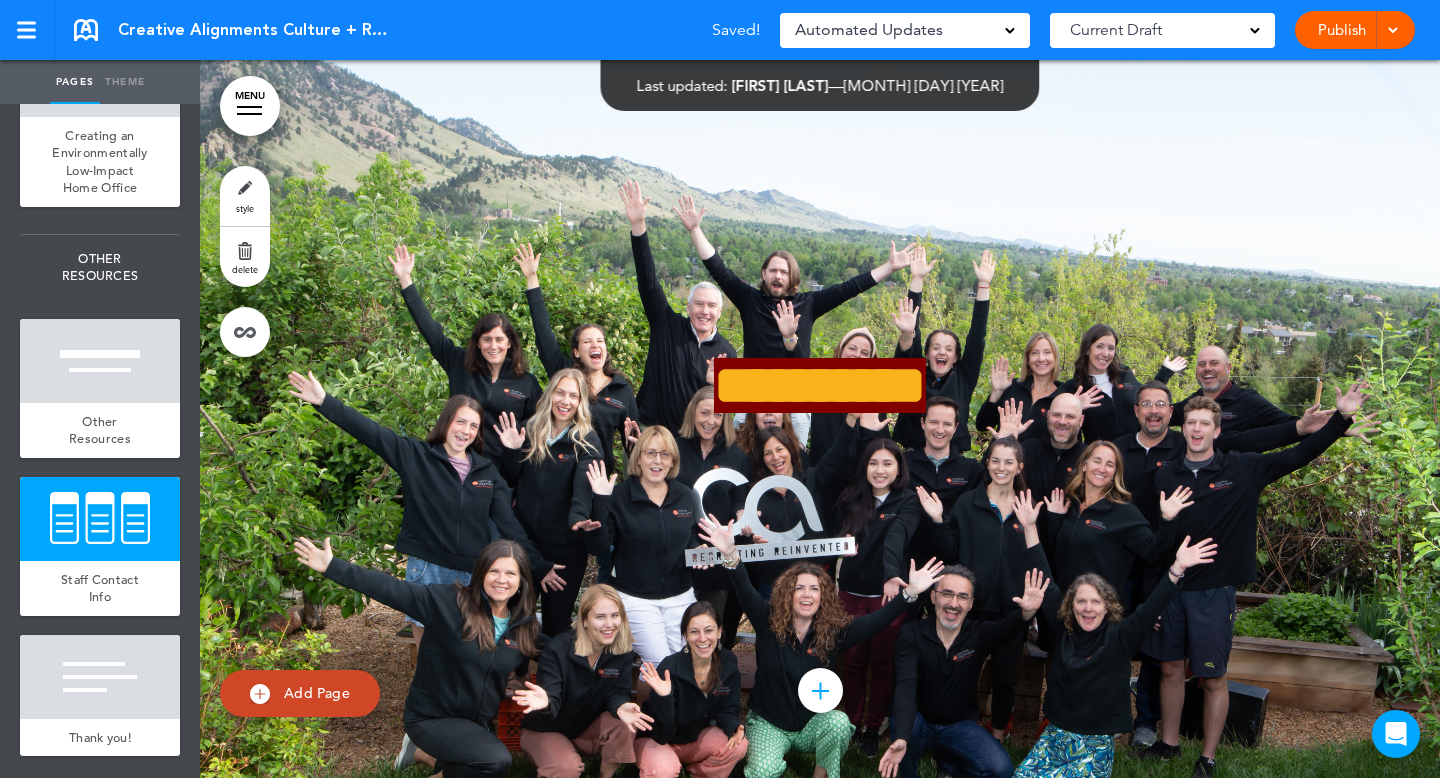 click on "Add Tile" at bounding box center (820, -147) 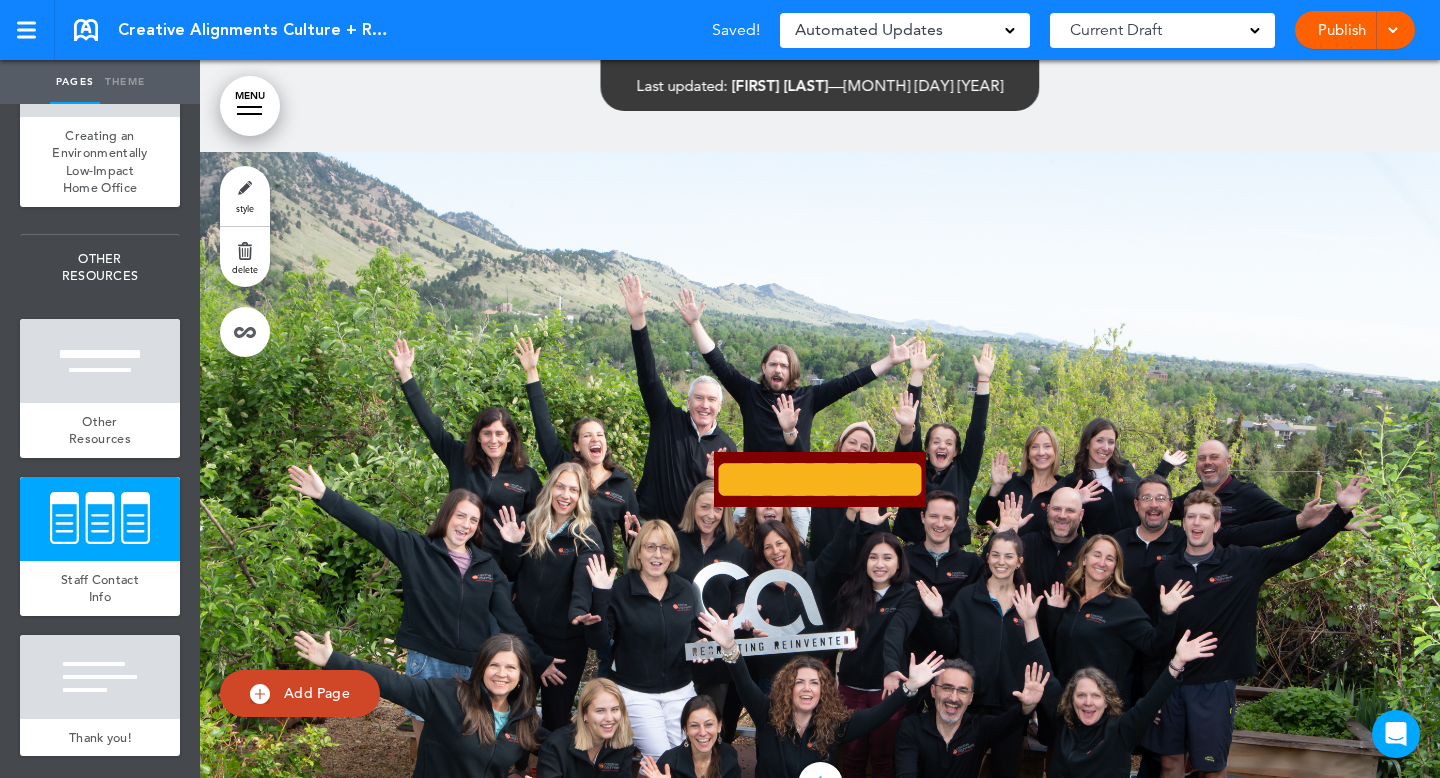 click on "**********" at bounding box center [989, -507] 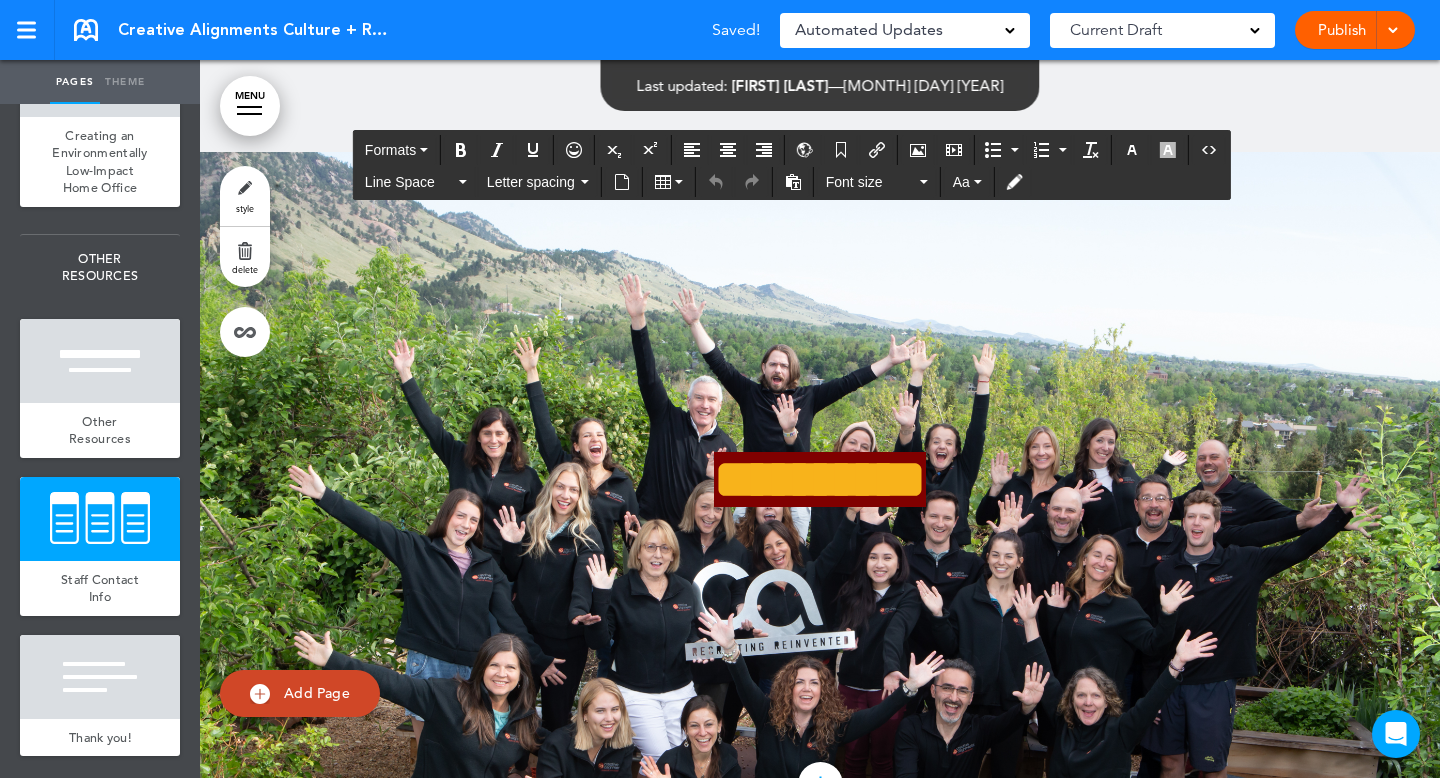 click on "**********" at bounding box center (989, -507) 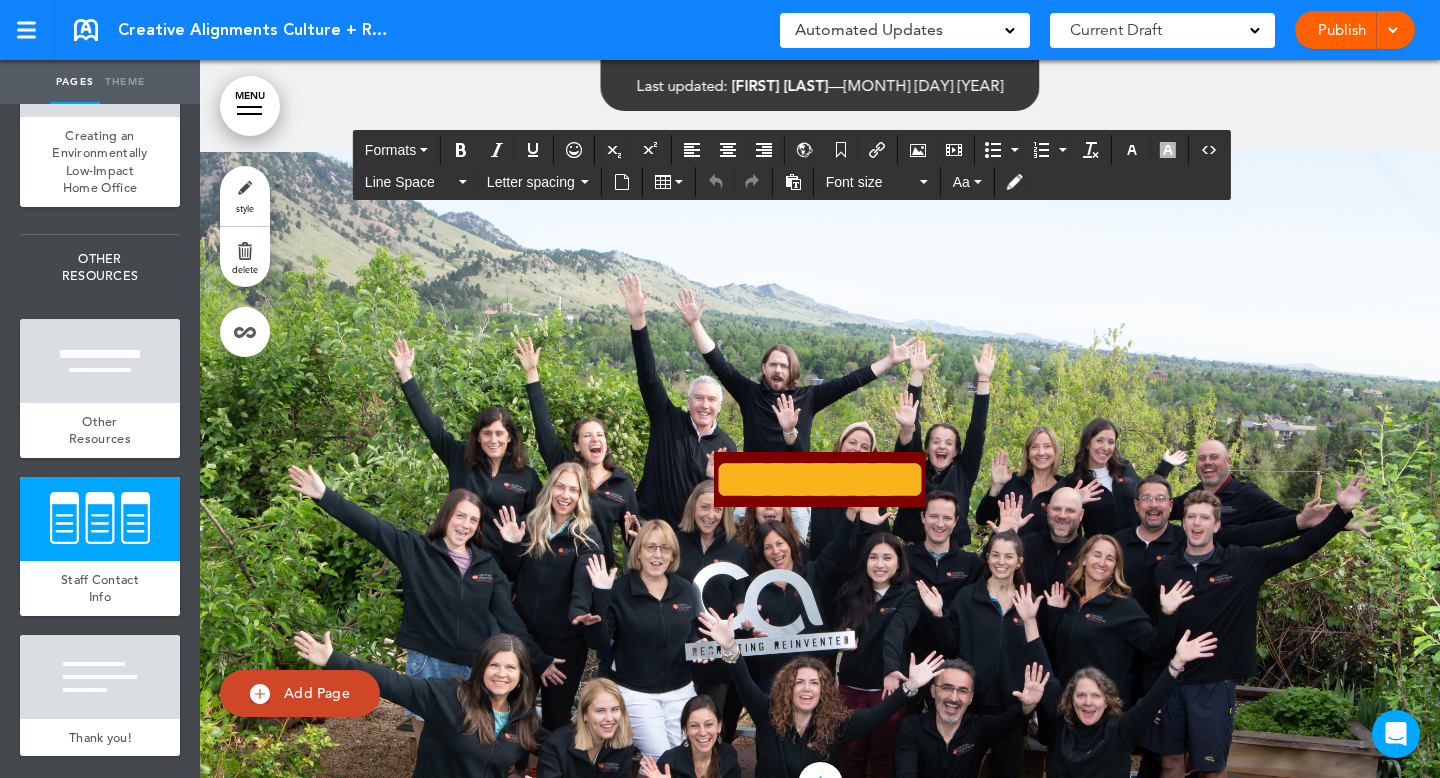 type 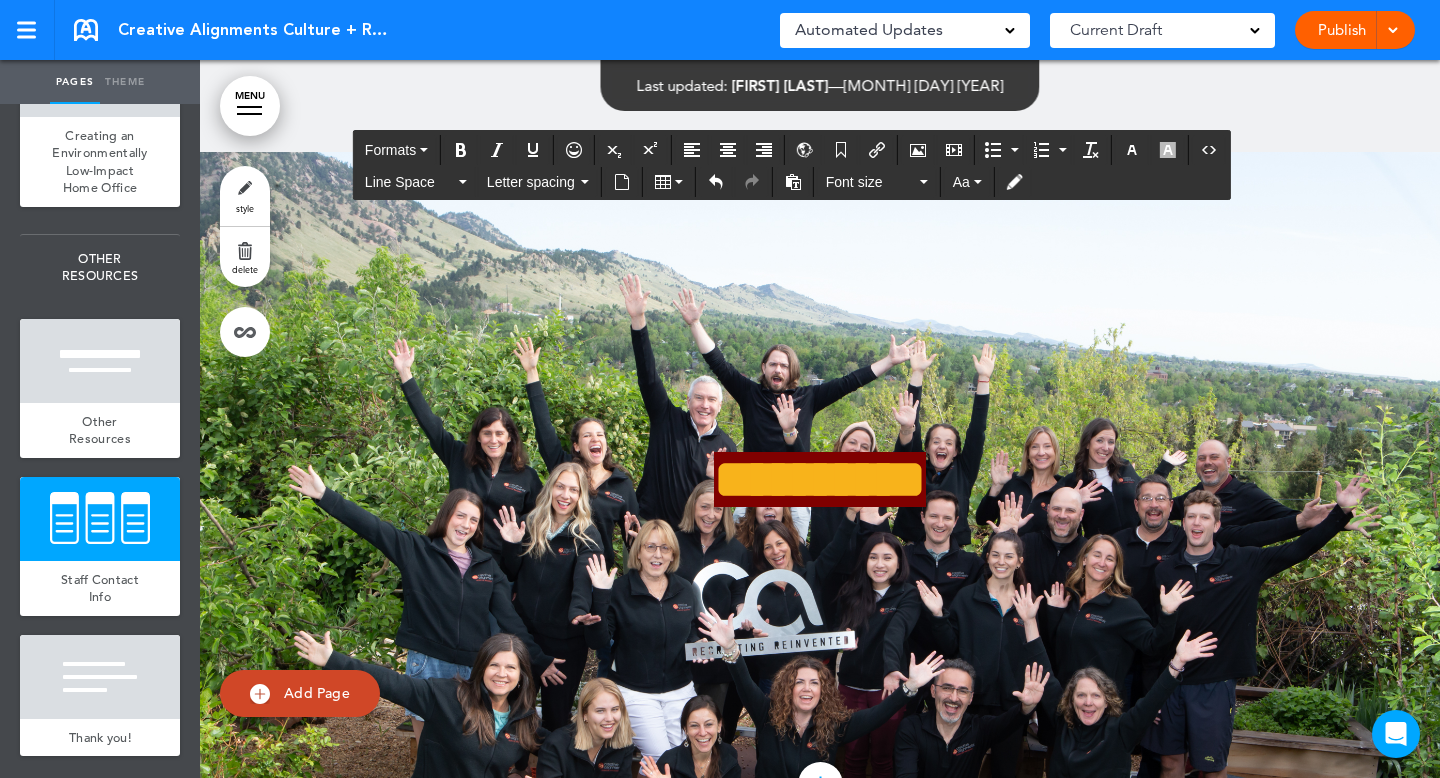 click on "**********" at bounding box center [989, -291] 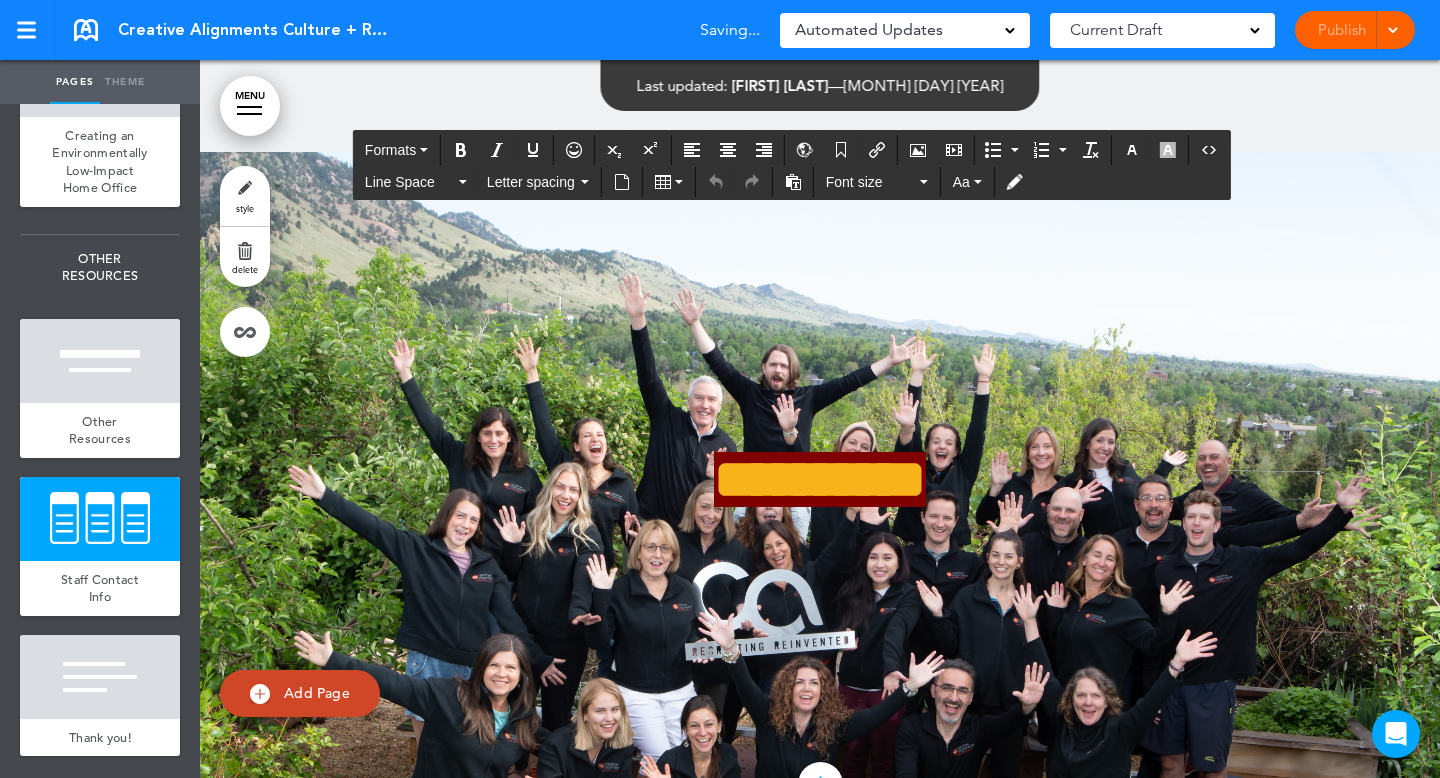 click on "**********" at bounding box center [989, -291] 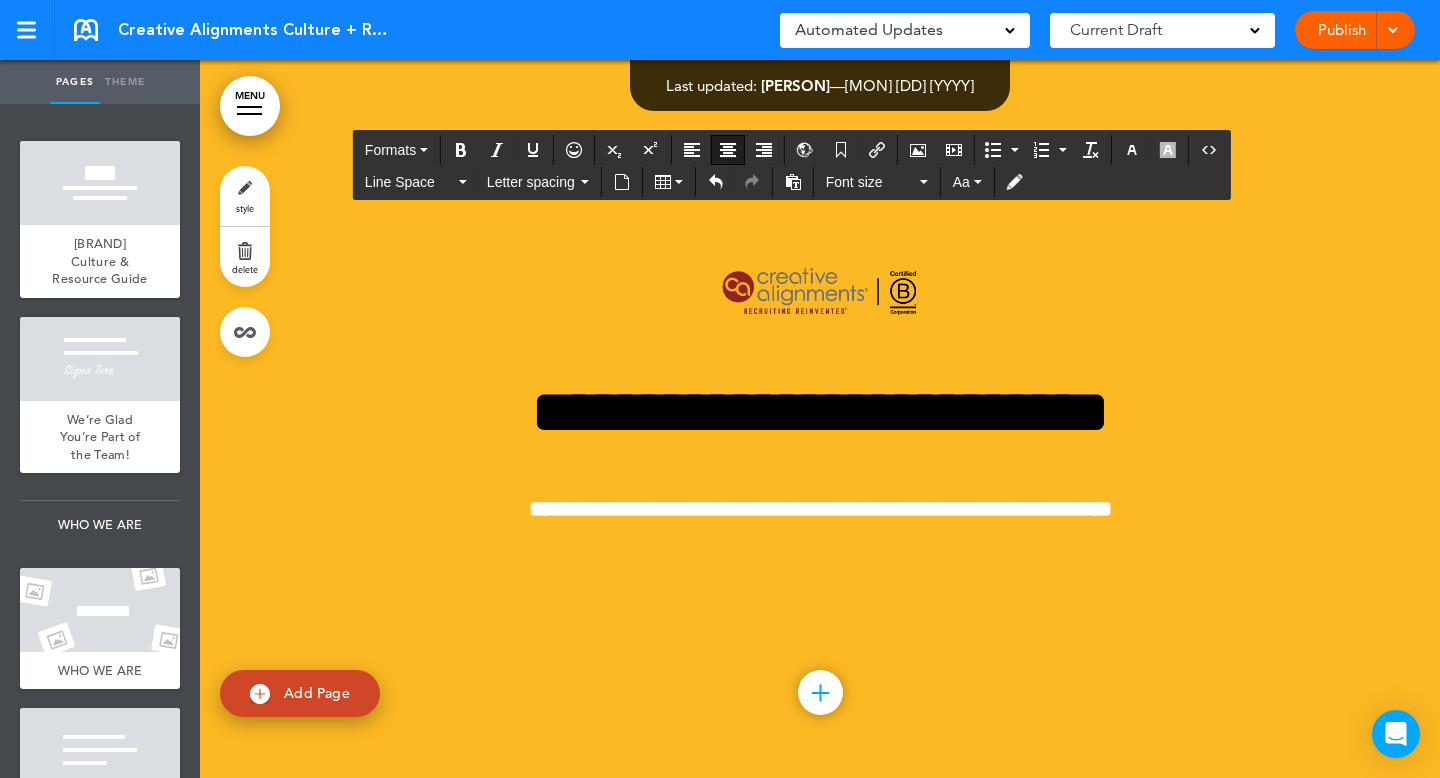 click on "*********" at bounding box center (1157, 78733) 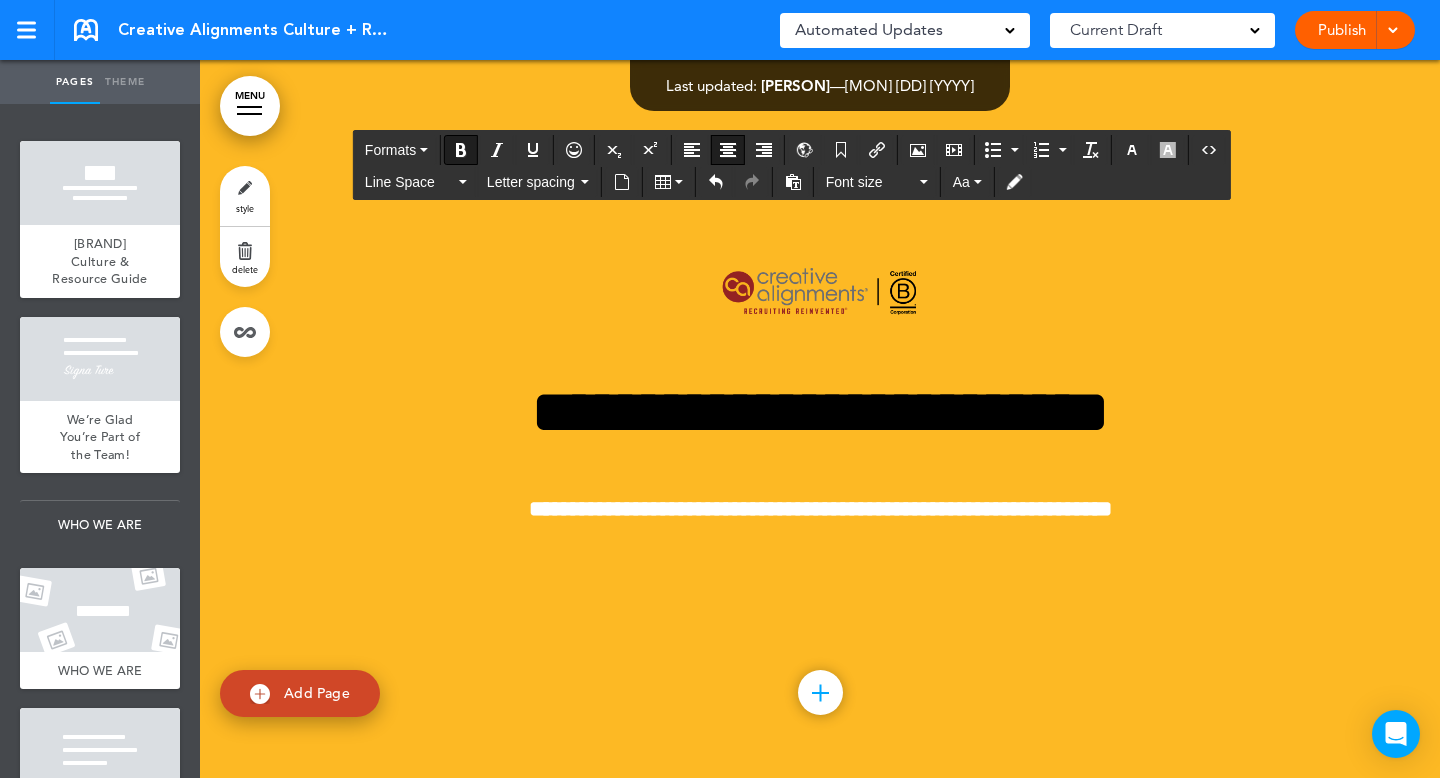 scroll, scrollTop: 13115, scrollLeft: 0, axis: vertical 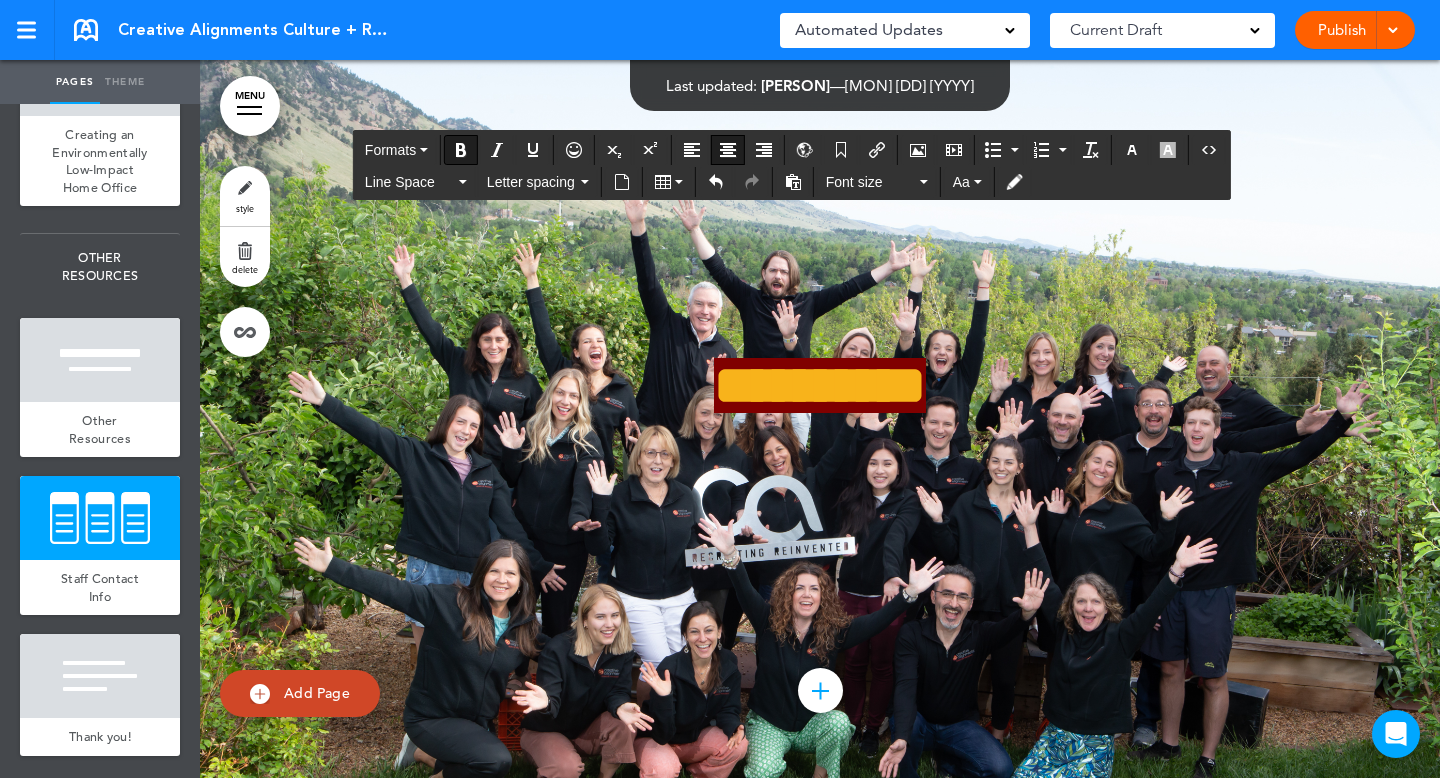 click on "*********" at bounding box center (1157, -354) 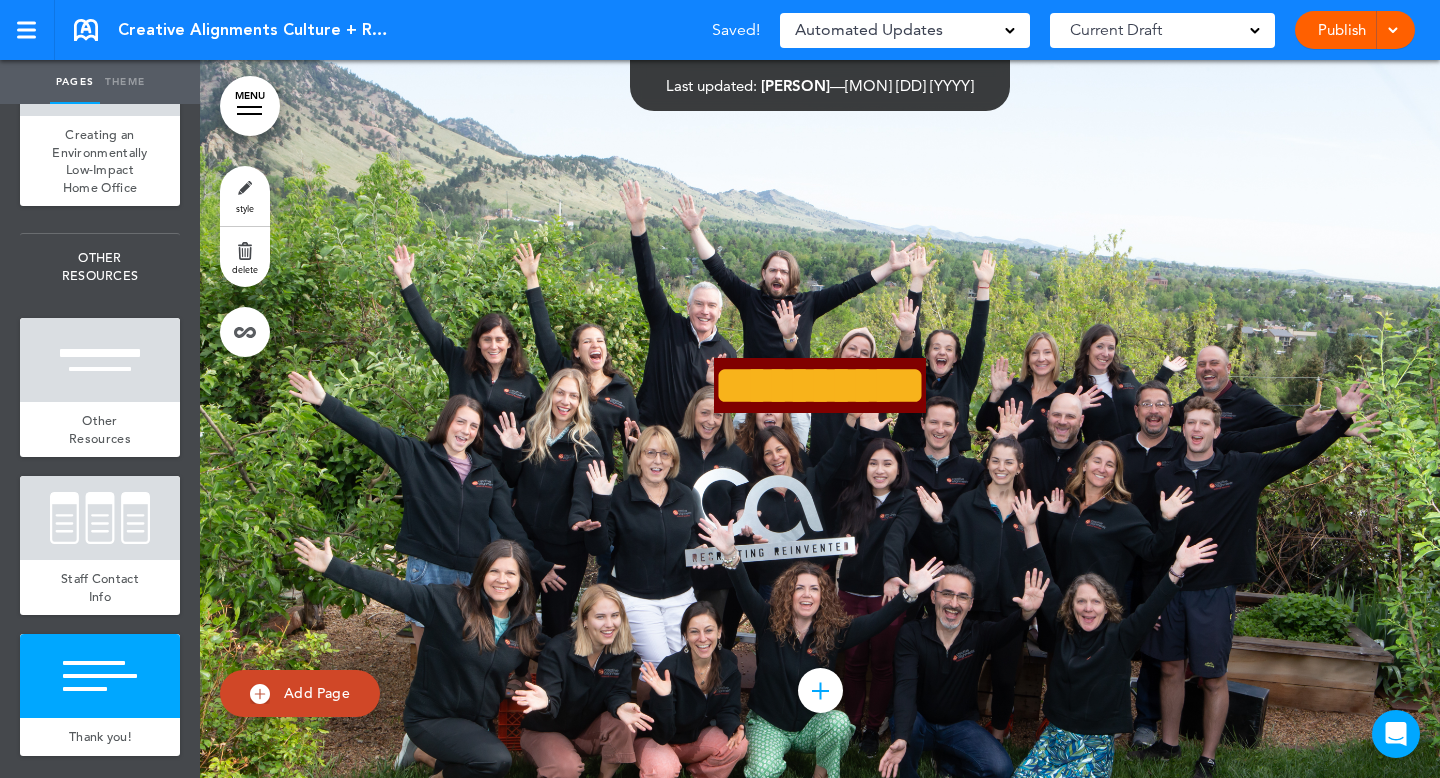 scroll, scrollTop: 83325, scrollLeft: 0, axis: vertical 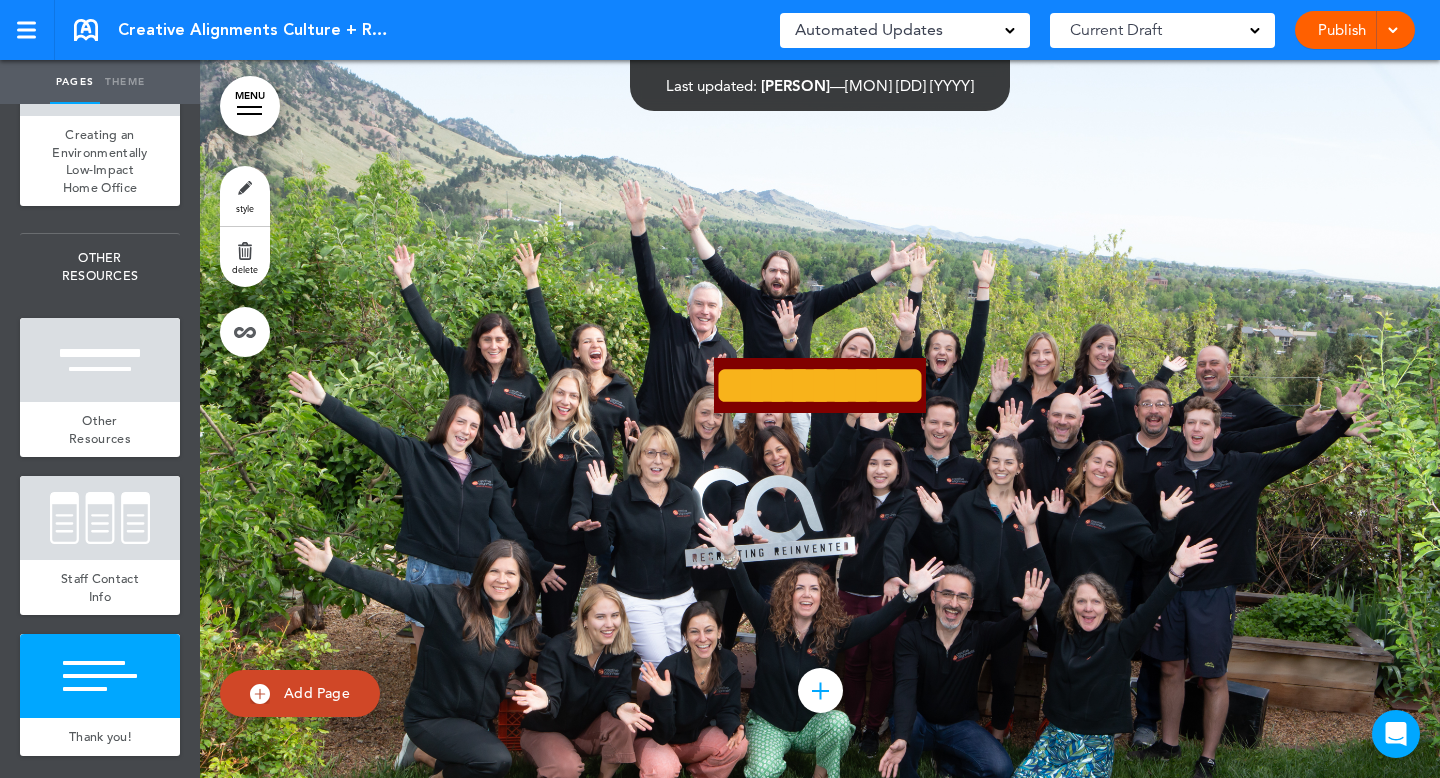 click on "Add Page" at bounding box center [300, 693] 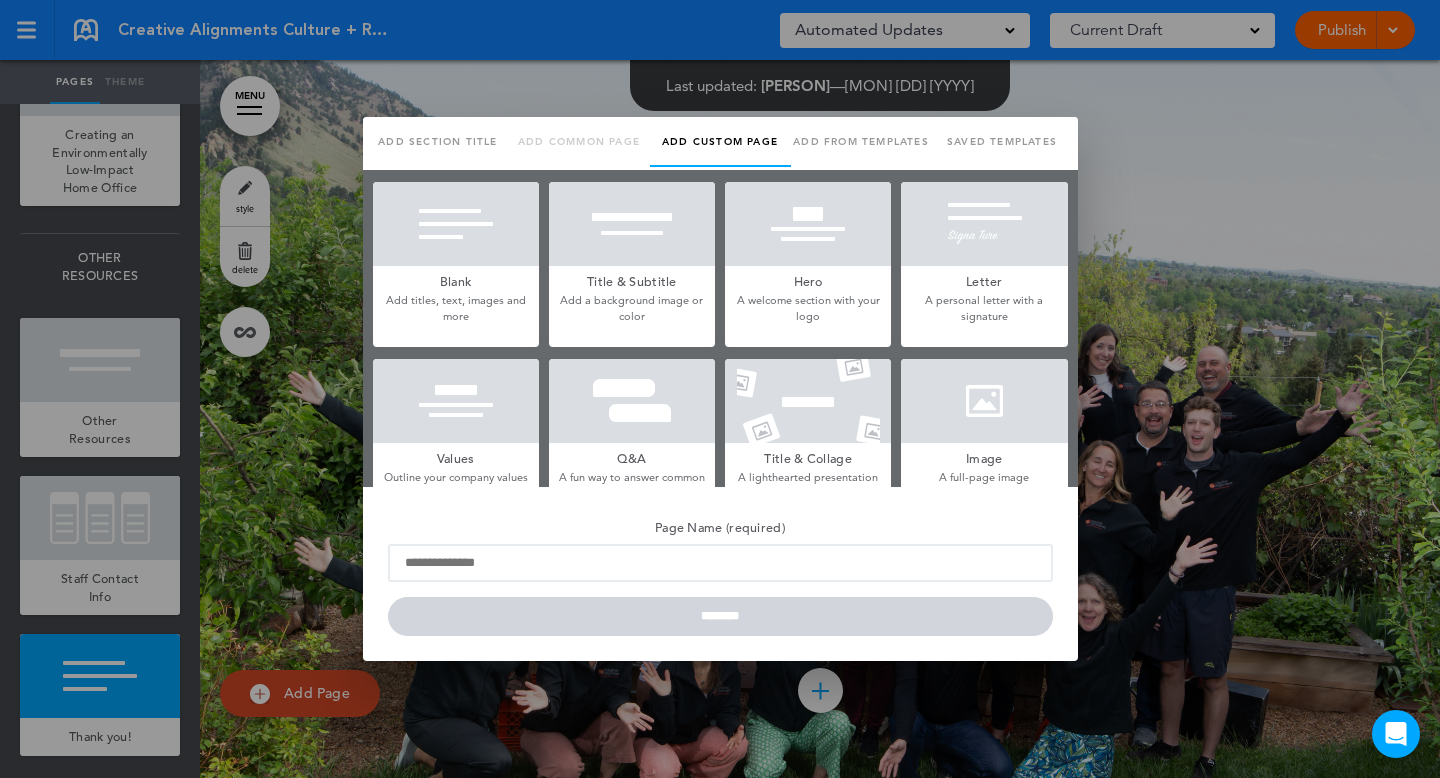 scroll, scrollTop: 0, scrollLeft: 0, axis: both 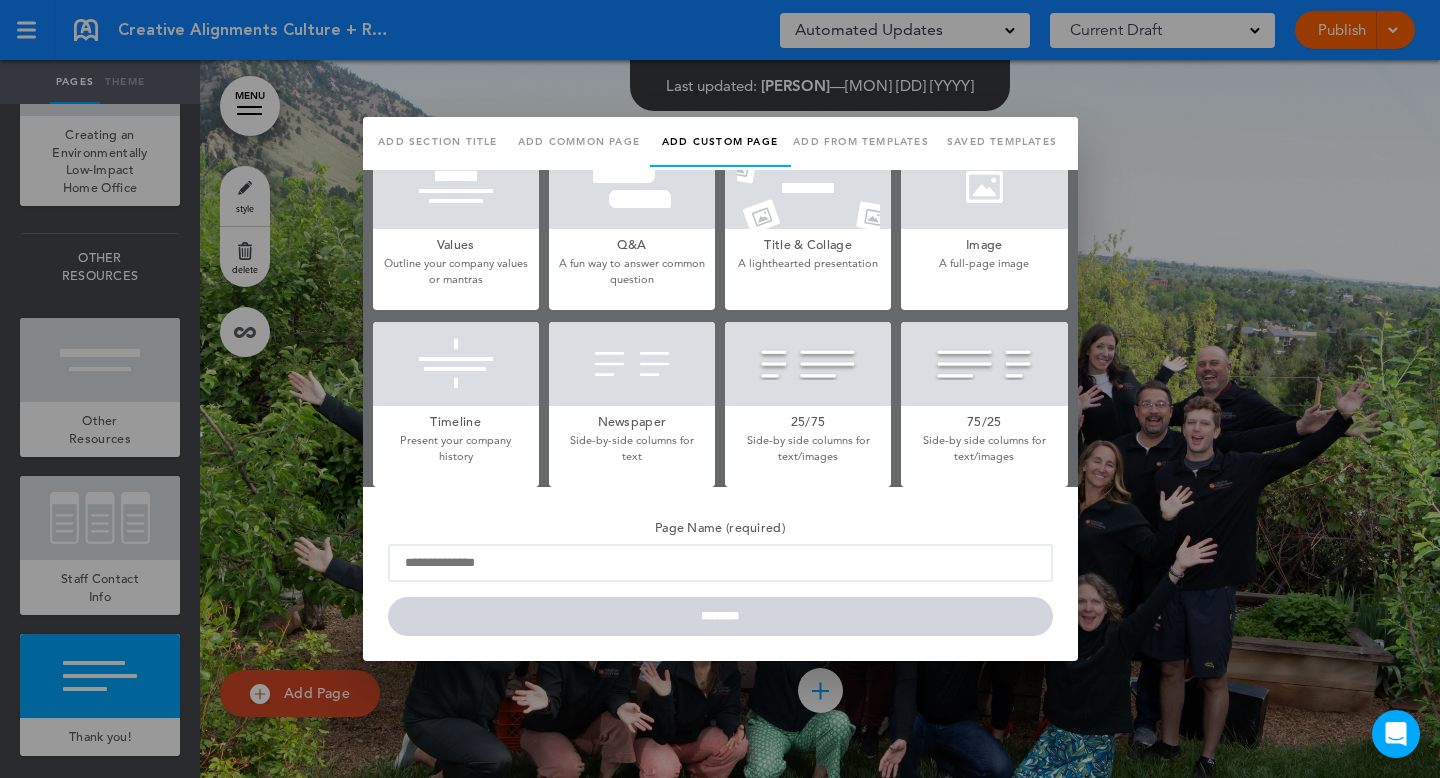 click on "Image" at bounding box center (984, 243) 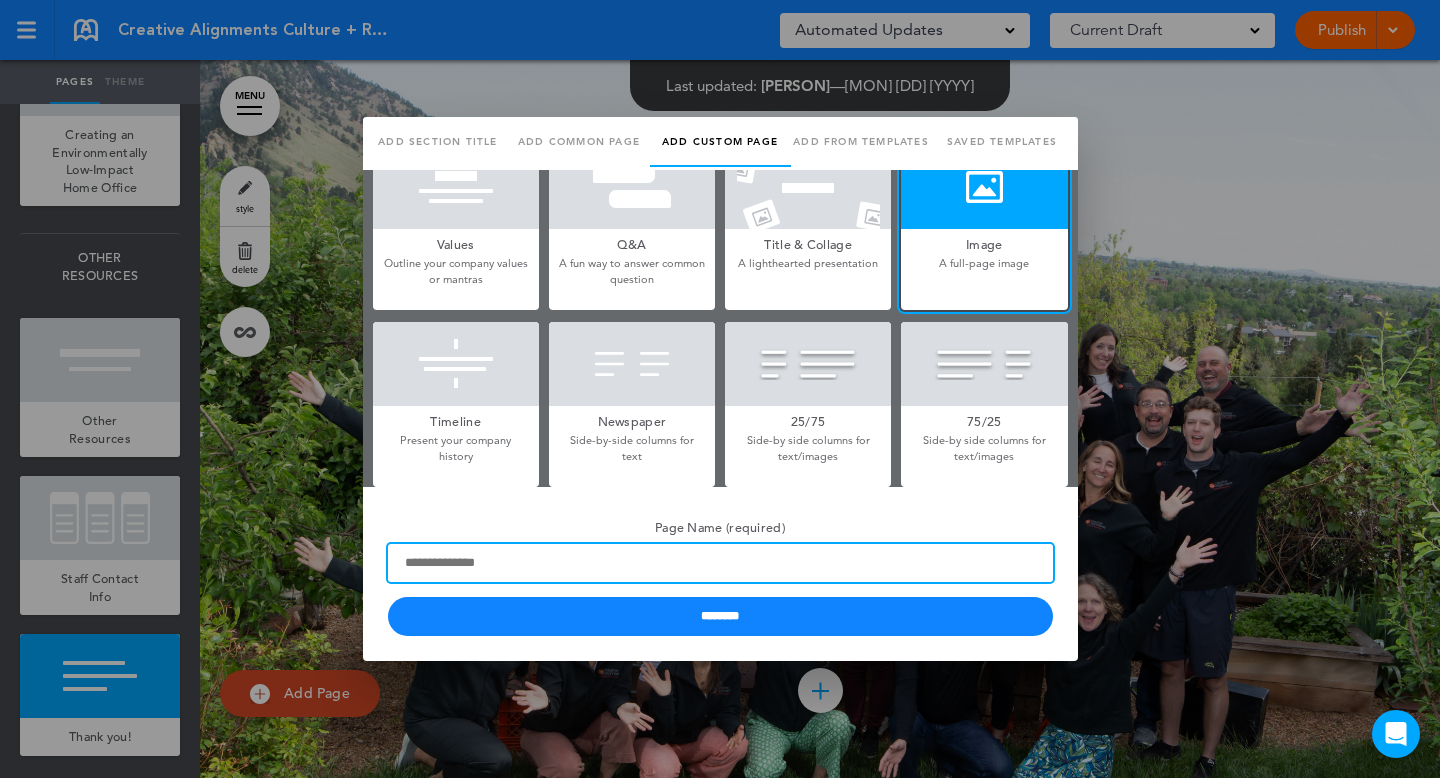 click on "Page Name (required)" at bounding box center (720, 563) 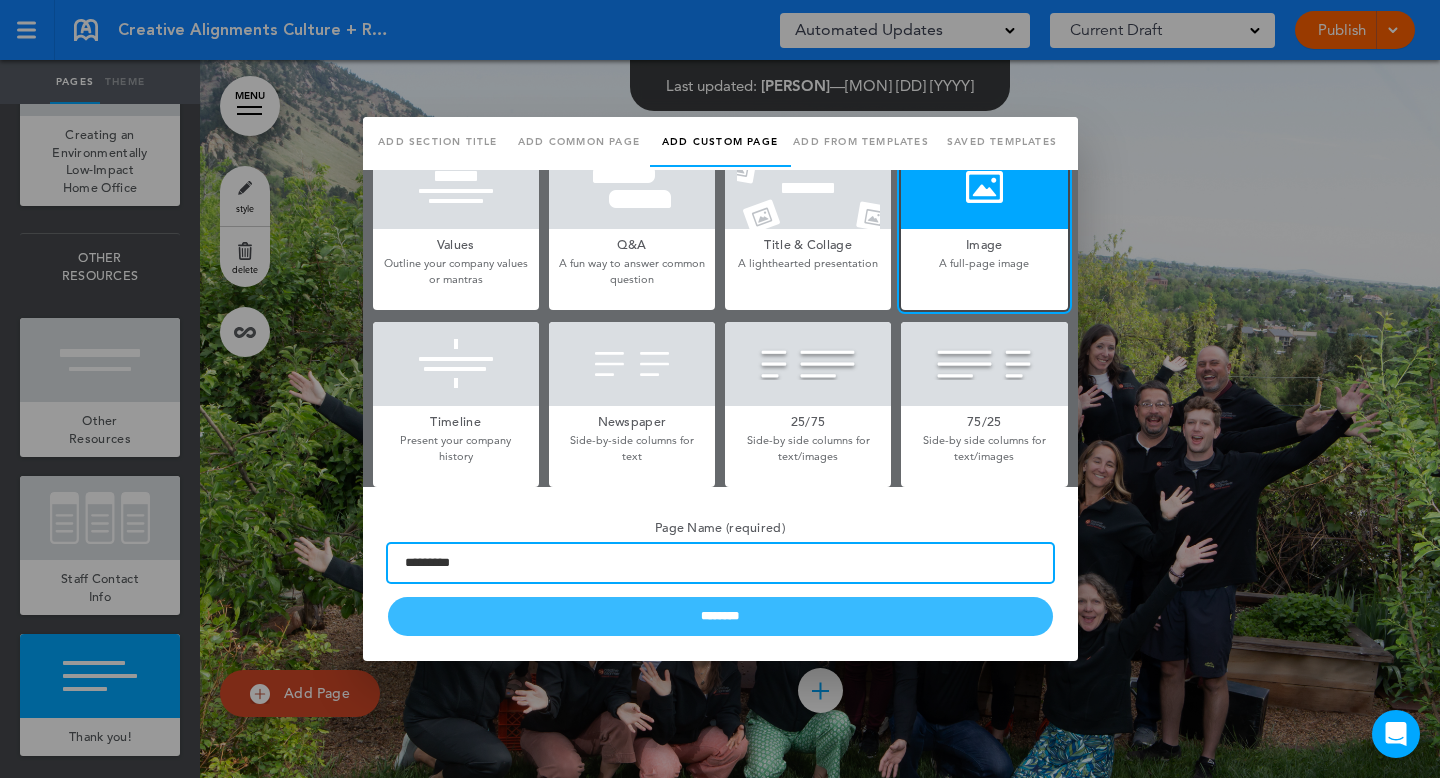 type on "*********" 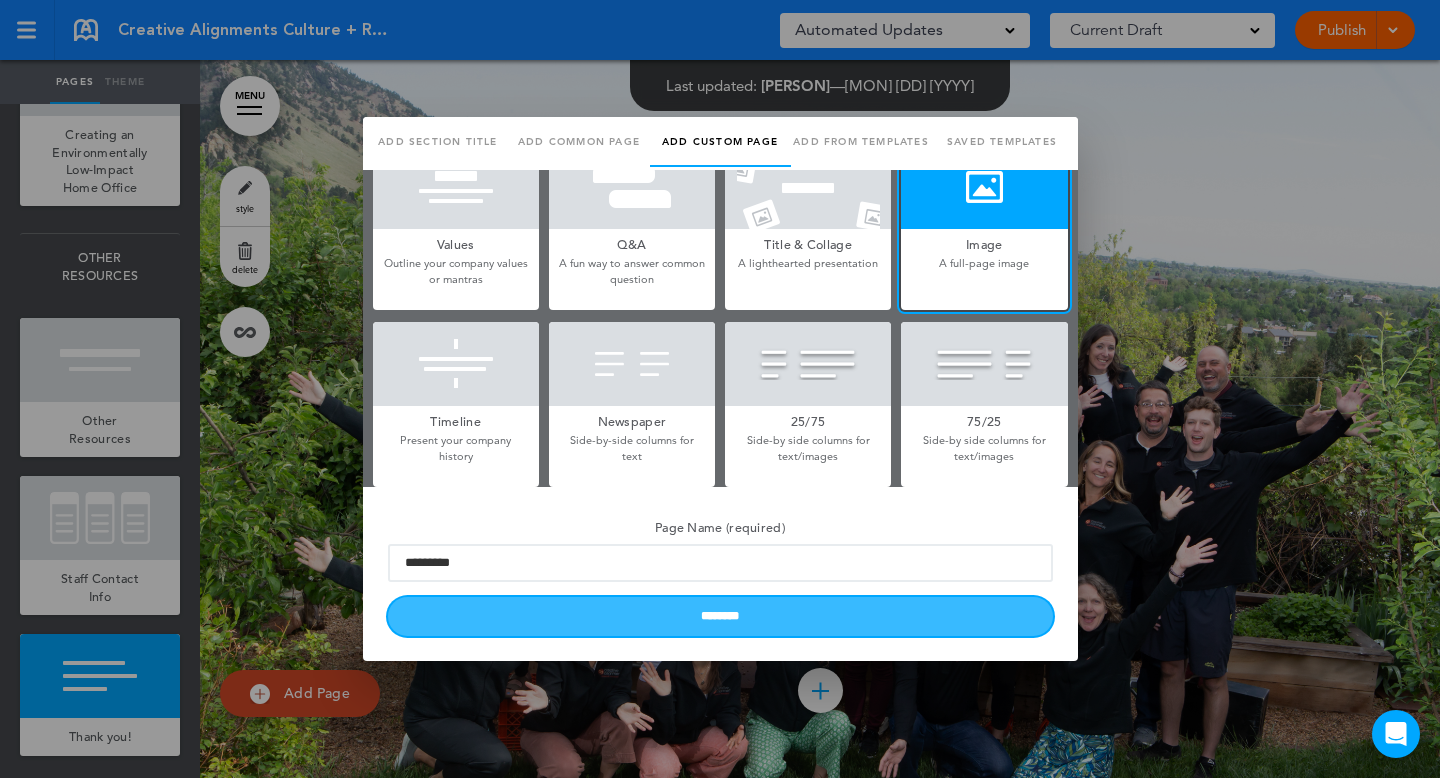 click on "********" at bounding box center (720, 616) 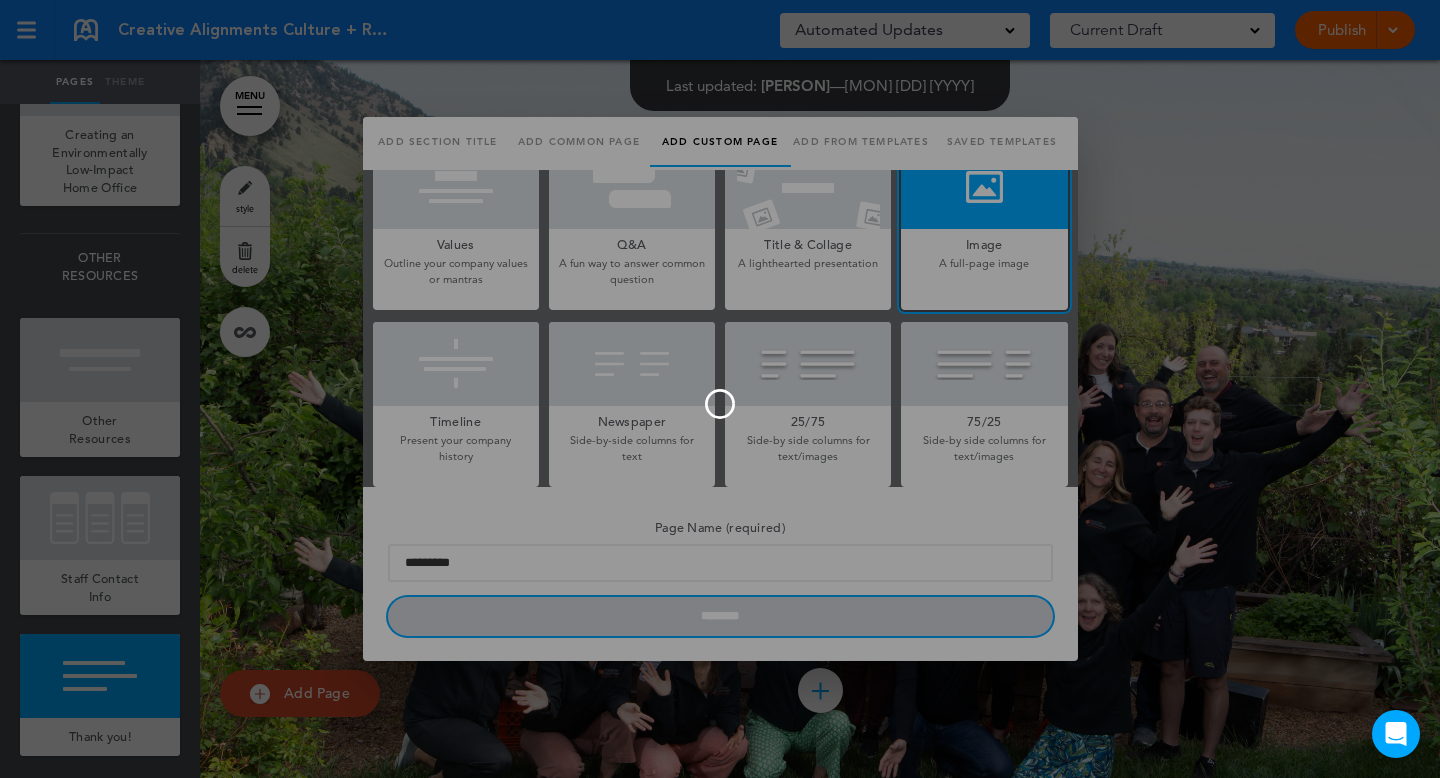 type 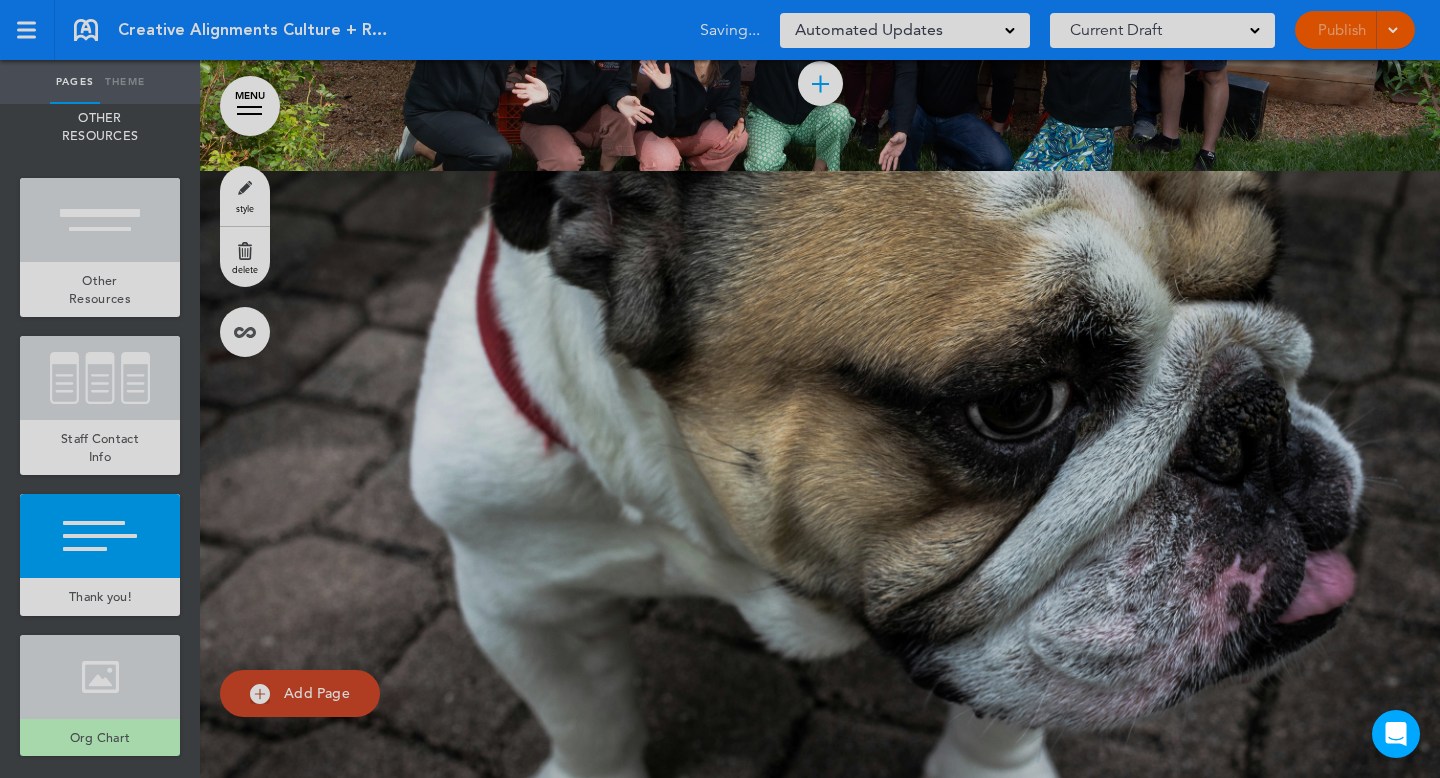 scroll, scrollTop: 13255, scrollLeft: 0, axis: vertical 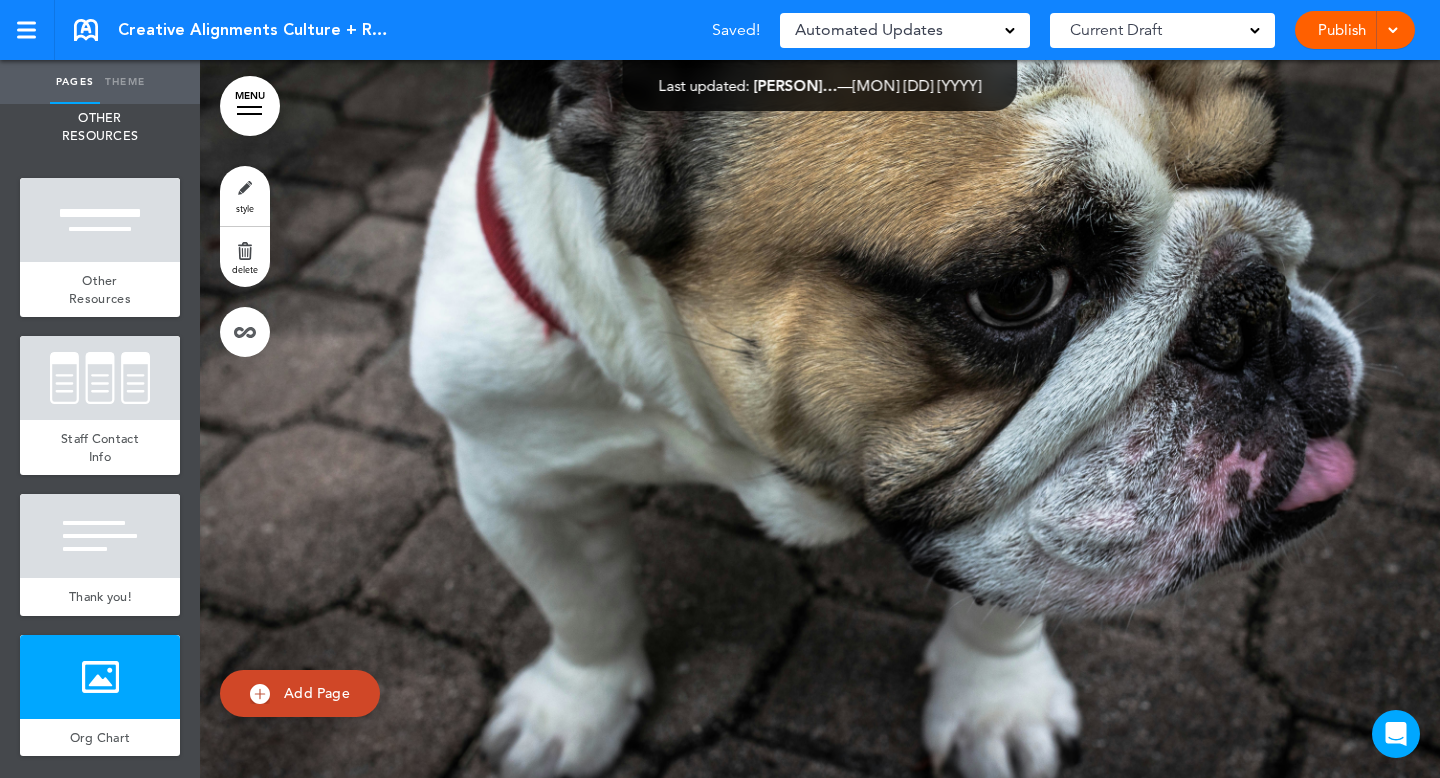 click at bounding box center (820, 418) 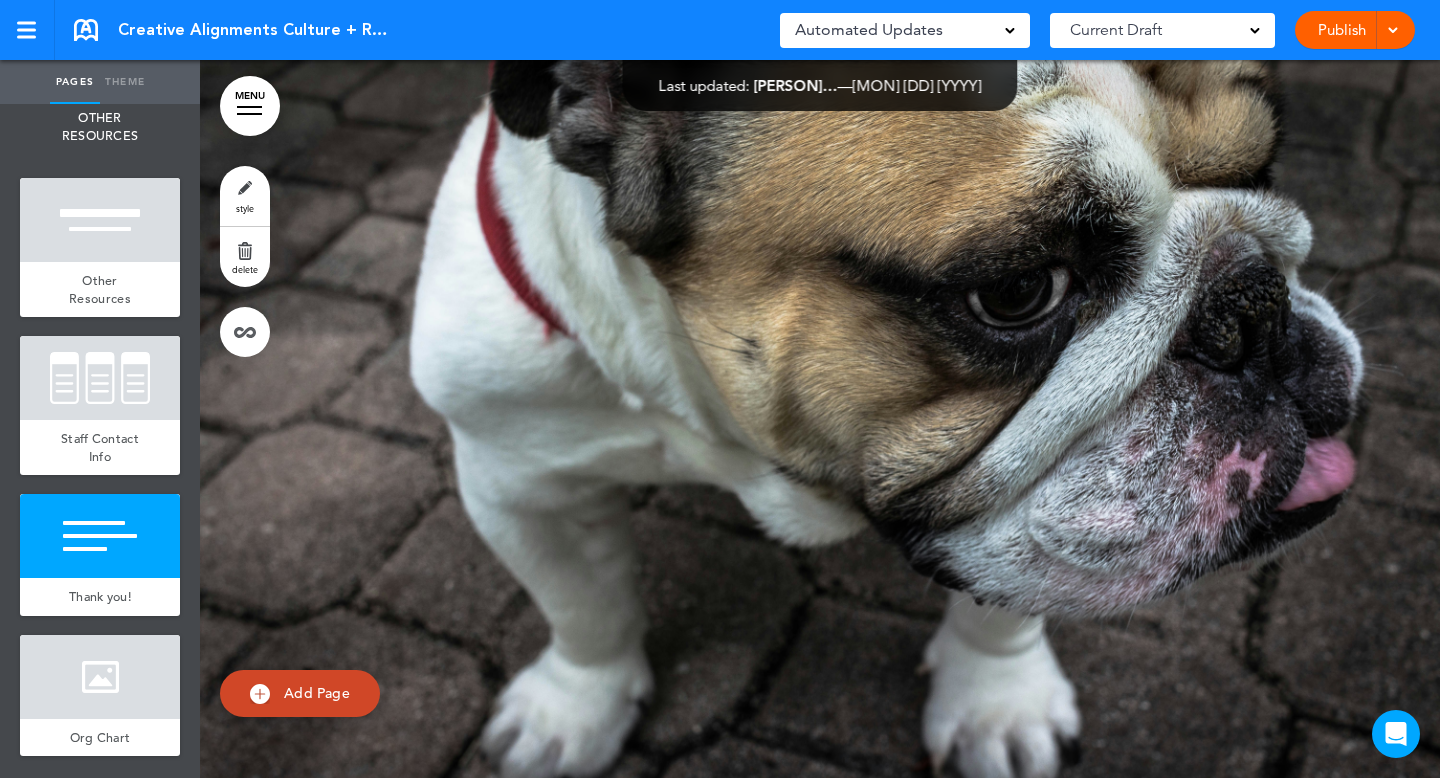 drag, startPoint x: 772, startPoint y: 604, endPoint x: 755, endPoint y: 432, distance: 172.83807 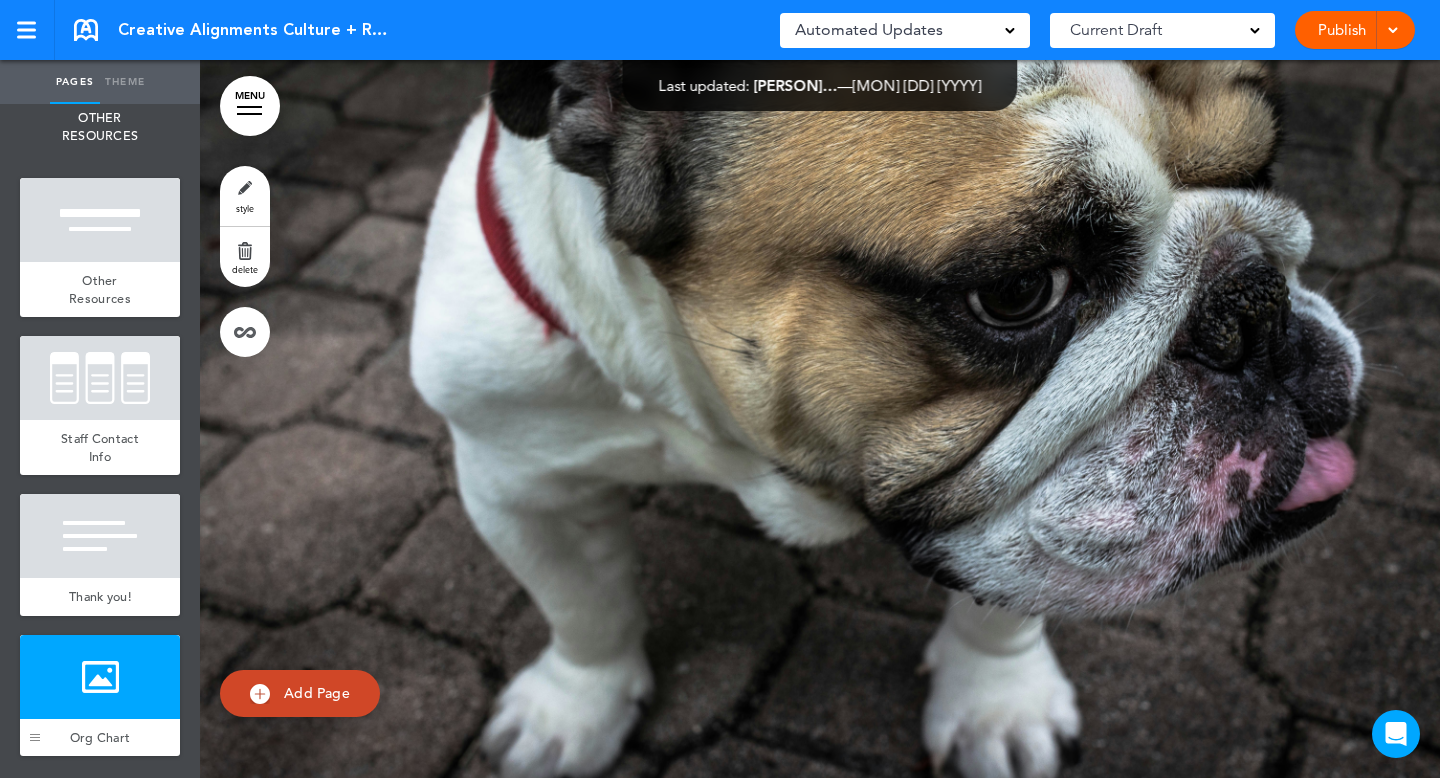 scroll, scrollTop: 13134, scrollLeft: 0, axis: vertical 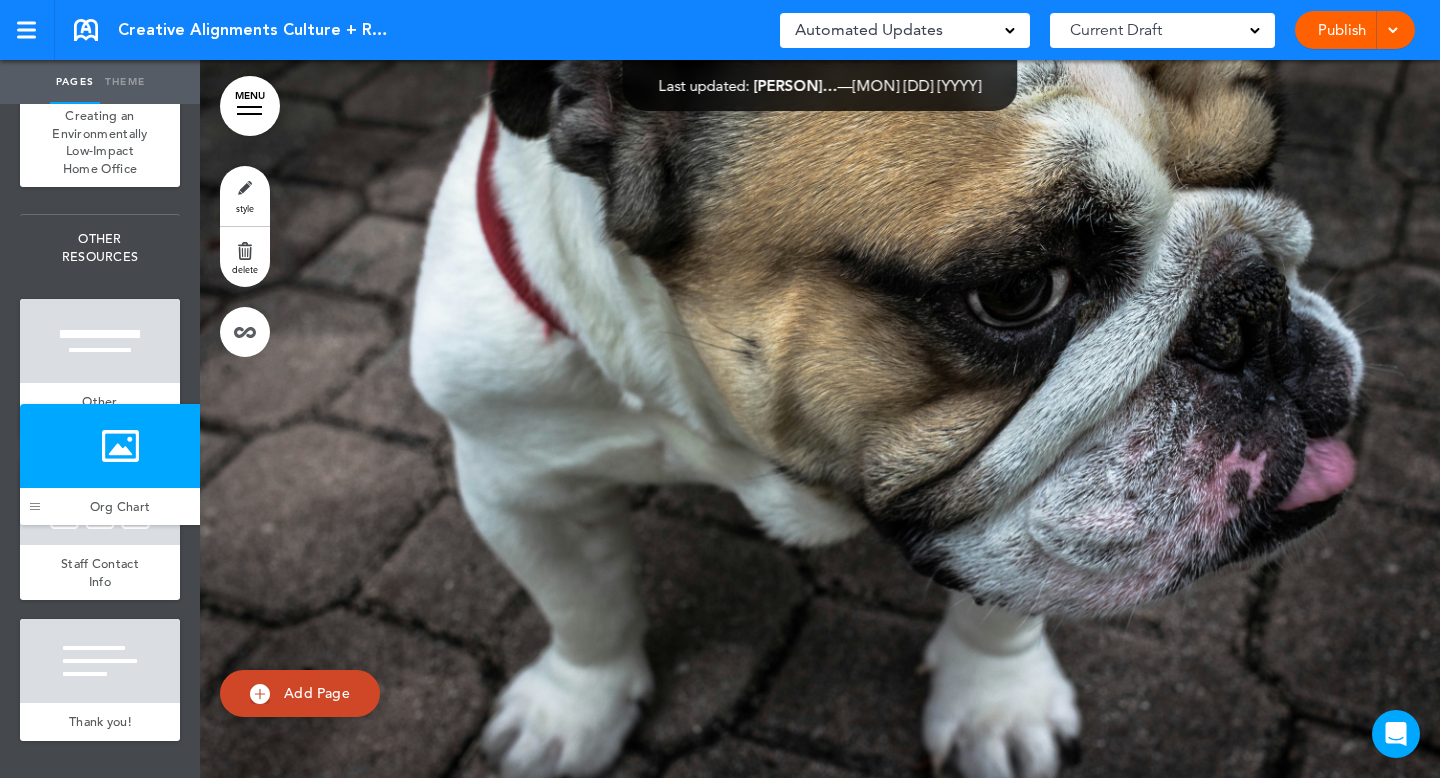 drag, startPoint x: 37, startPoint y: 735, endPoint x: 36, endPoint y: 500, distance: 235.00212 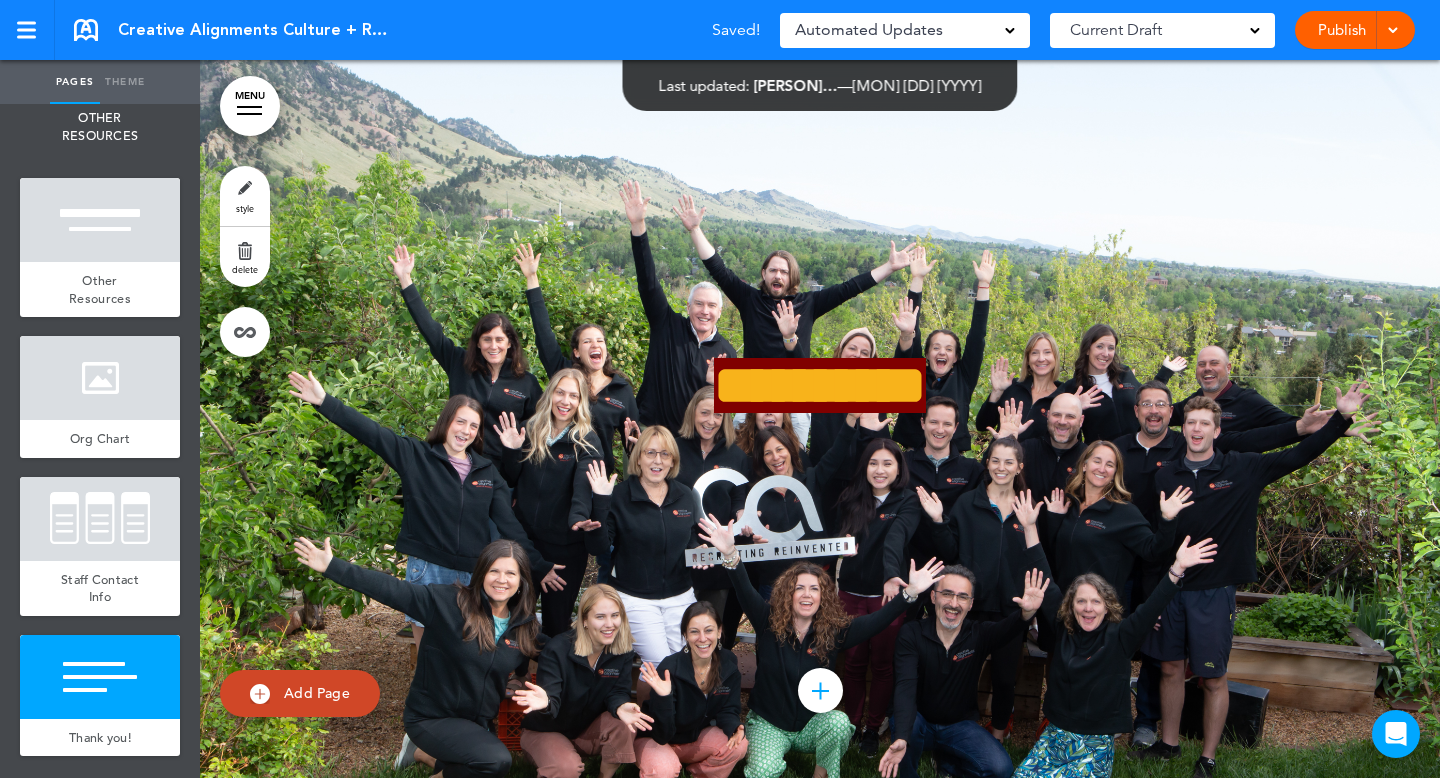 scroll, scrollTop: 84420, scrollLeft: 0, axis: vertical 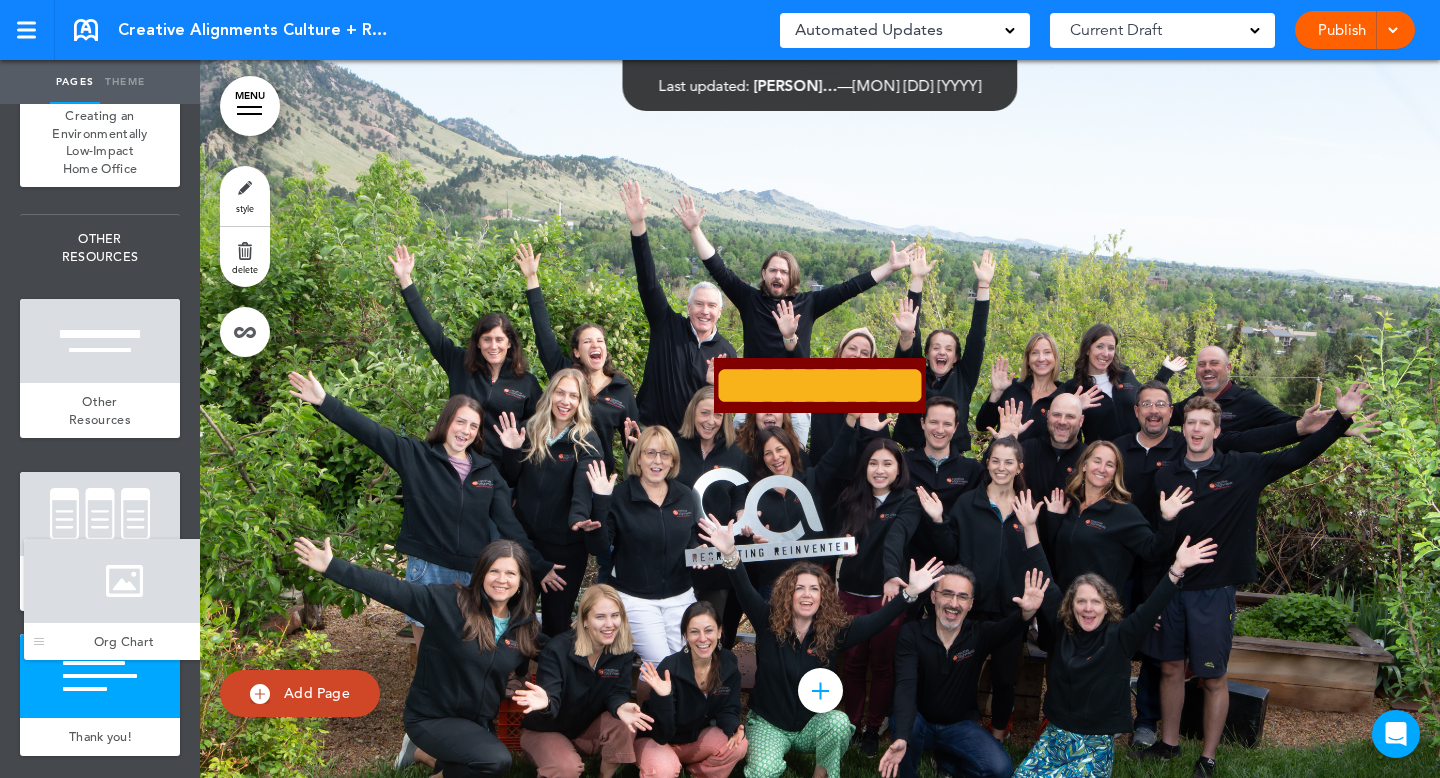 drag, startPoint x: 31, startPoint y: 563, endPoint x: 35, endPoint y: 643, distance: 80.09994 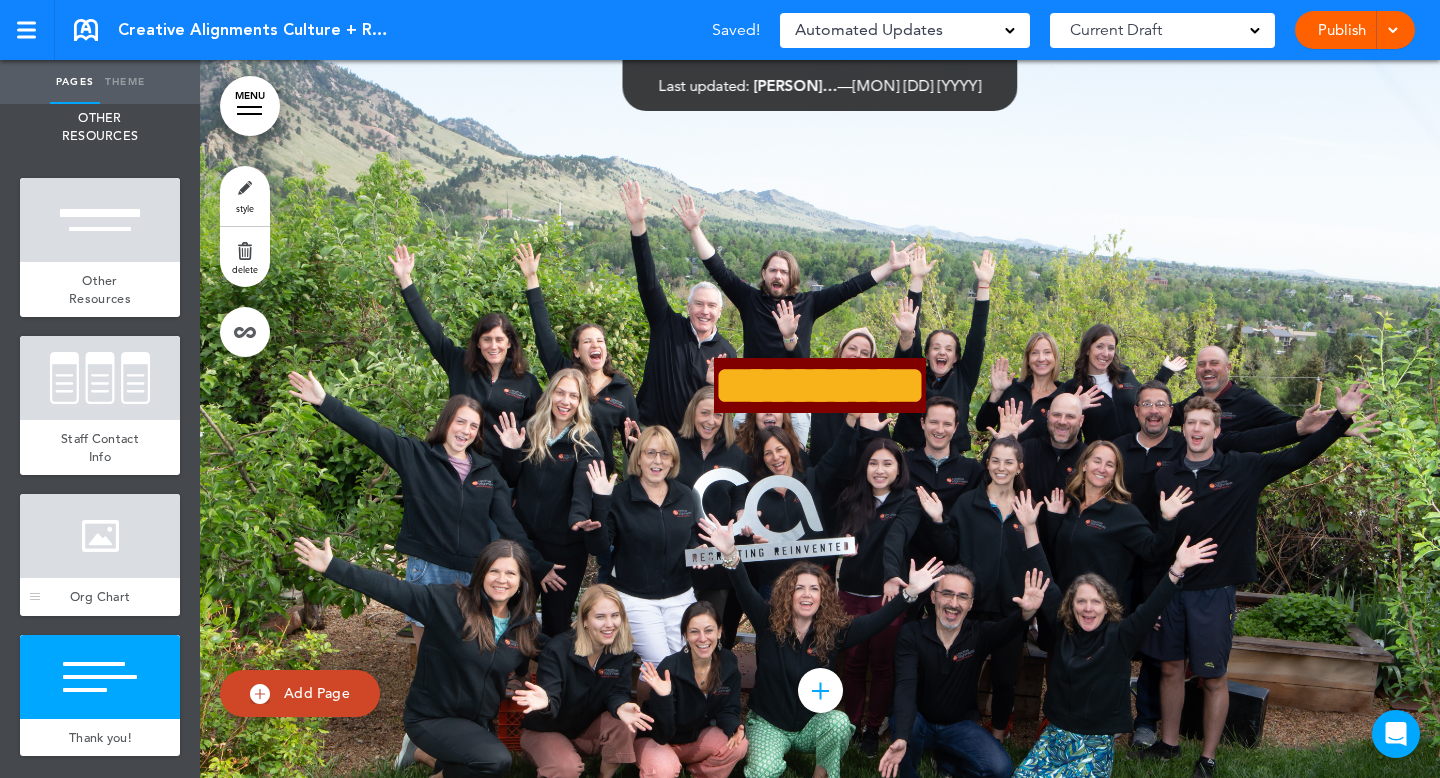 scroll, scrollTop: 84416, scrollLeft: 0, axis: vertical 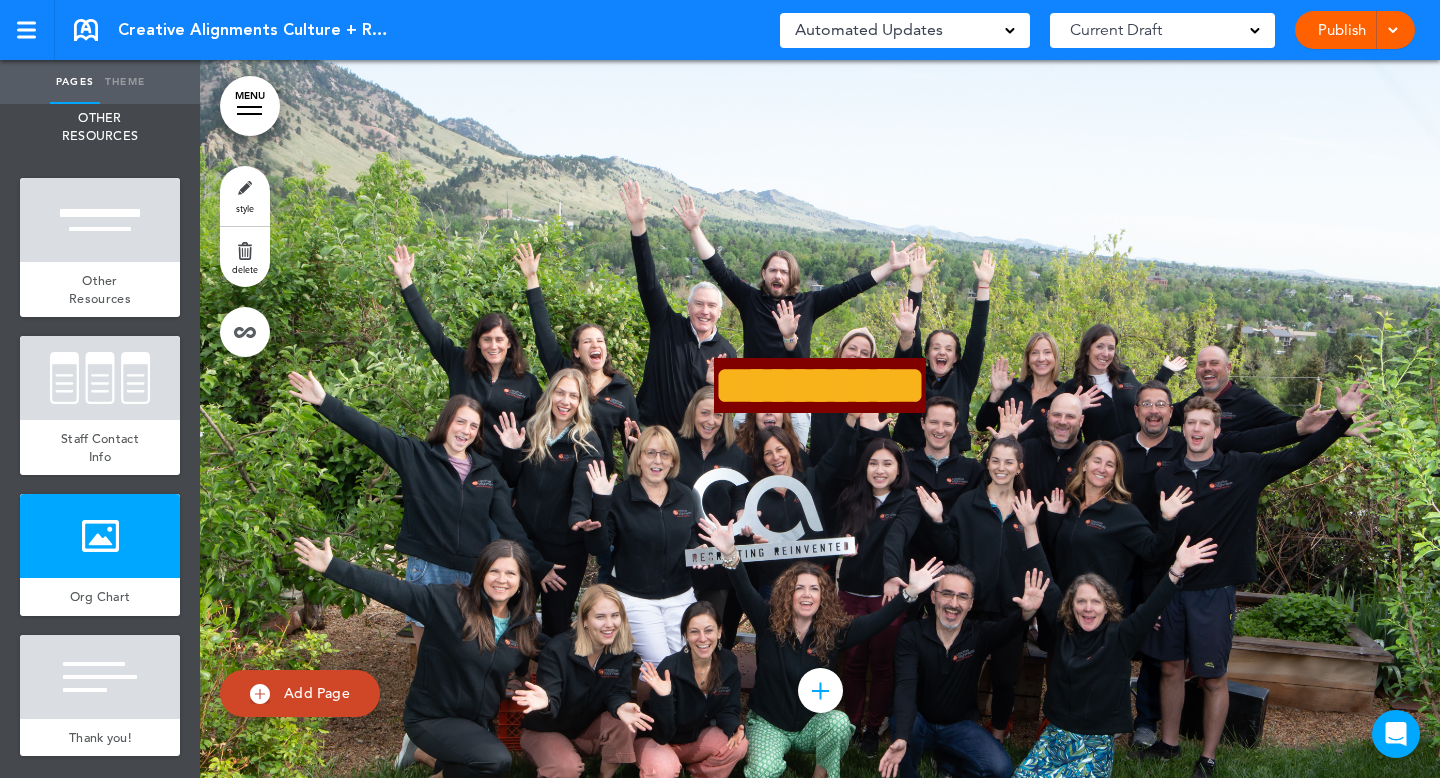 click at bounding box center (820, -302) 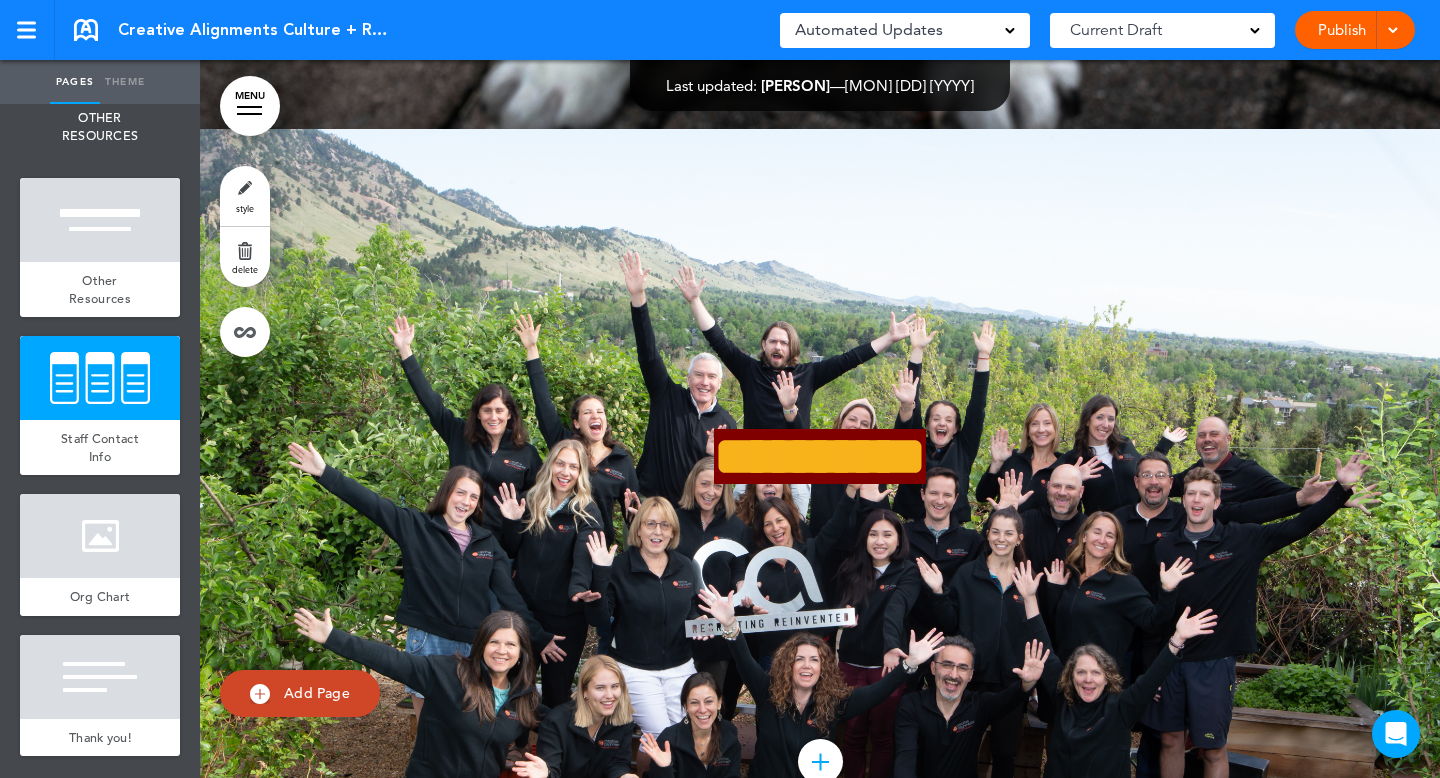 scroll, scrollTop: 83375, scrollLeft: 0, axis: vertical 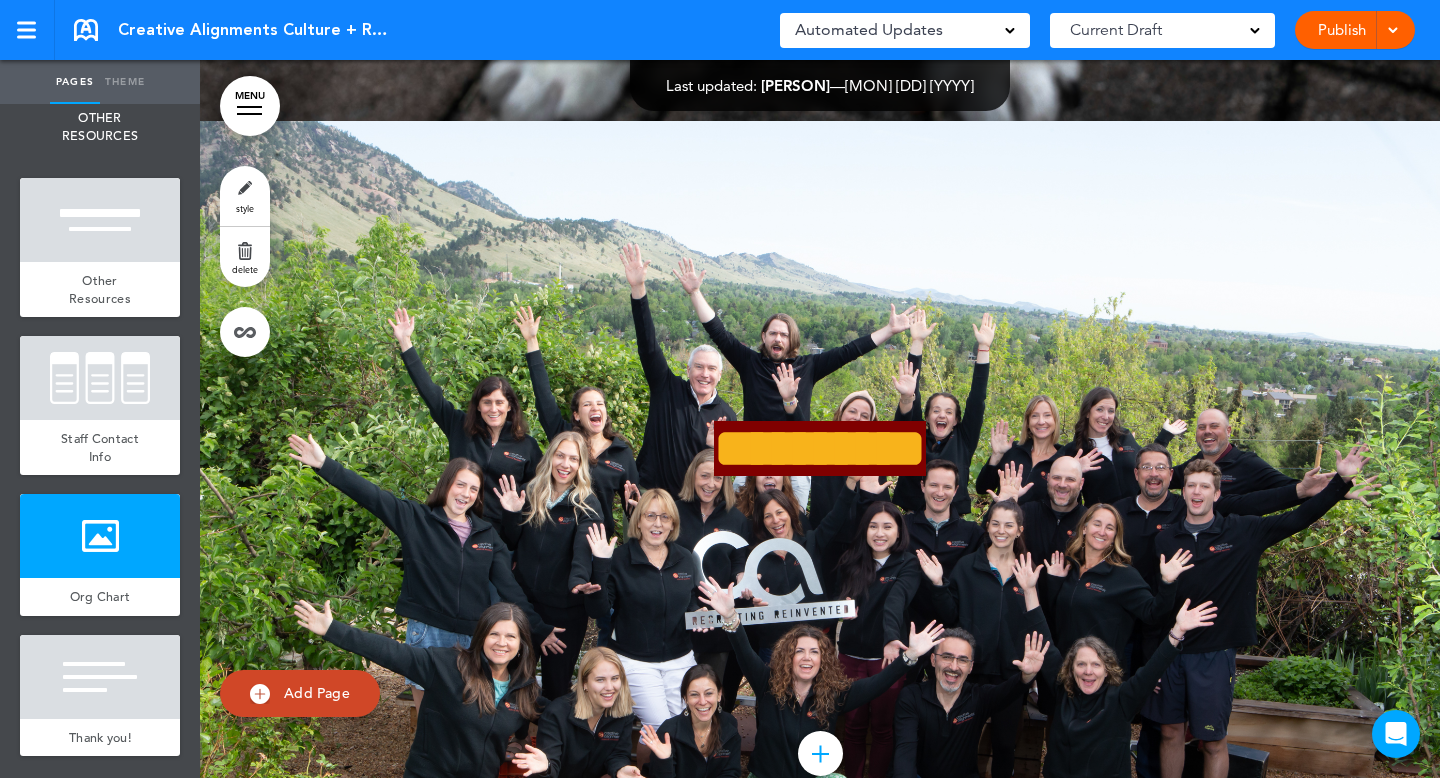 click at bounding box center (820, -239) 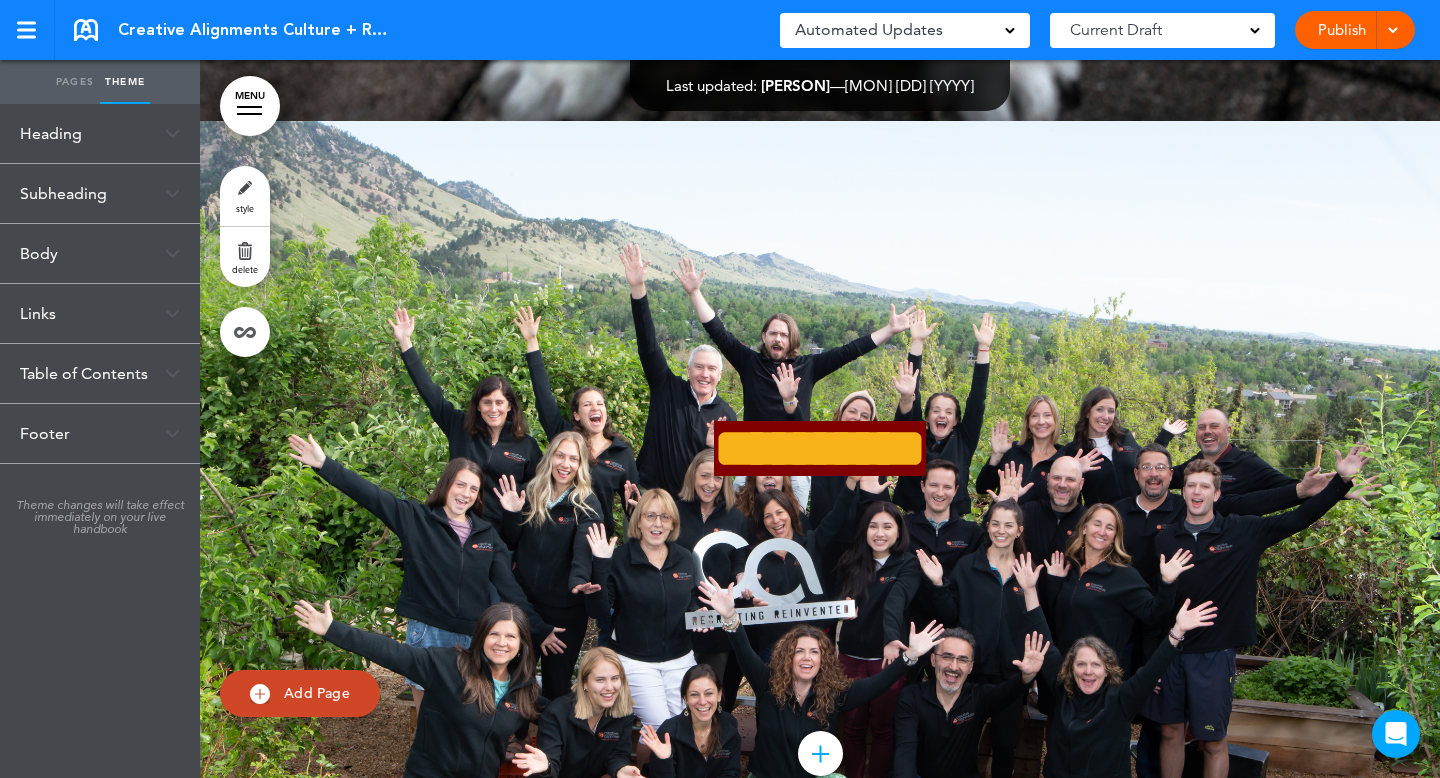 click on "Heading" at bounding box center [100, 133] 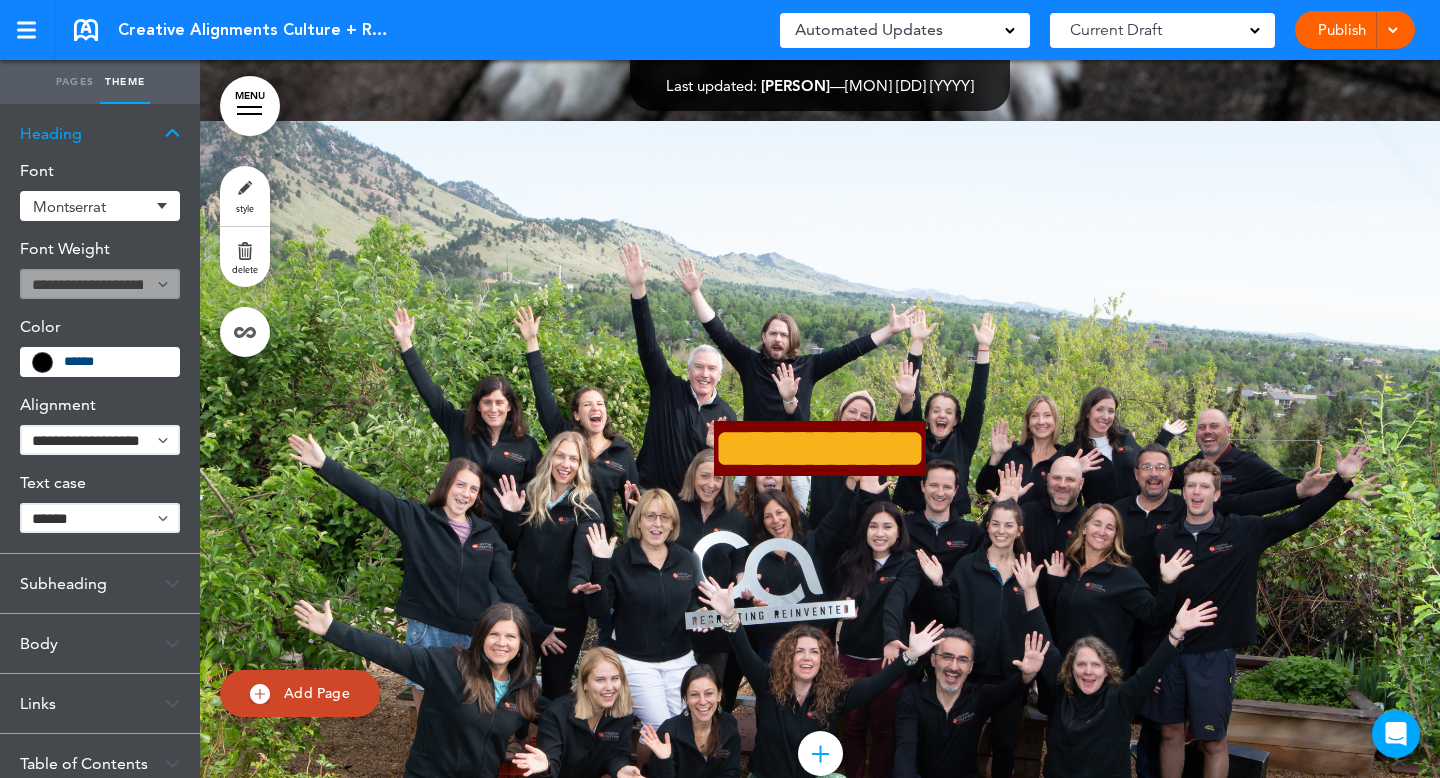 click at bounding box center [820, -239] 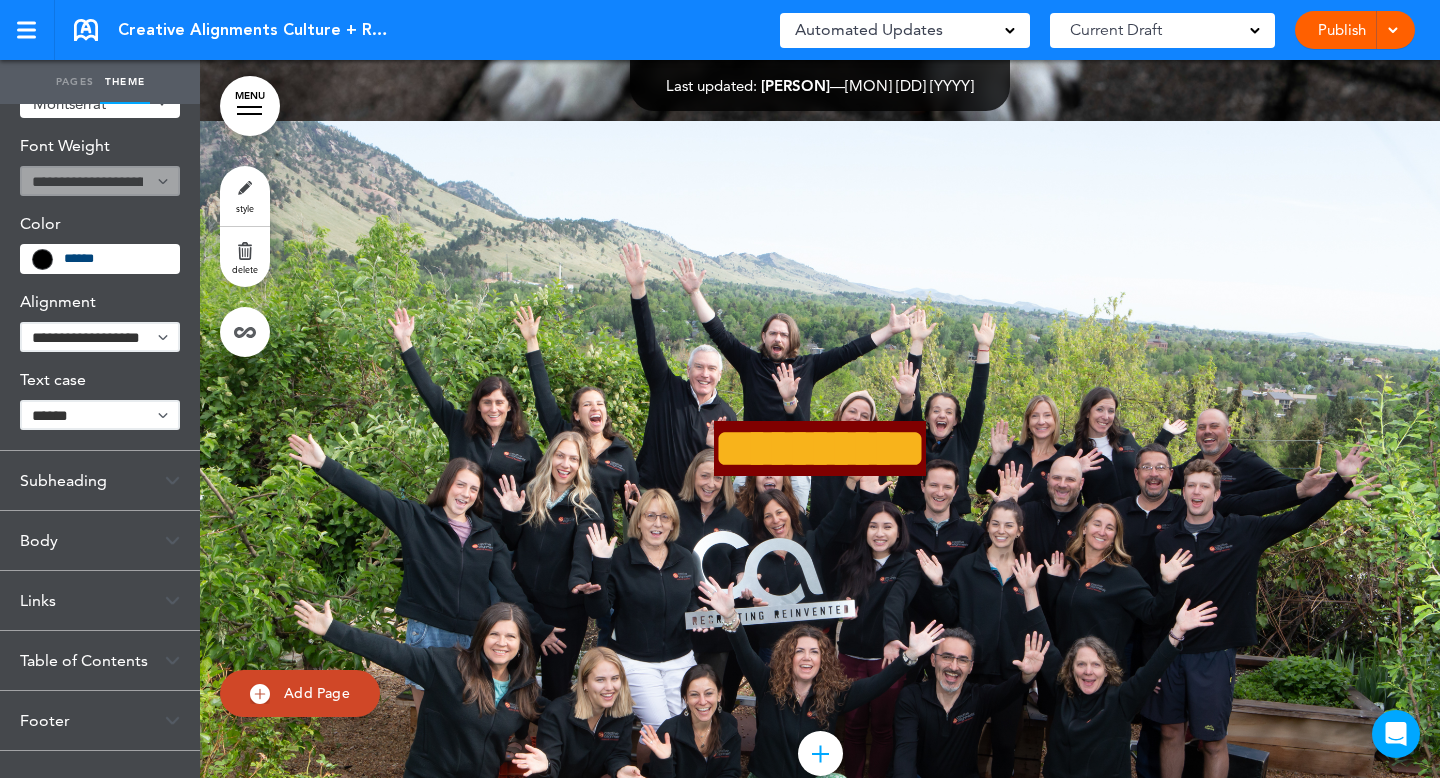 scroll, scrollTop: 131, scrollLeft: 0, axis: vertical 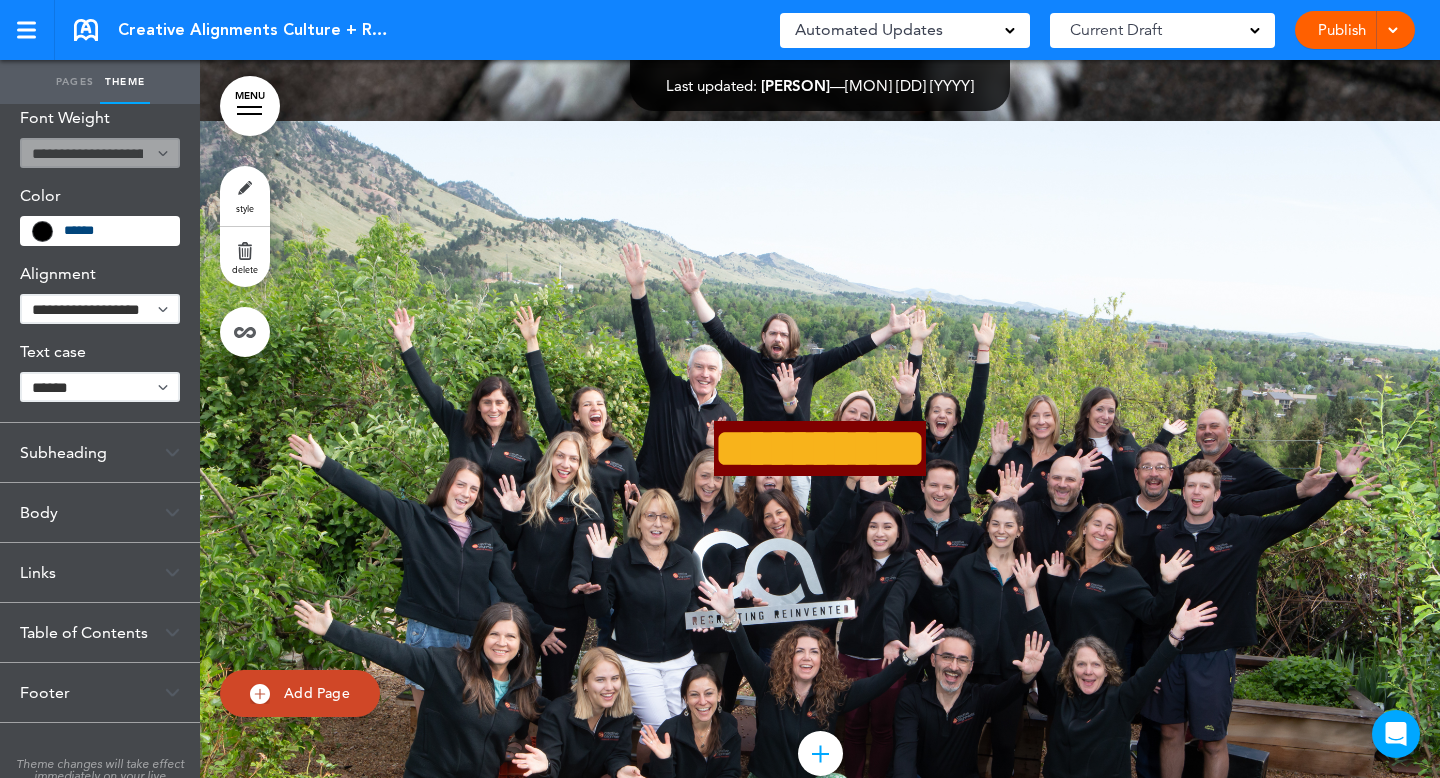 click on "Pages" at bounding box center [75, 82] 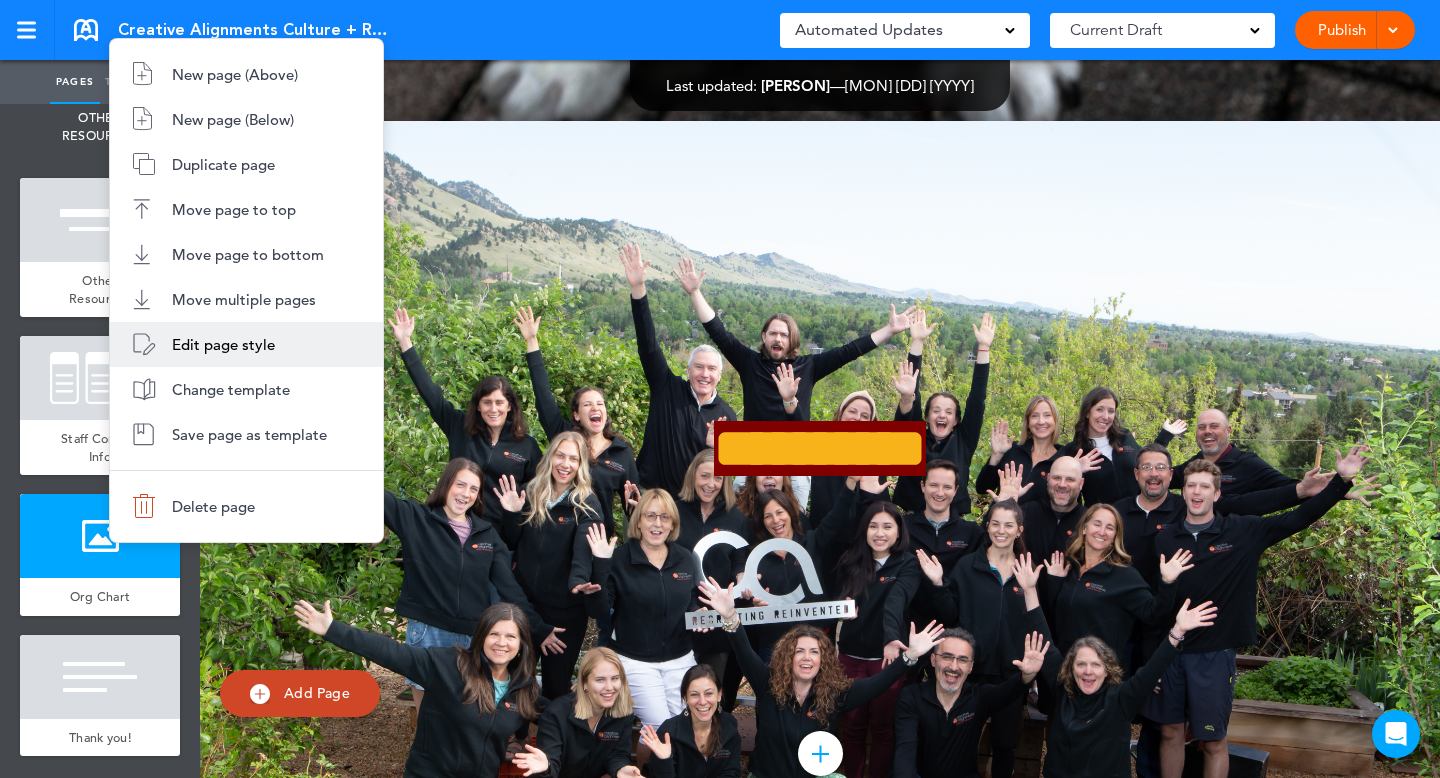 click on "Edit page style" at bounding box center [223, 344] 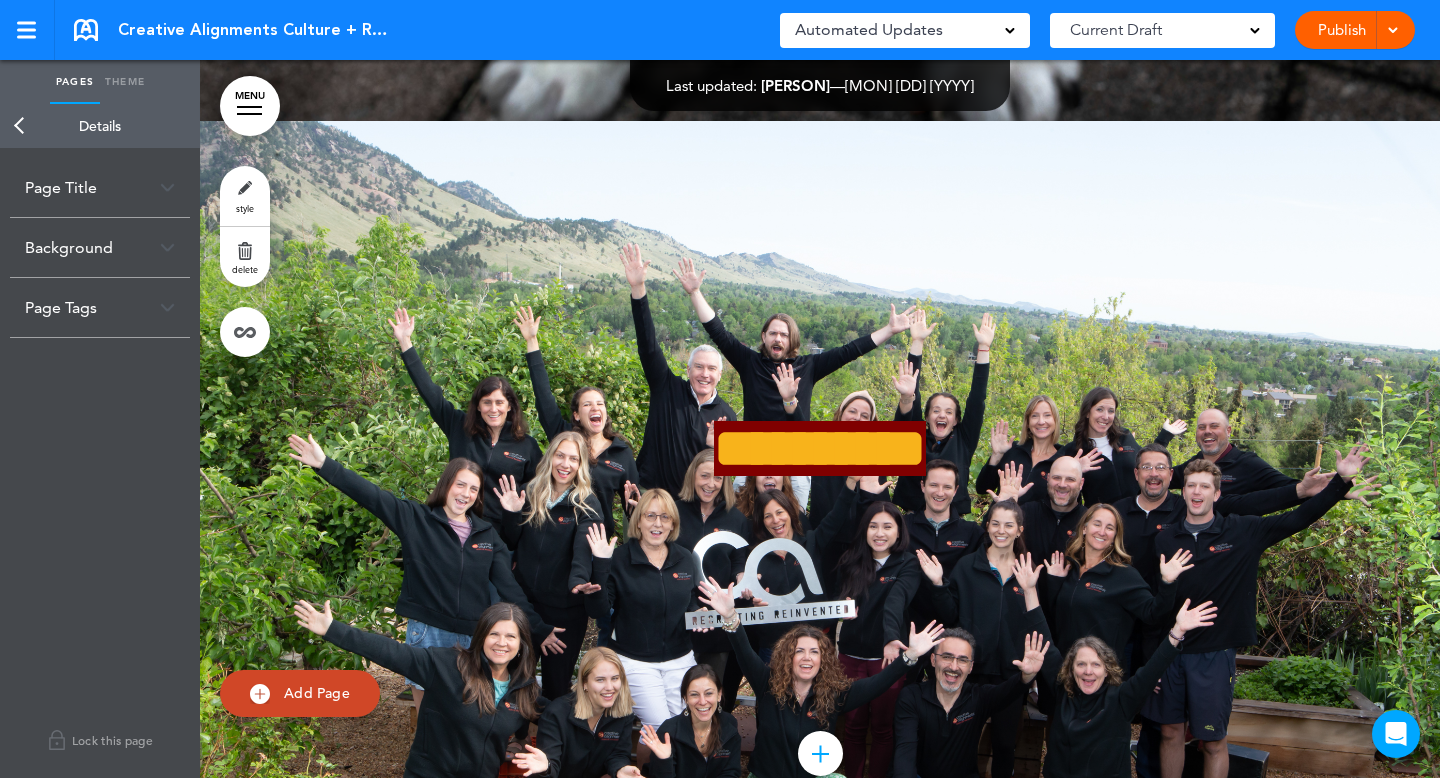 click at bounding box center (820, -239) 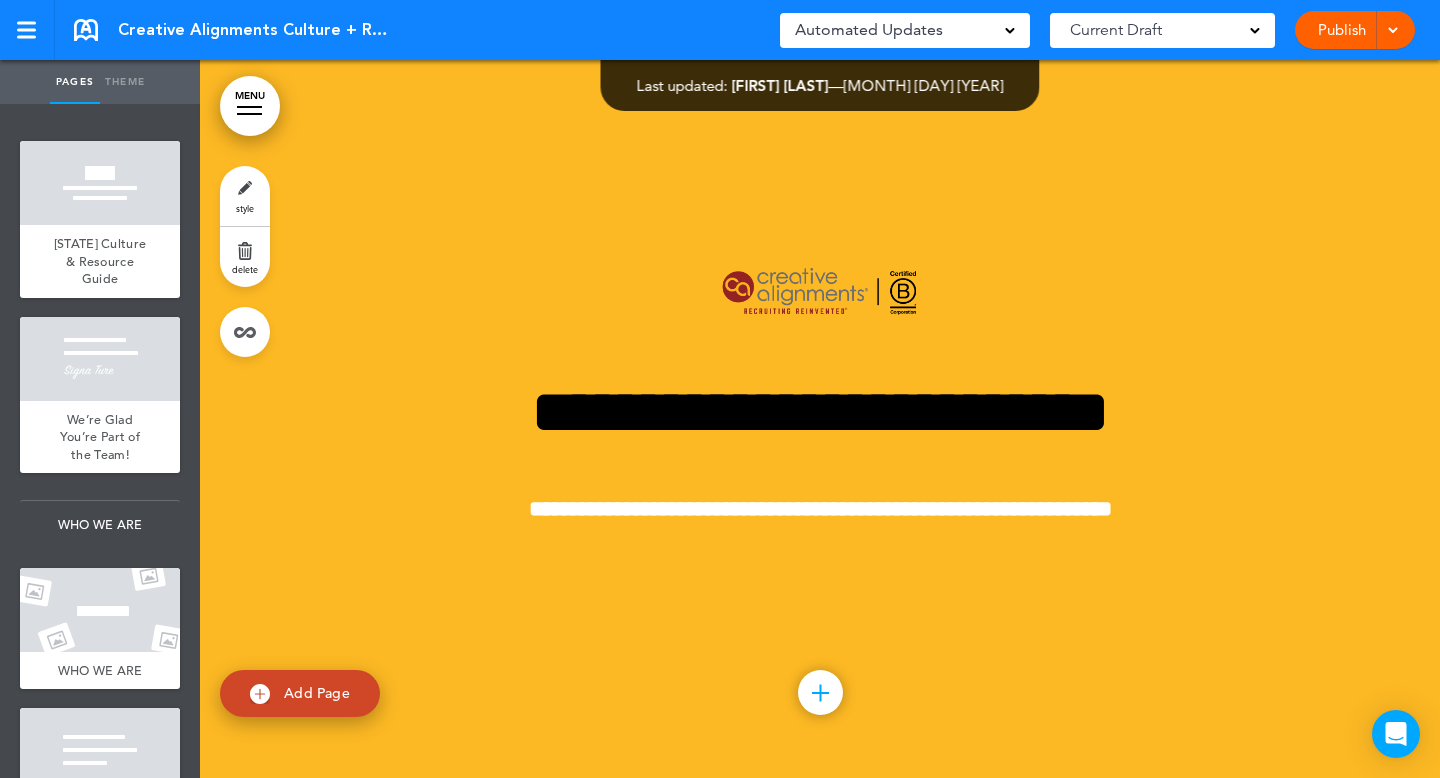 click at bounding box center (820, 79506) 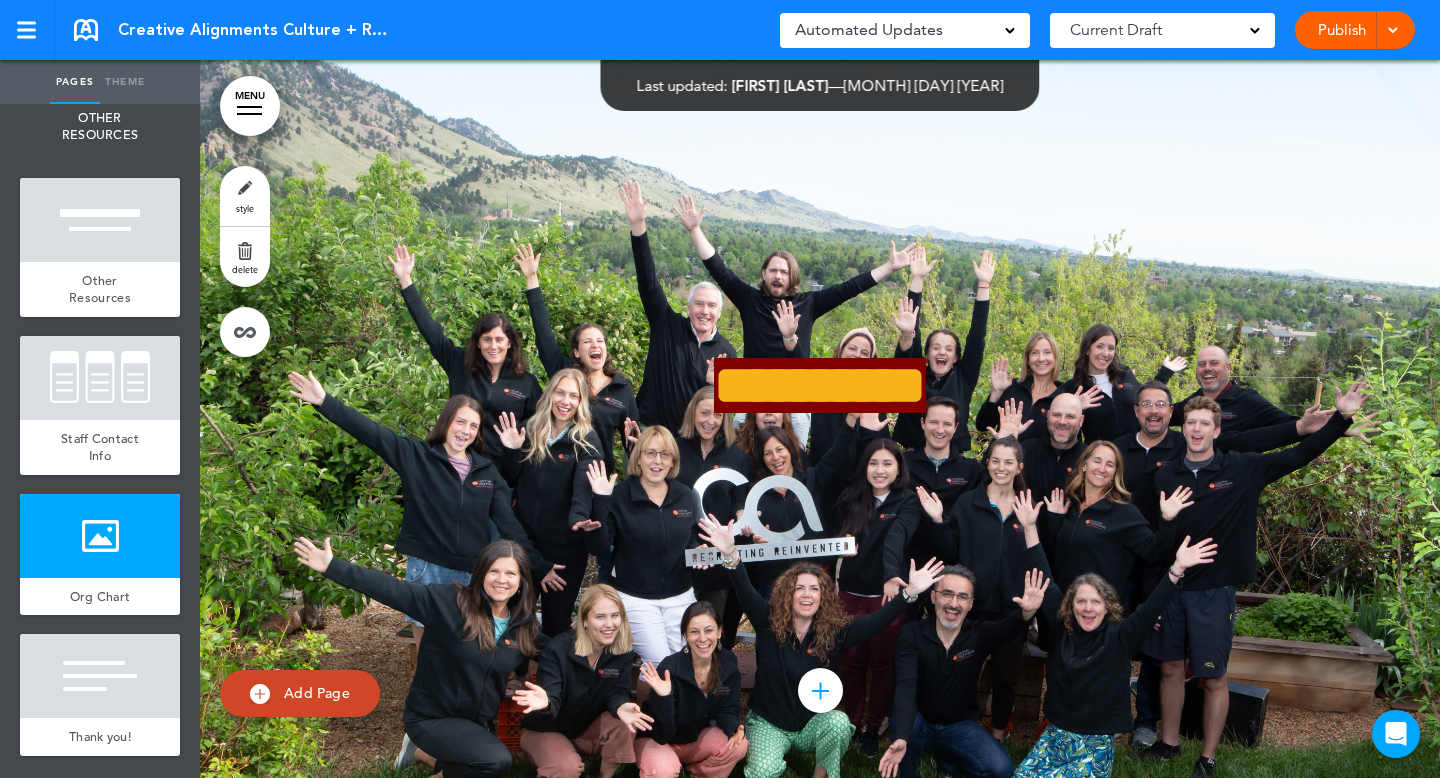 scroll, scrollTop: 83684, scrollLeft: 0, axis: vertical 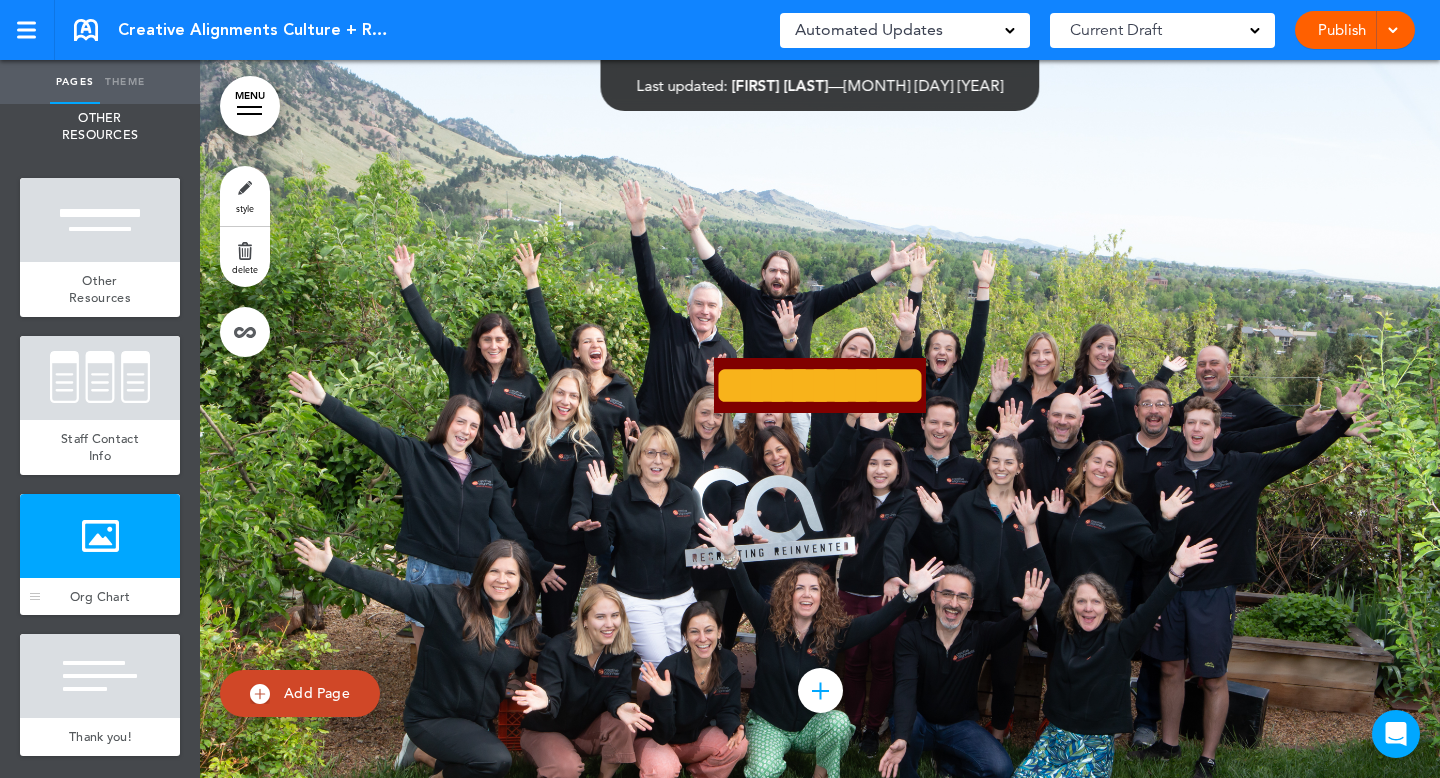 click on "Org Chart" at bounding box center (100, 596) 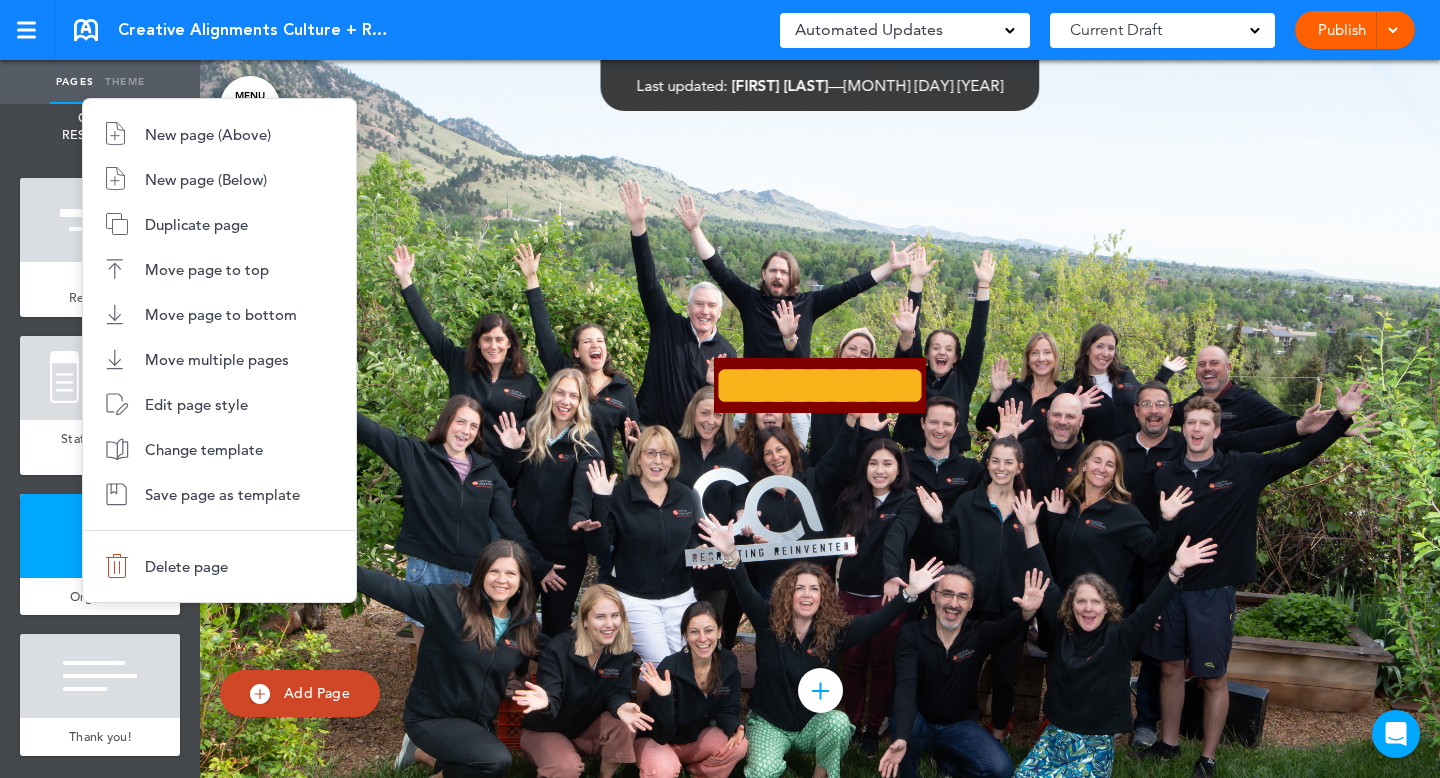 click at bounding box center (720, 389) 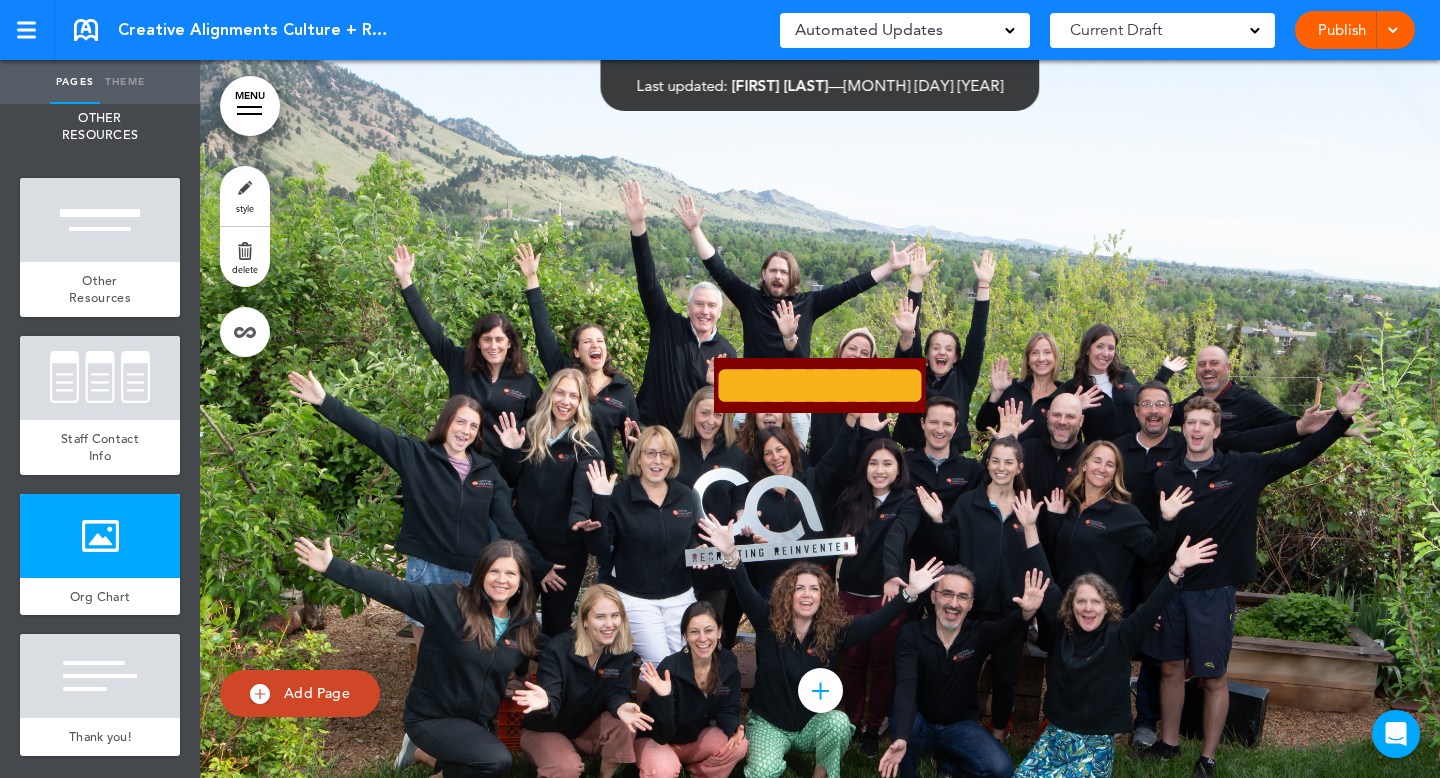 scroll, scrollTop: 83503, scrollLeft: 0, axis: vertical 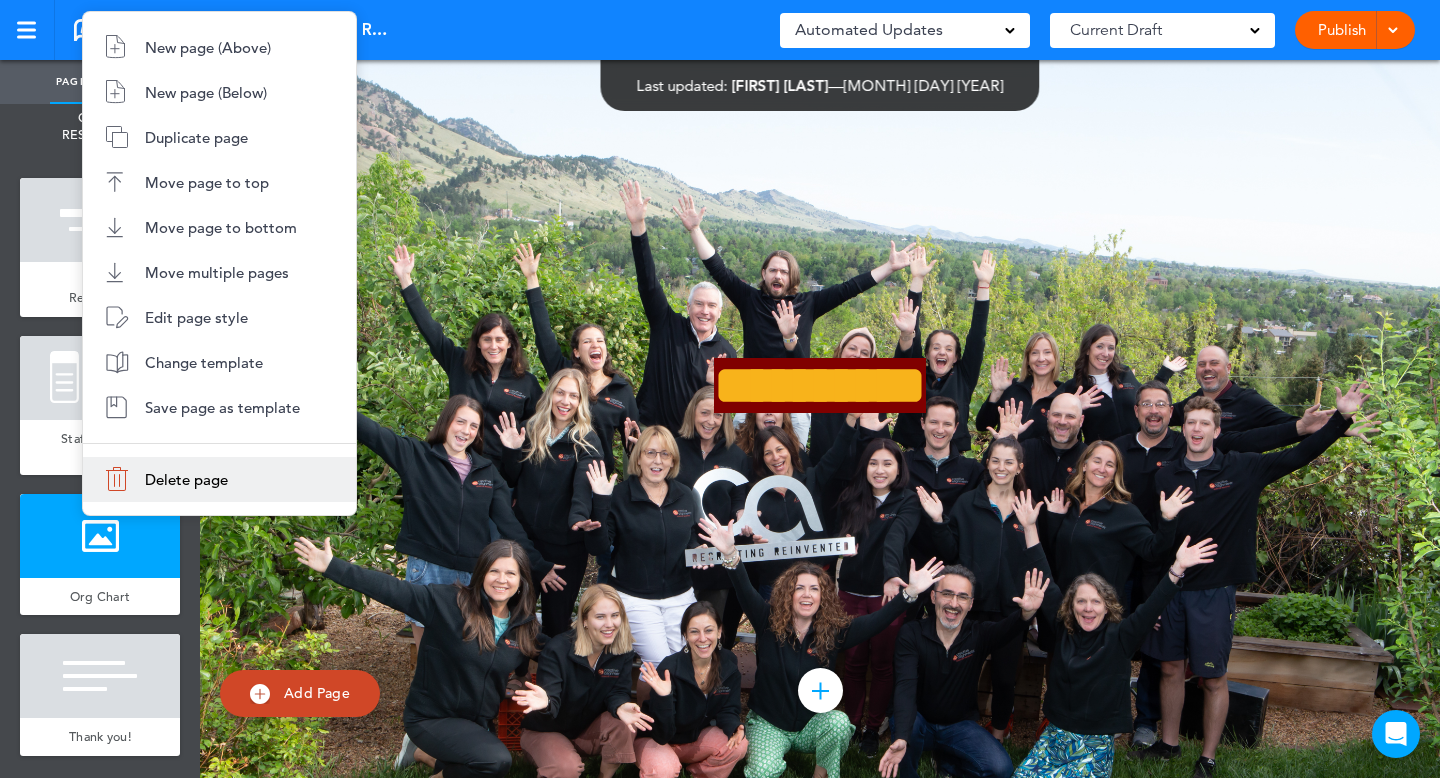 click on "Delete page" at bounding box center [219, 479] 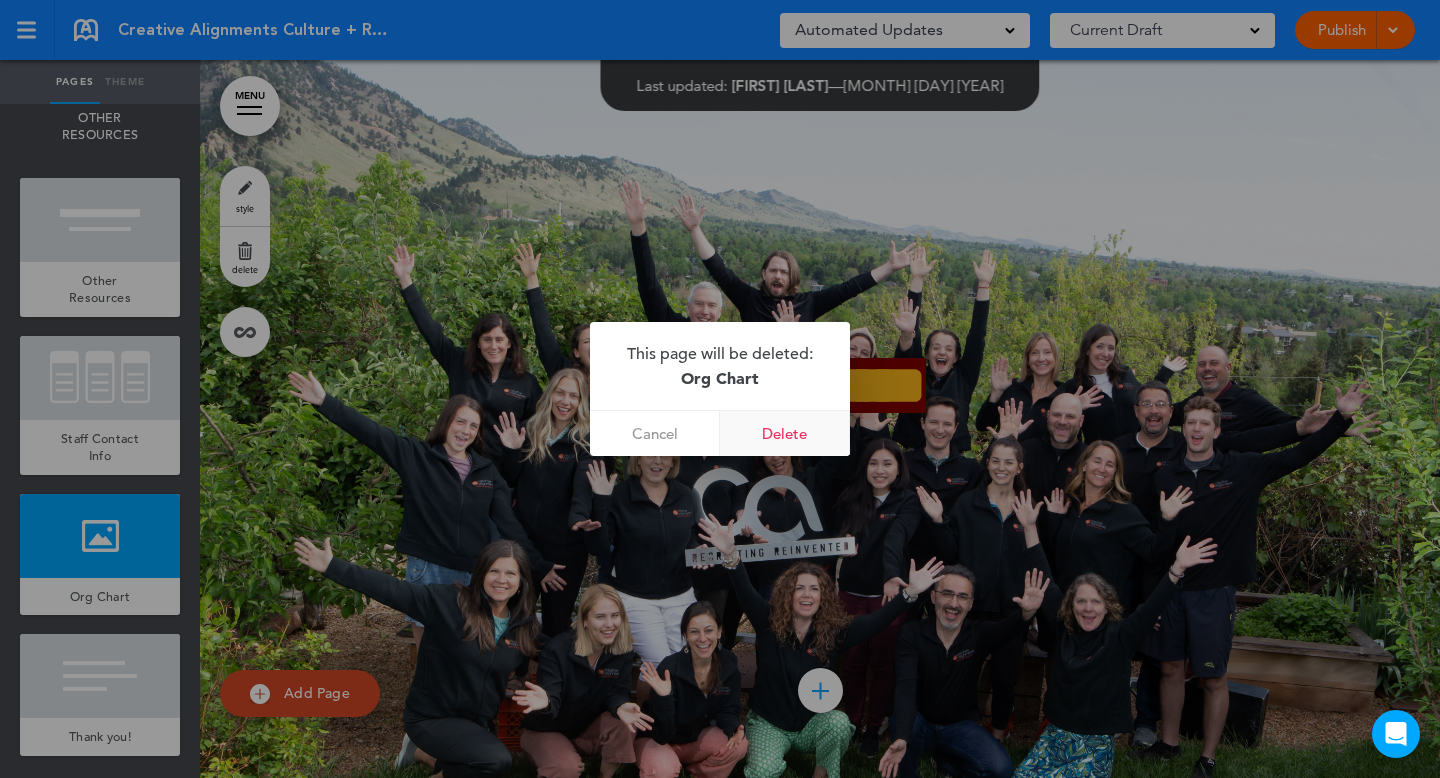 click on "Delete" at bounding box center [785, 433] 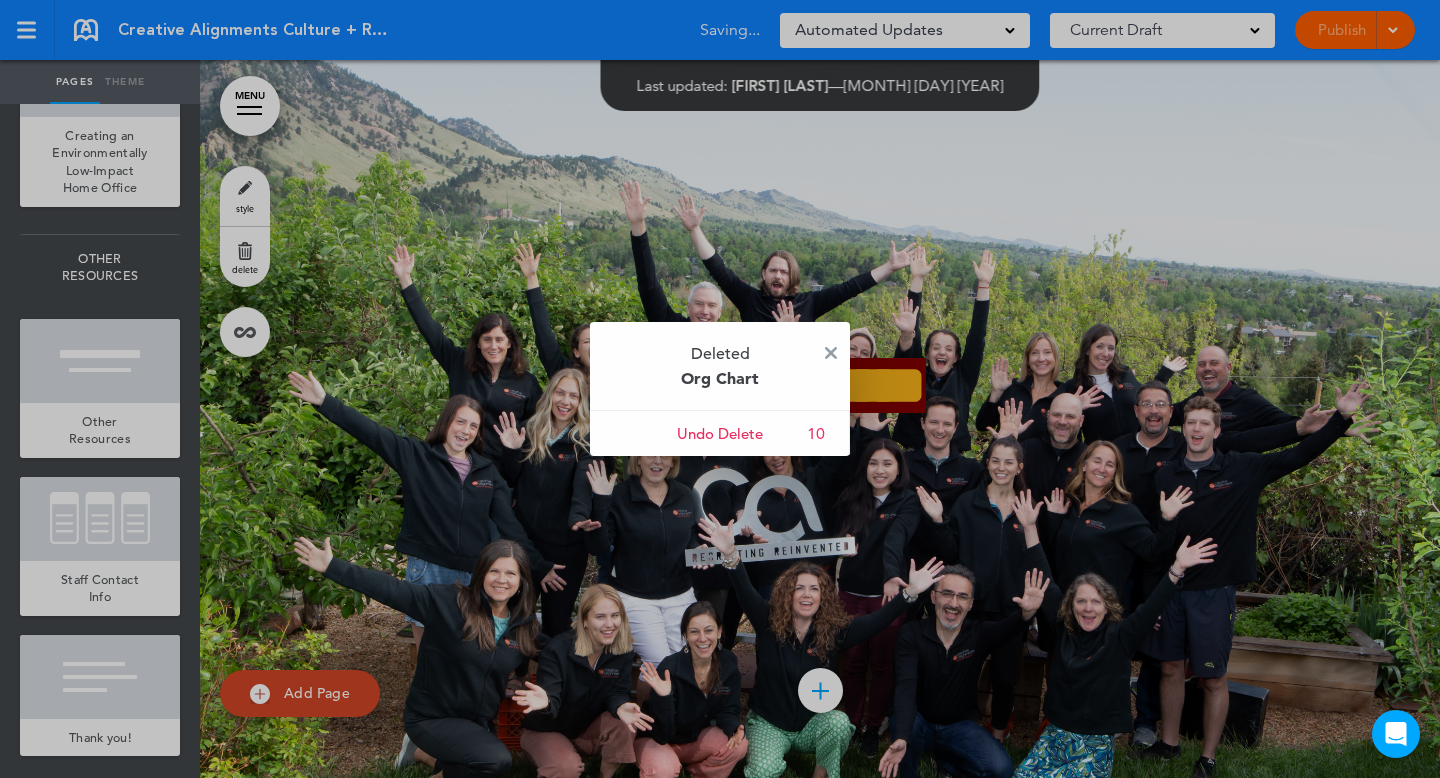 scroll, scrollTop: 13115, scrollLeft: 0, axis: vertical 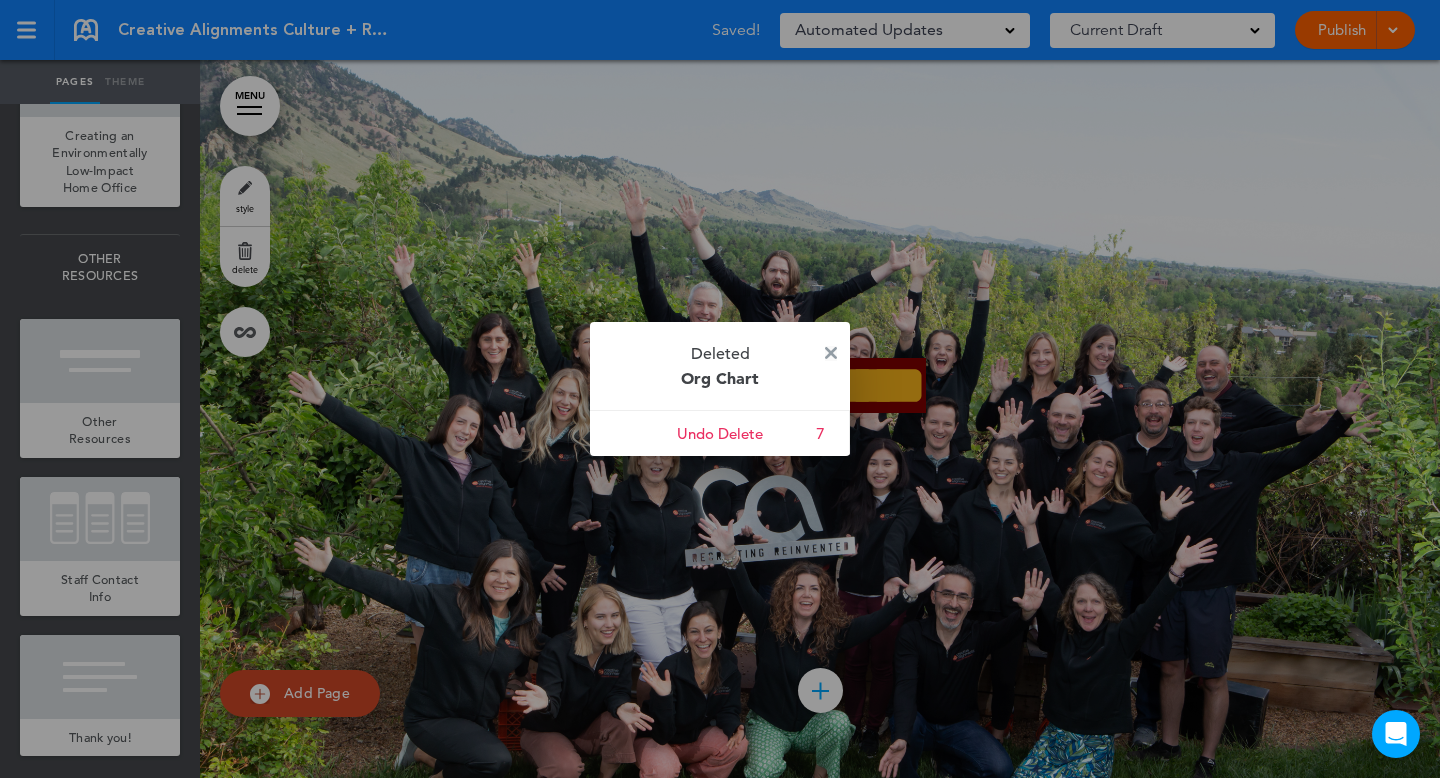 click at bounding box center (831, 353) 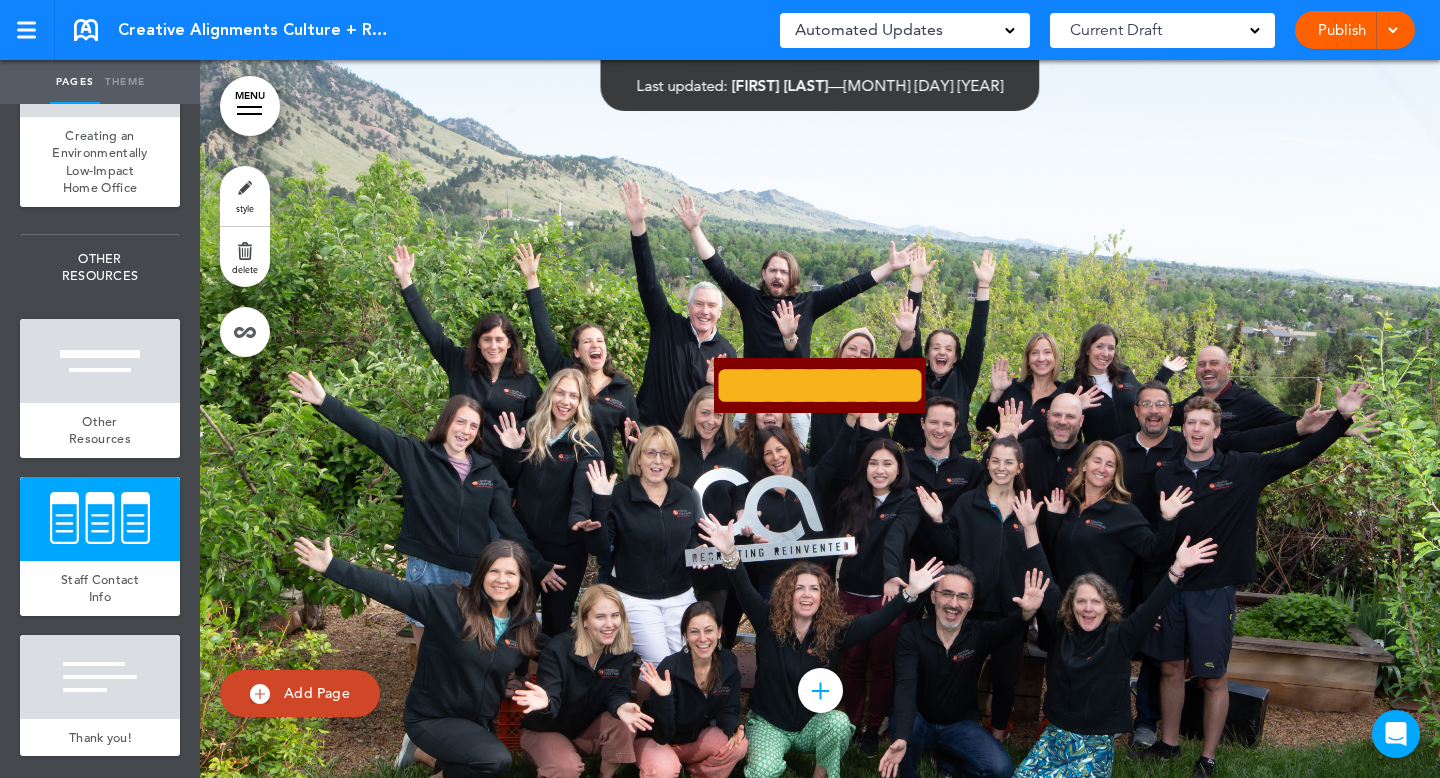 scroll, scrollTop: 83148, scrollLeft: 0, axis: vertical 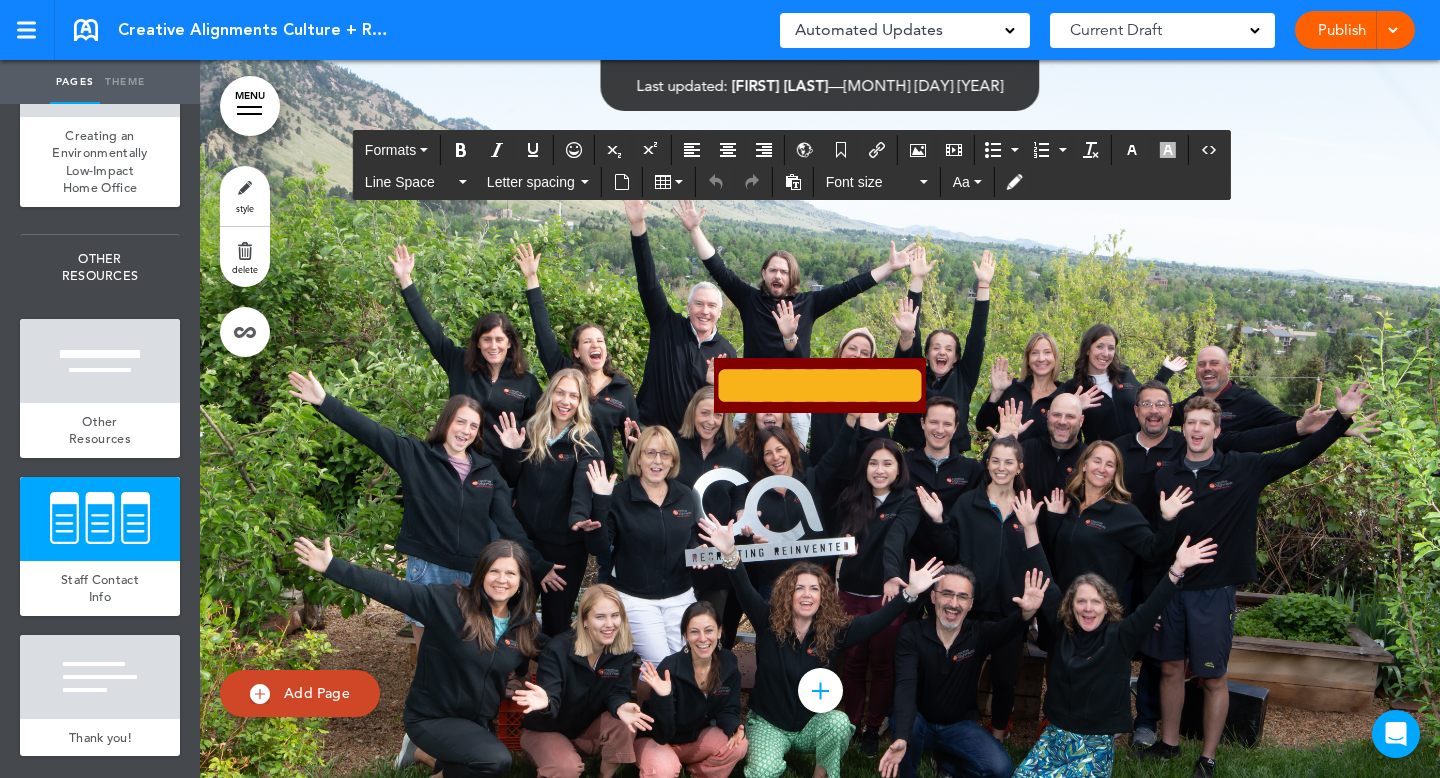 click at bounding box center [820, -50] 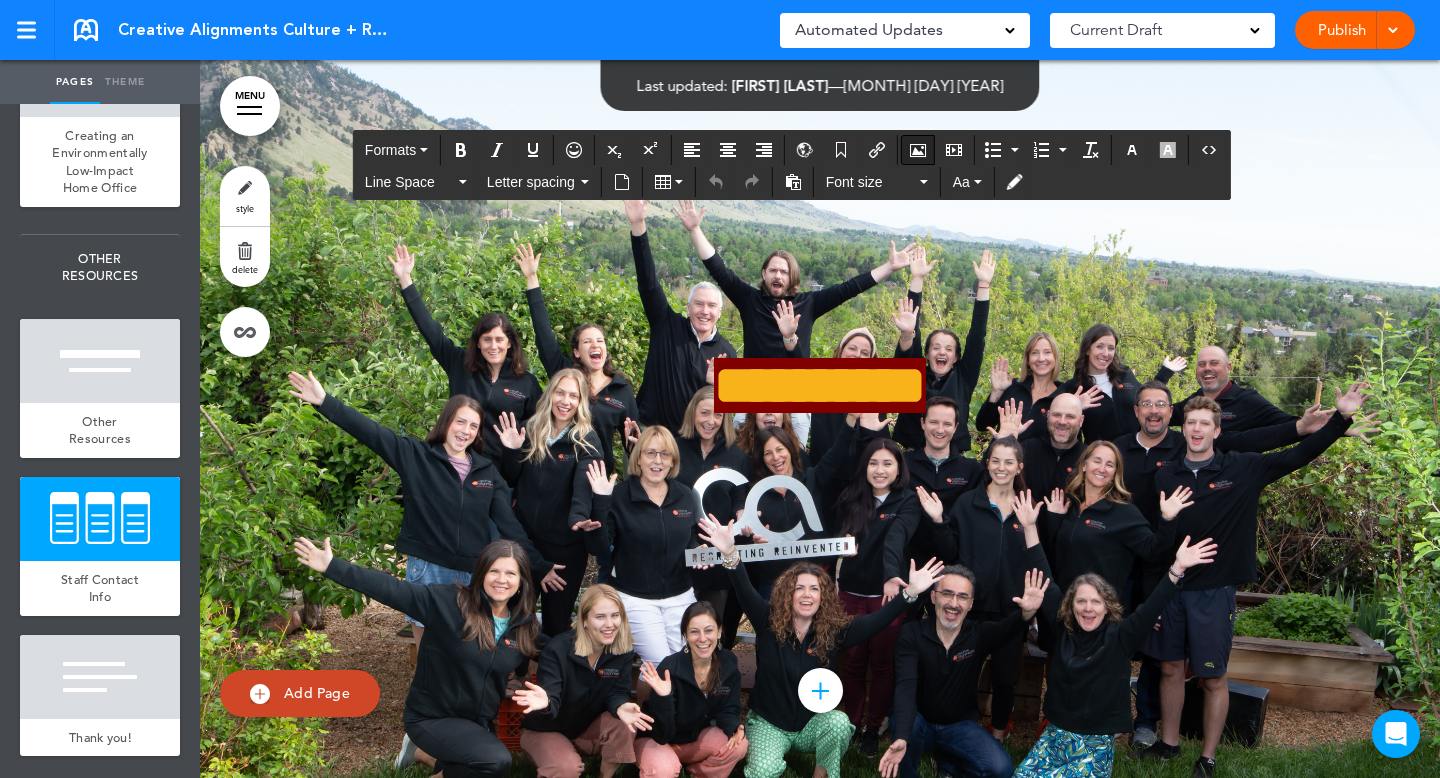 click at bounding box center (918, 150) 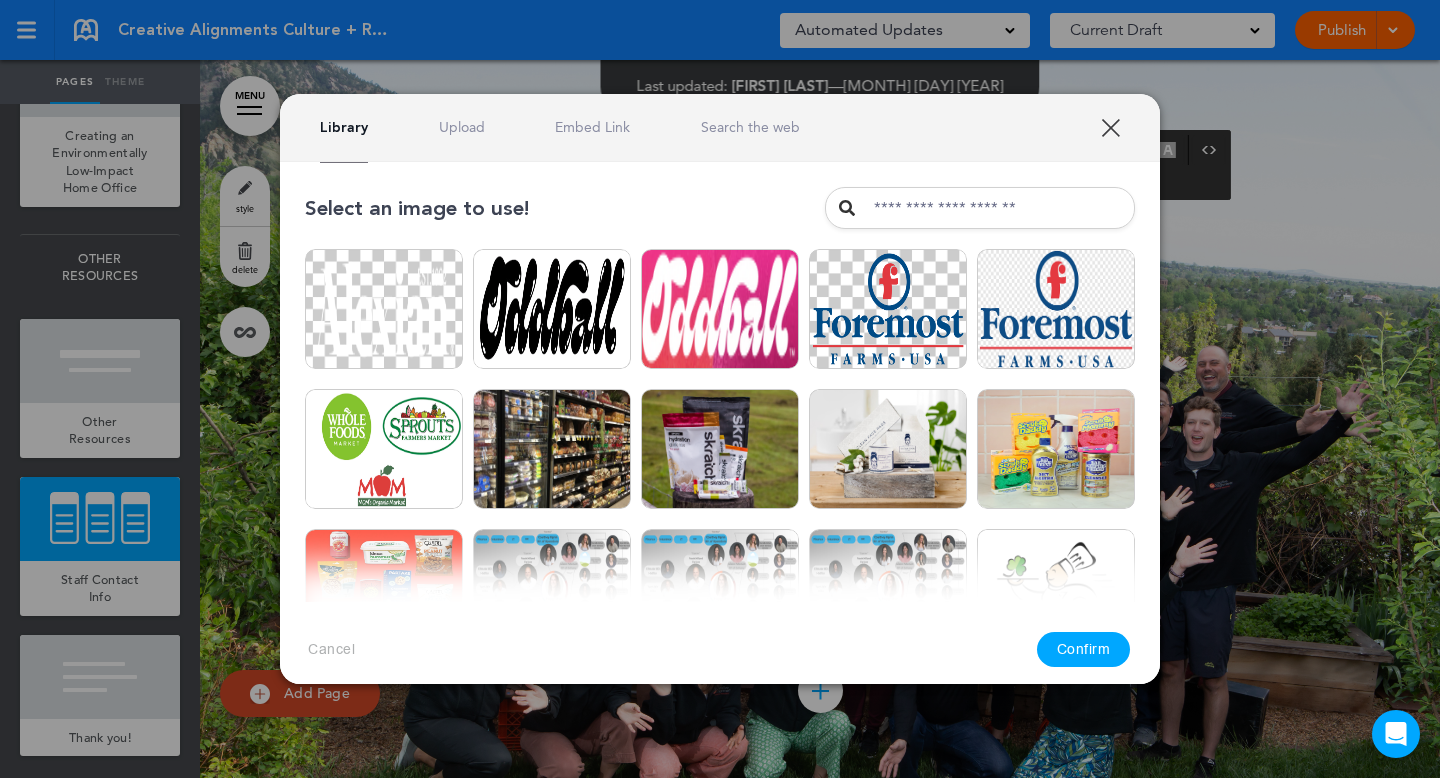click on "Upload" at bounding box center (462, 127) 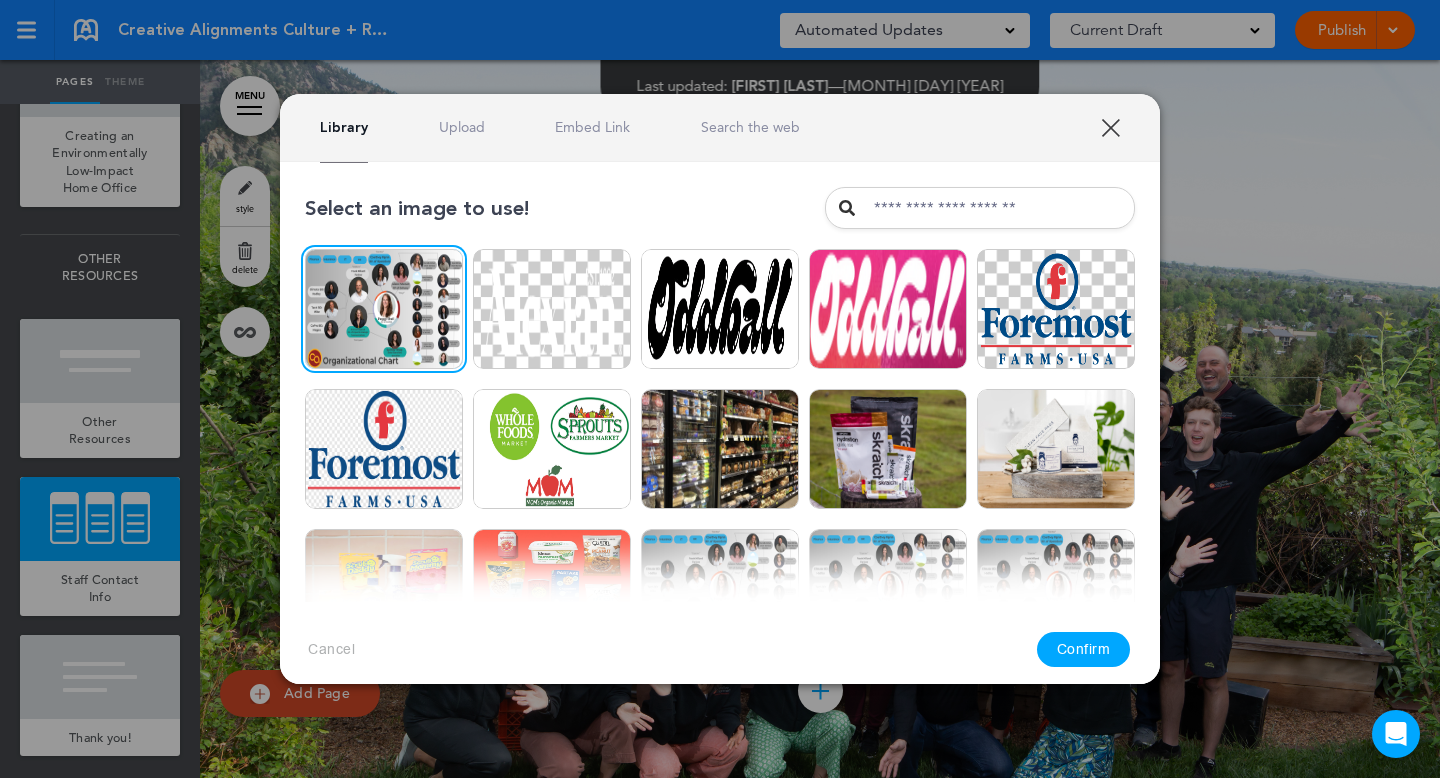 click on "Confirm" at bounding box center [1084, 649] 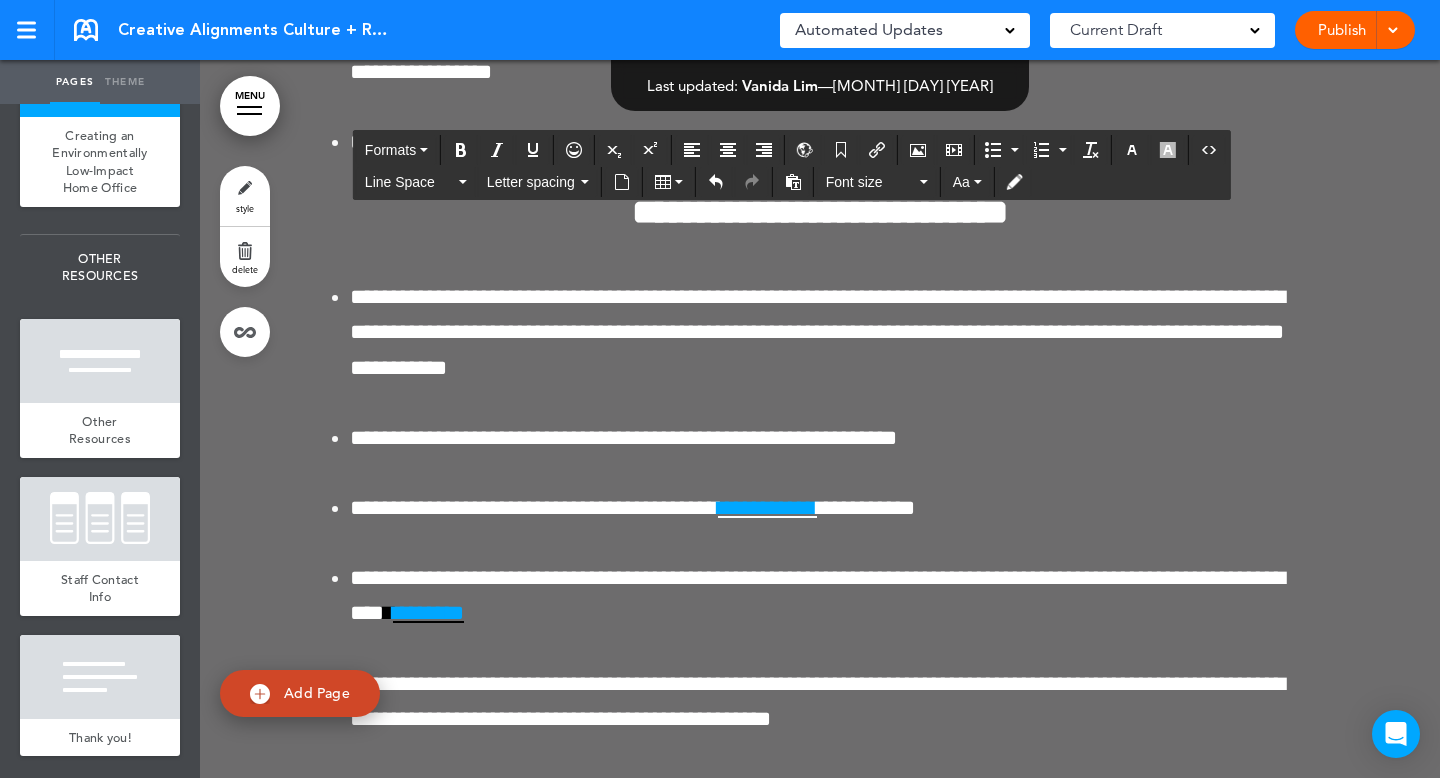 scroll, scrollTop: 76082, scrollLeft: 0, axis: vertical 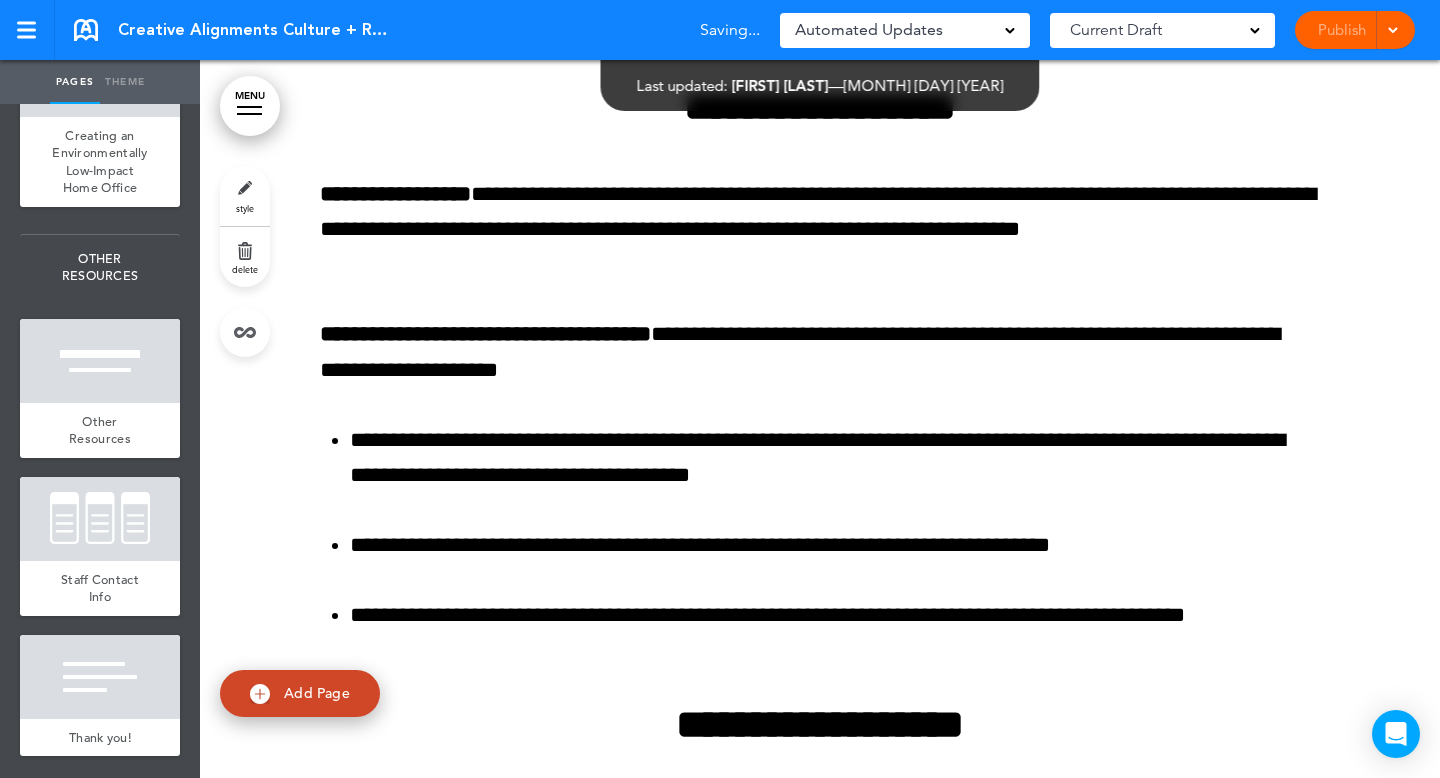 click on "Publish
Publish
Preview Draft" at bounding box center [1355, 30] 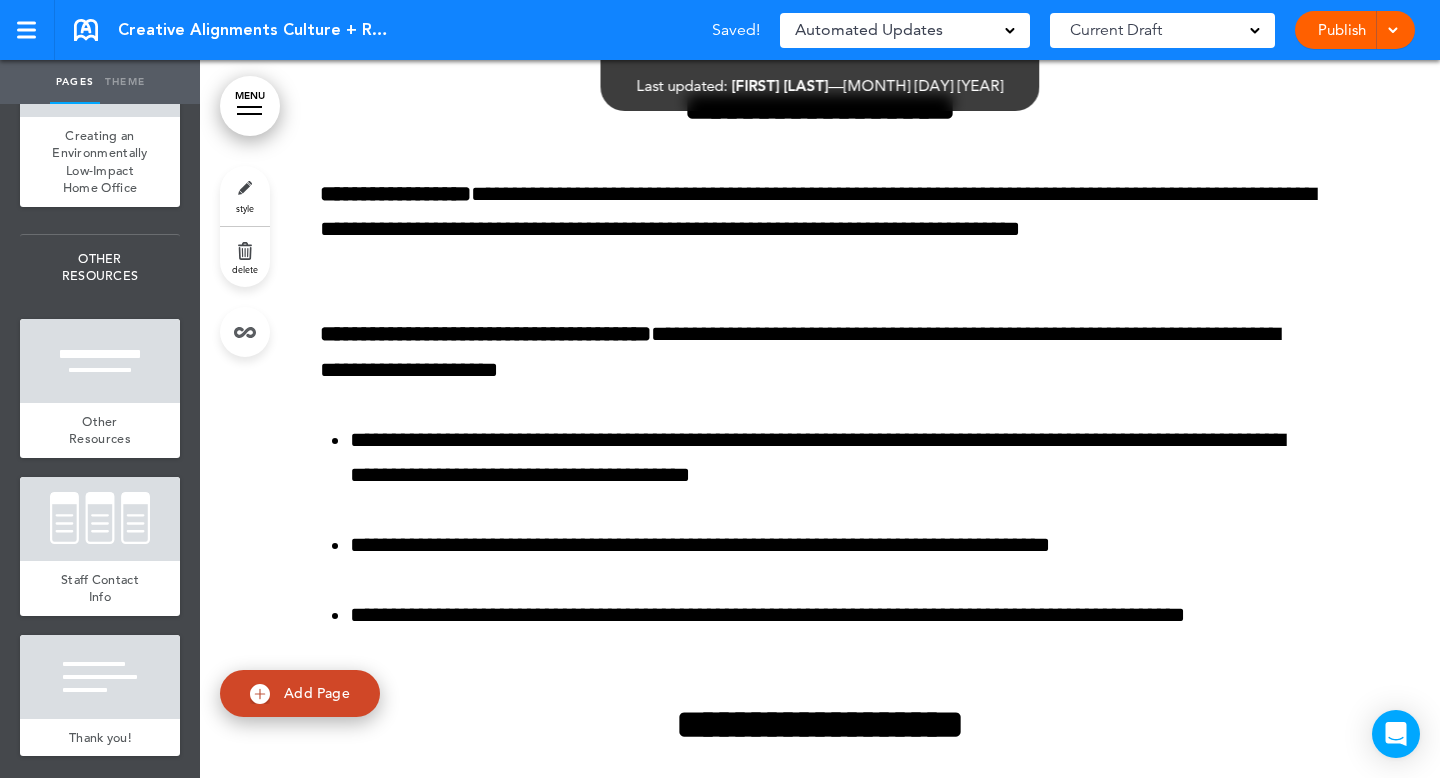click on "Publish" at bounding box center (1341, 30) 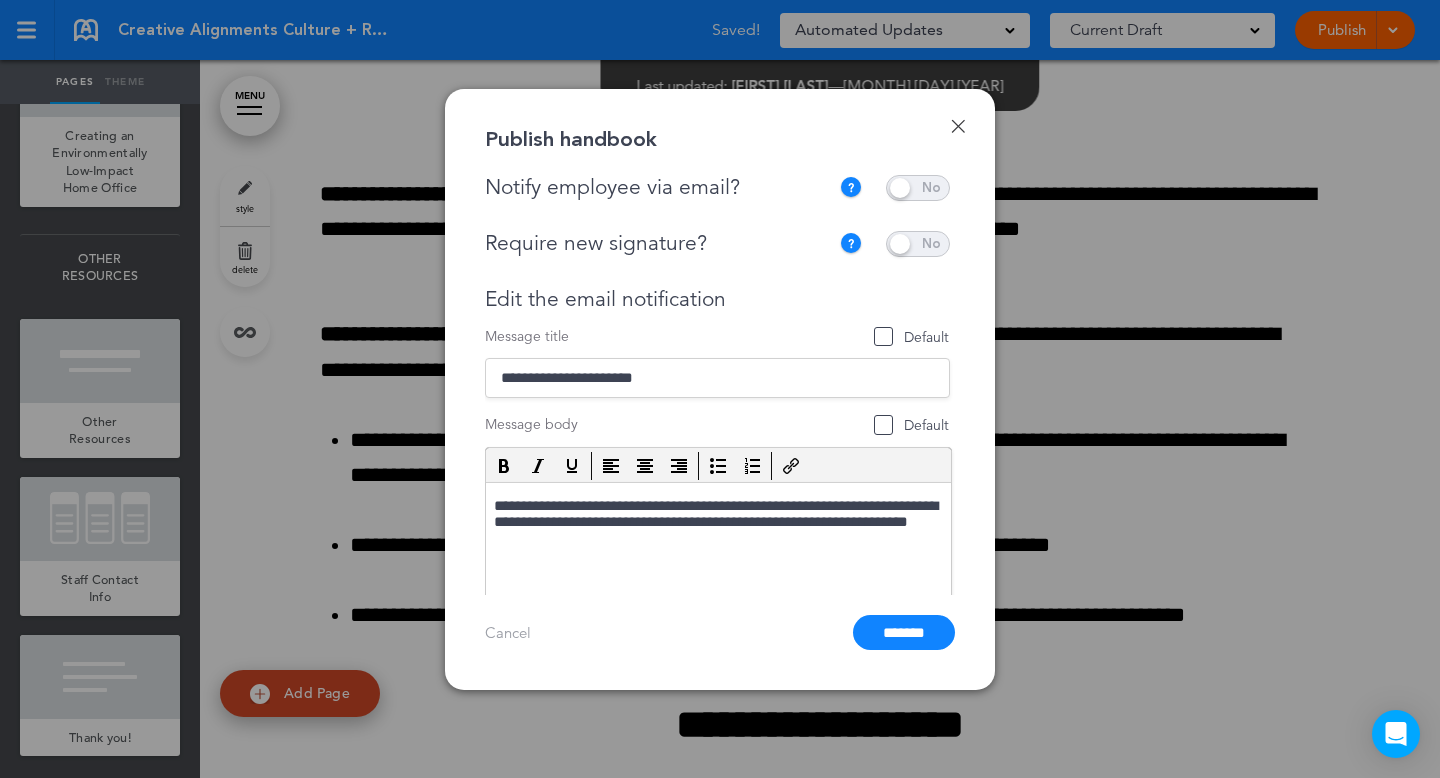 scroll, scrollTop: 0, scrollLeft: 0, axis: both 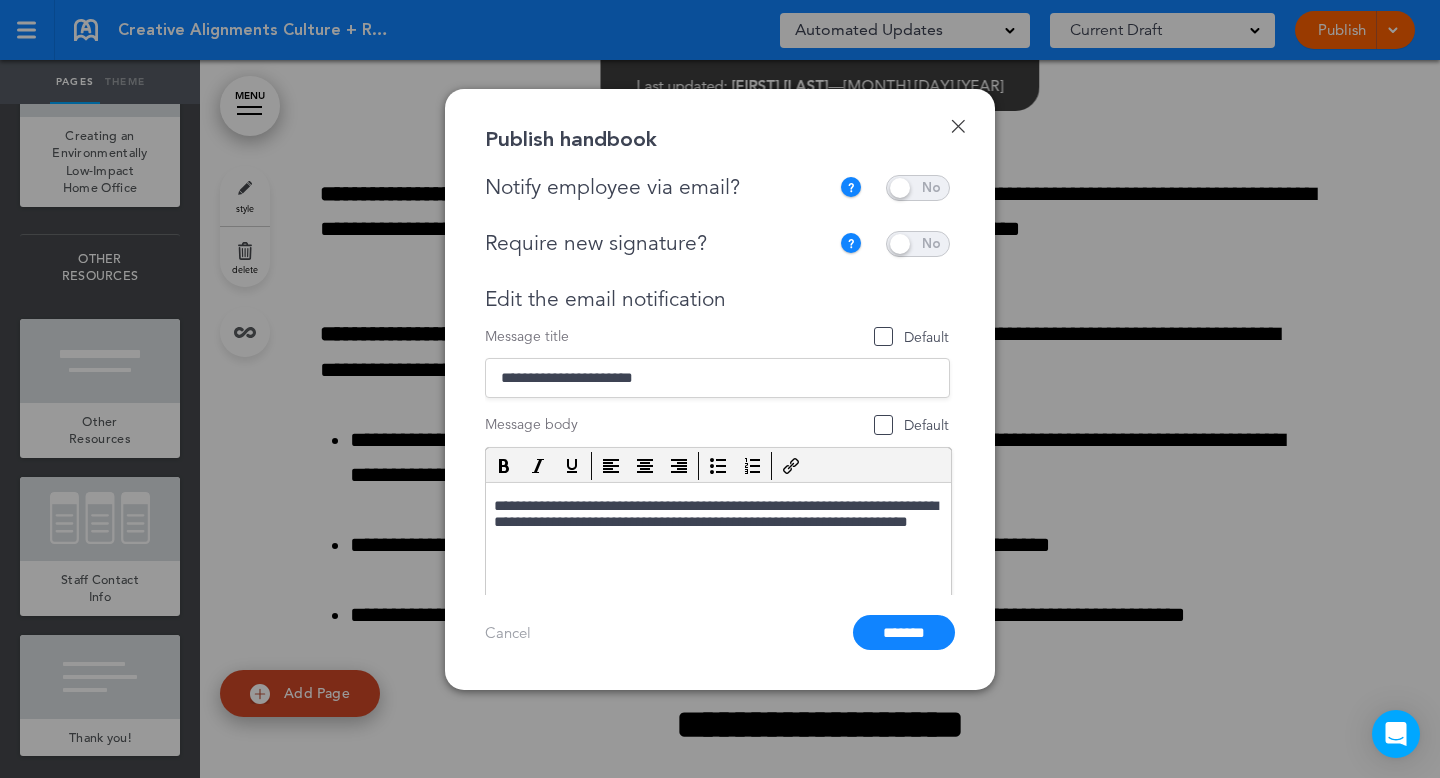 click at bounding box center (918, 188) 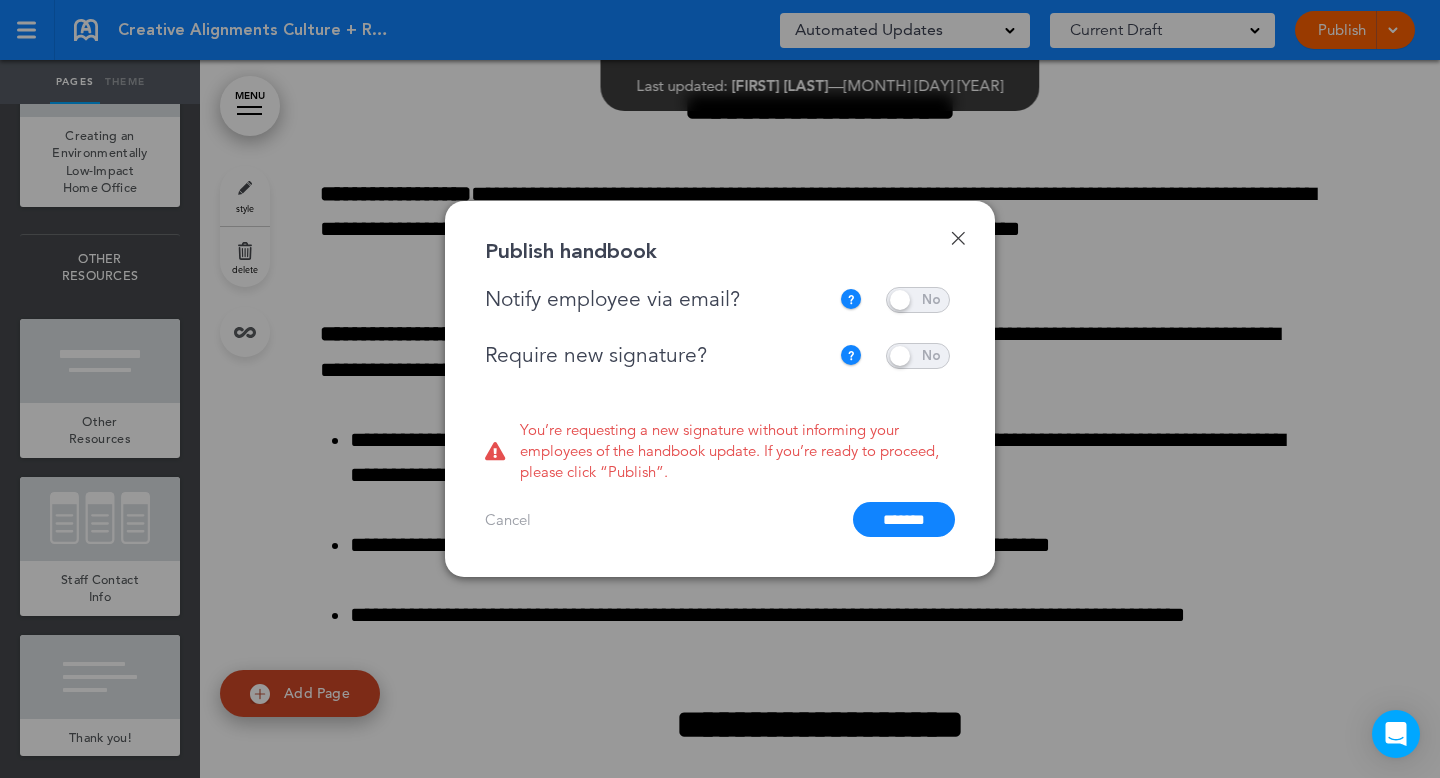 click at bounding box center (918, 356) 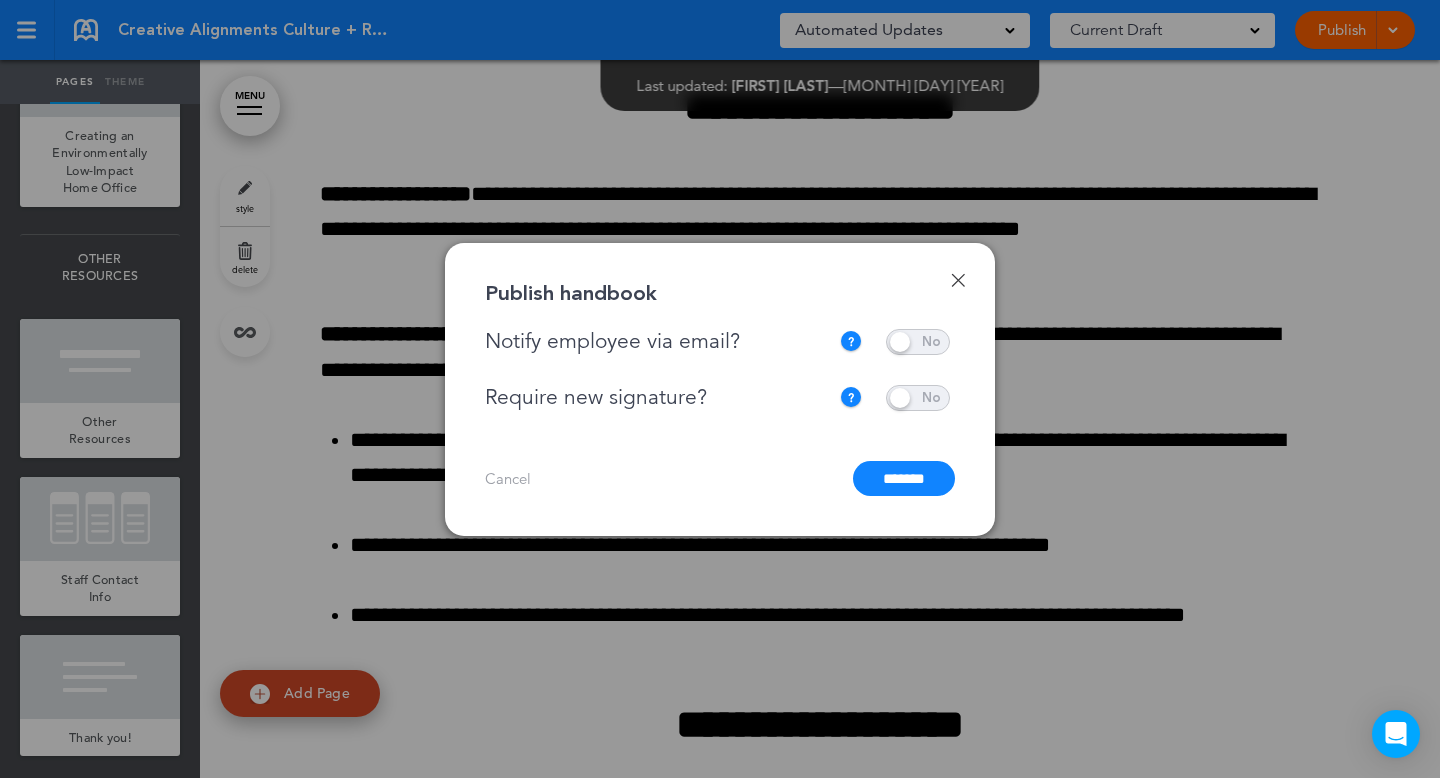 click on "*******" at bounding box center [904, 478] 